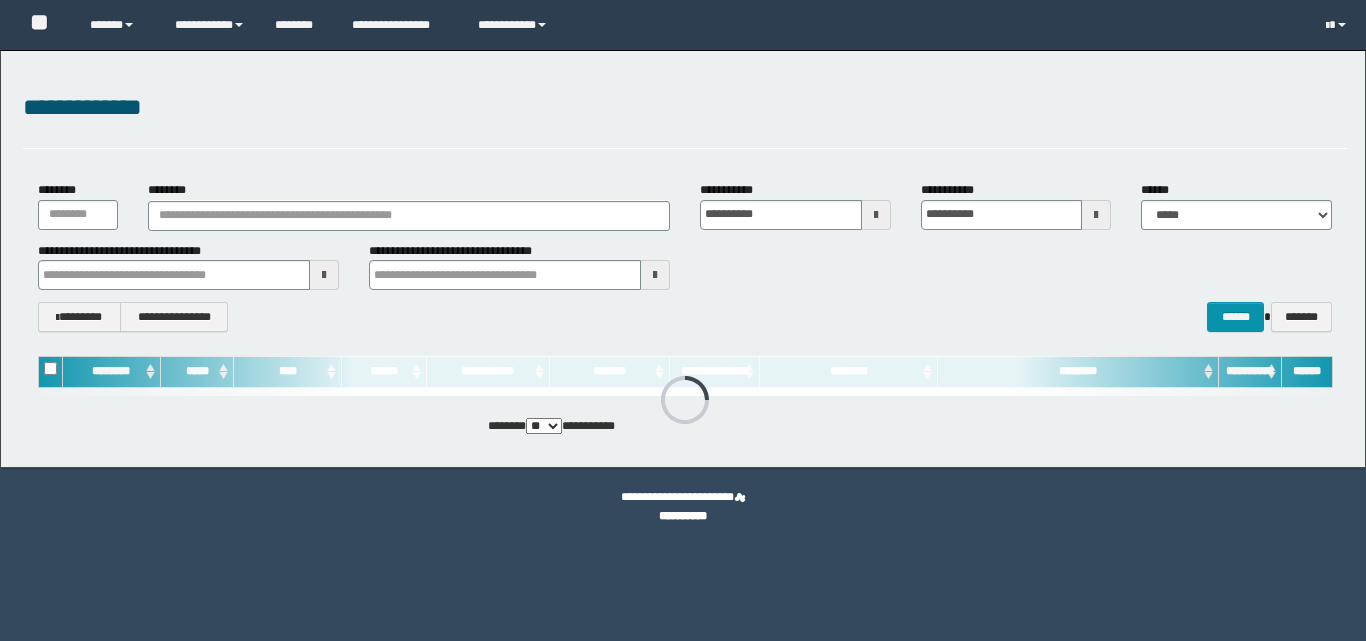scroll, scrollTop: 0, scrollLeft: 0, axis: both 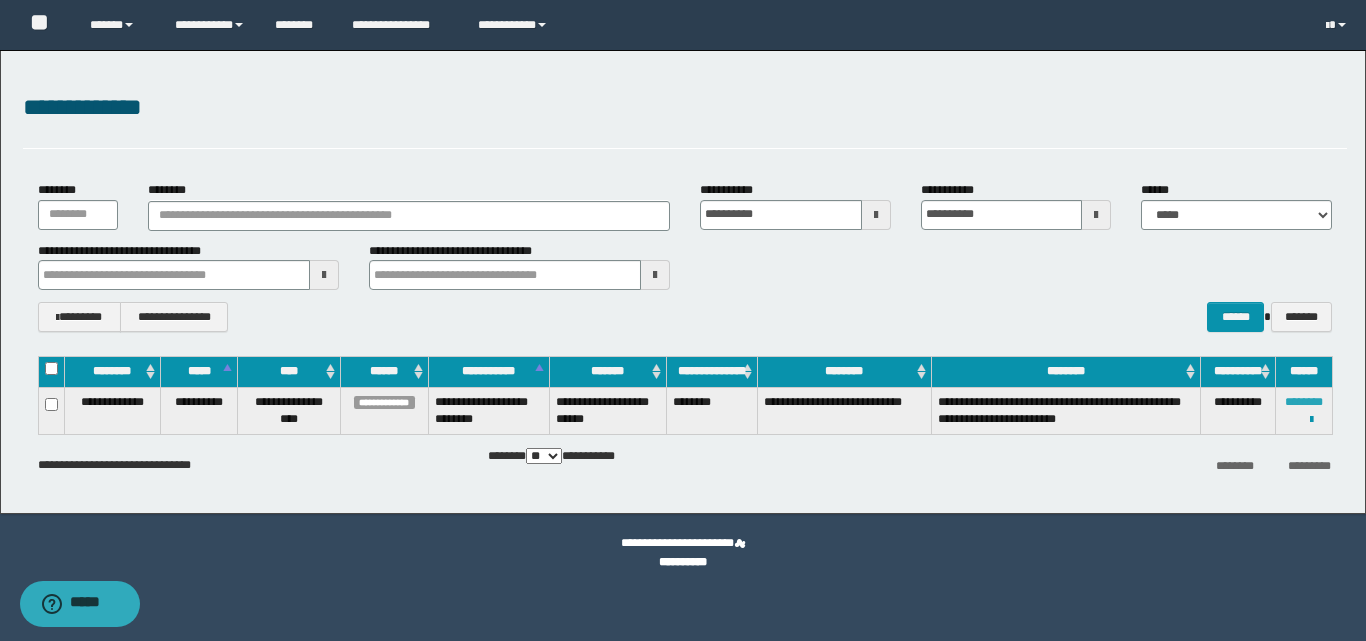 click on "********" at bounding box center (1304, 402) 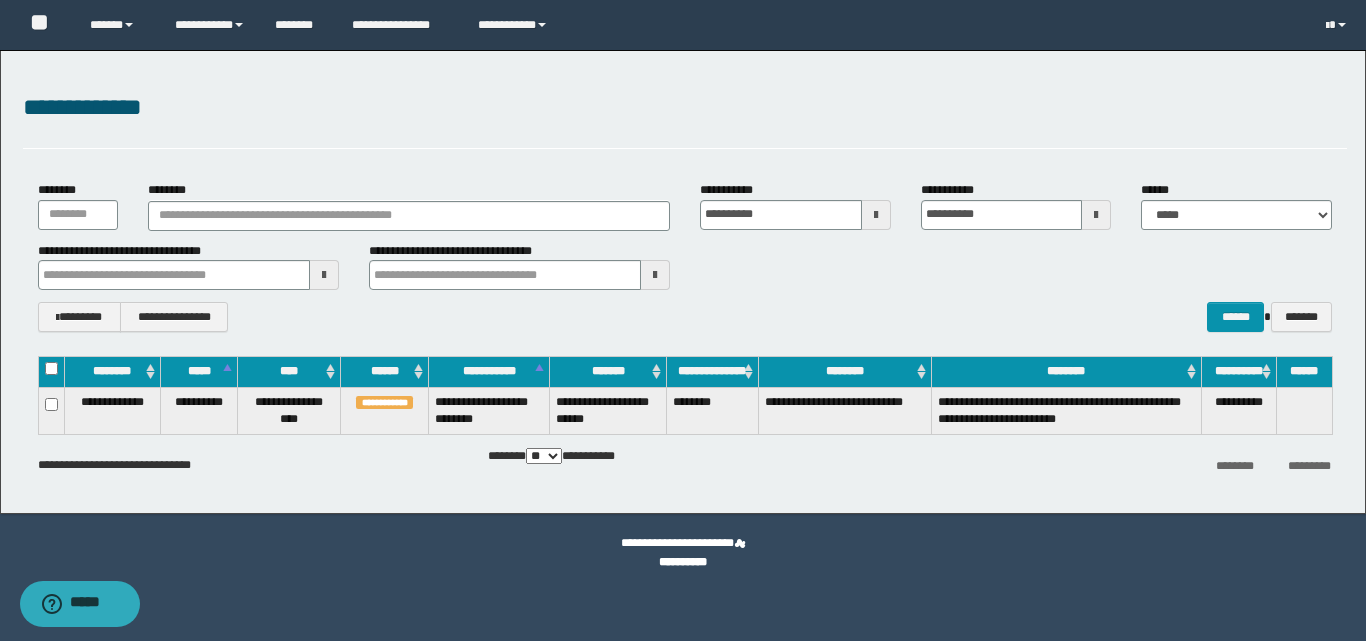 click on "**********" at bounding box center (684, 457) 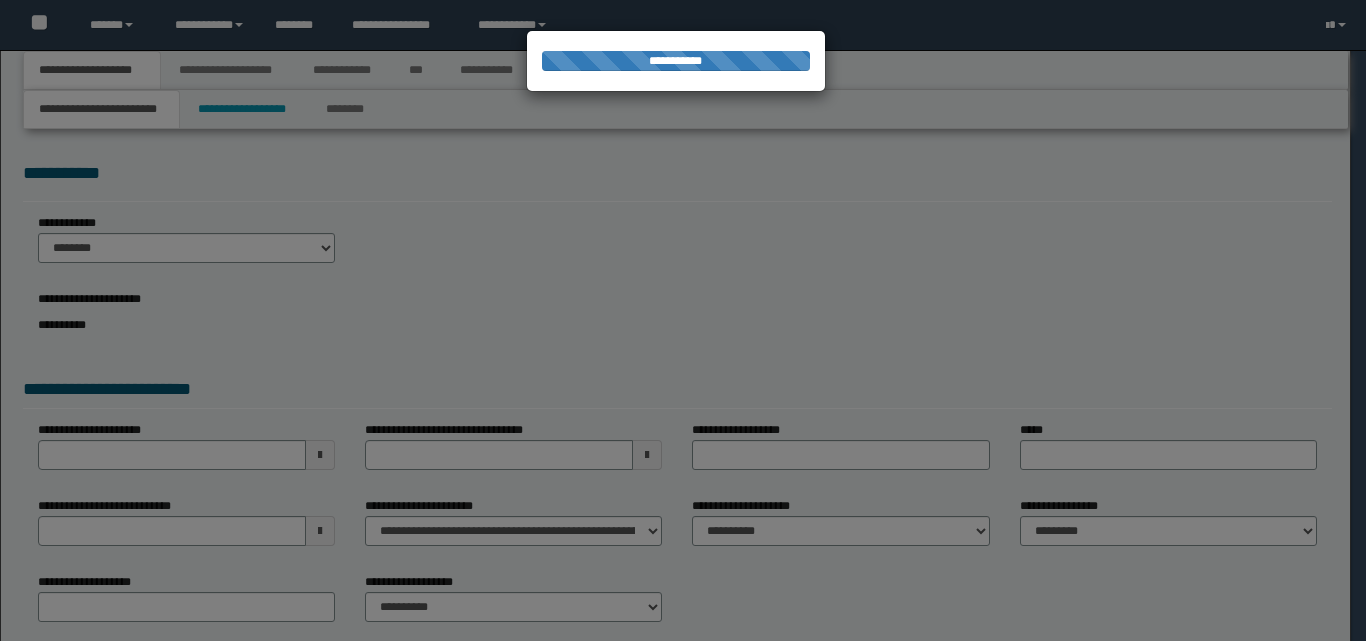 scroll, scrollTop: 0, scrollLeft: 0, axis: both 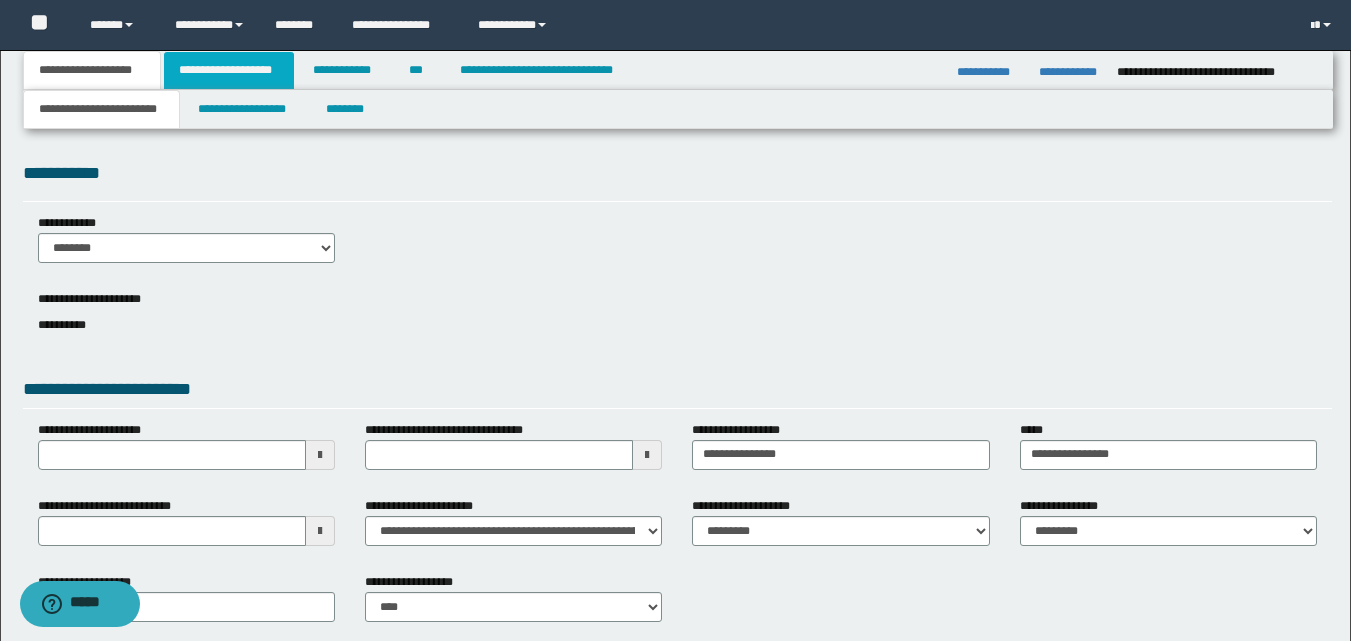click on "**********" at bounding box center (229, 70) 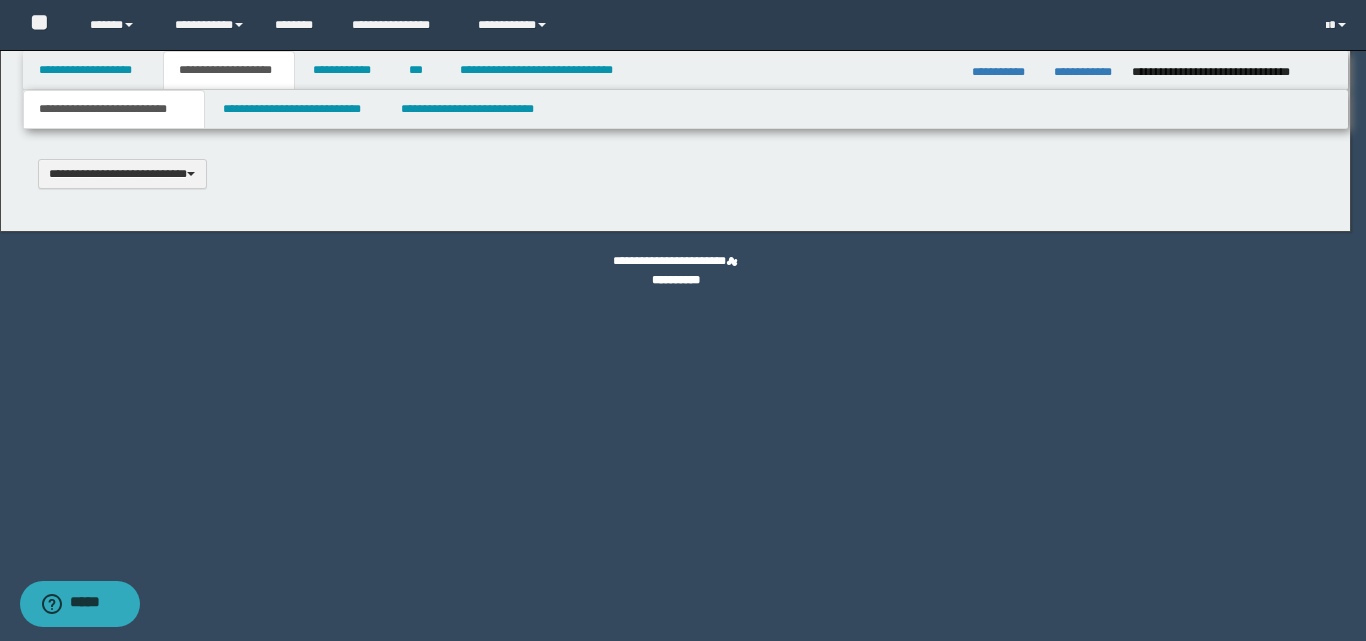 type 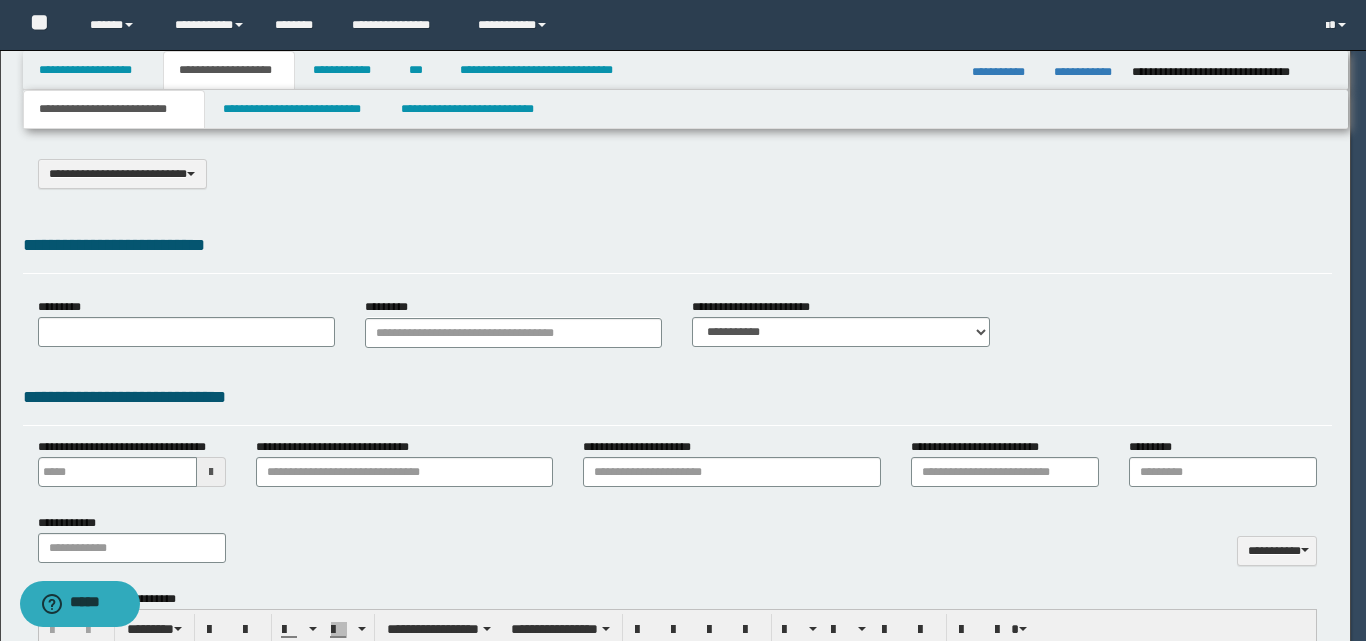 type on "**********" 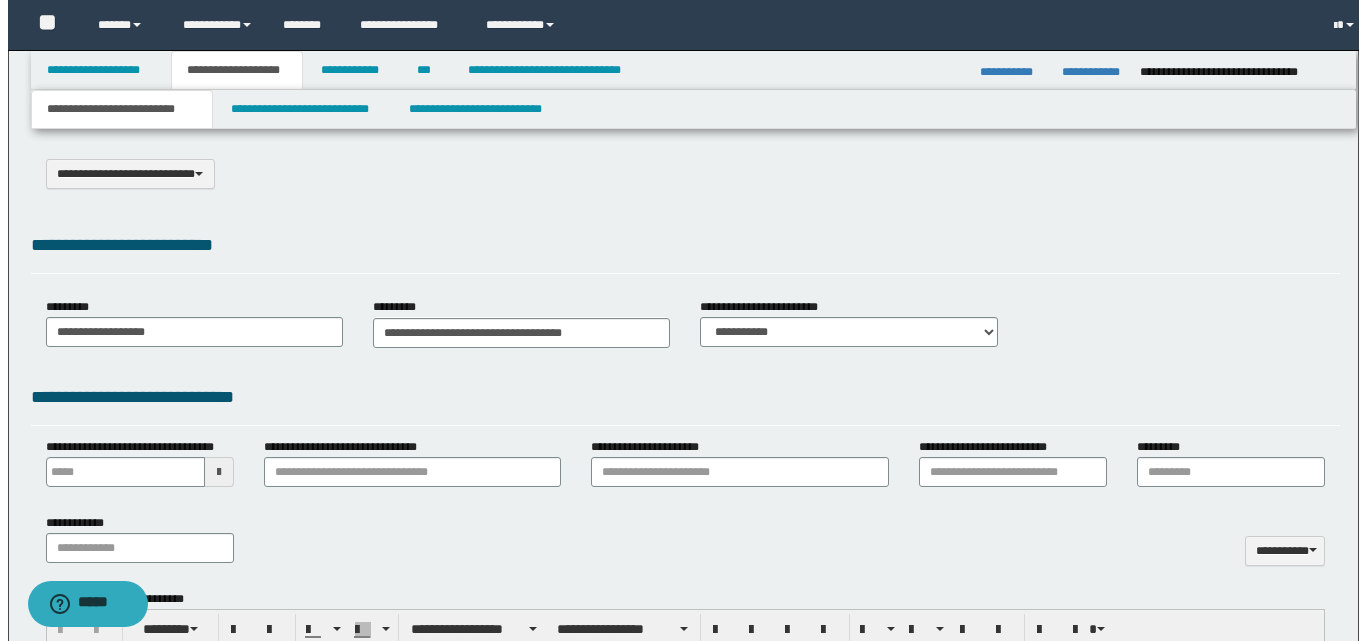 scroll, scrollTop: 0, scrollLeft: 0, axis: both 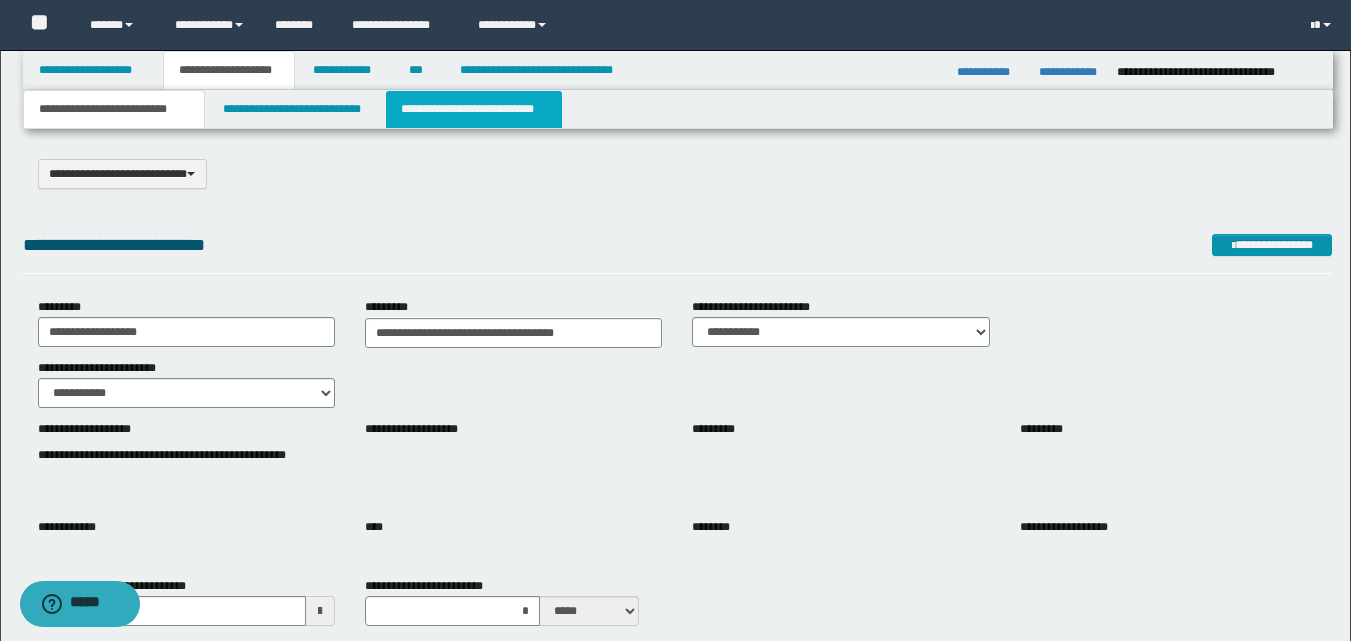 click on "**********" at bounding box center (474, 109) 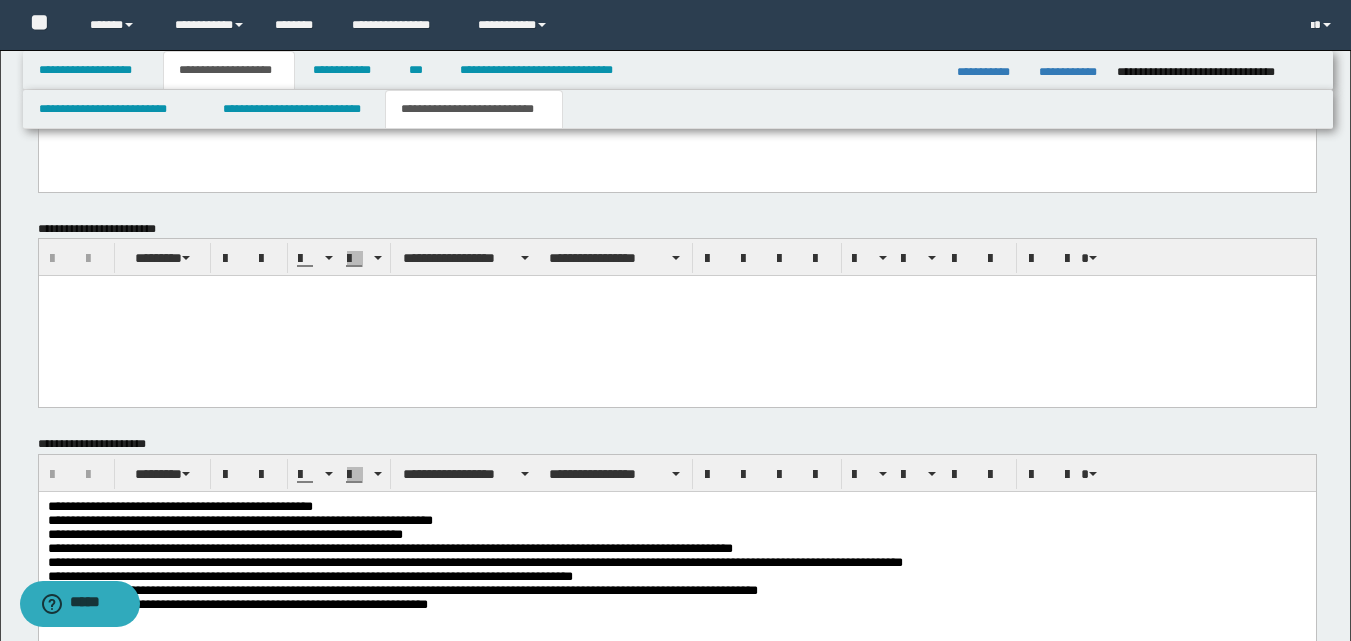 scroll, scrollTop: 789, scrollLeft: 0, axis: vertical 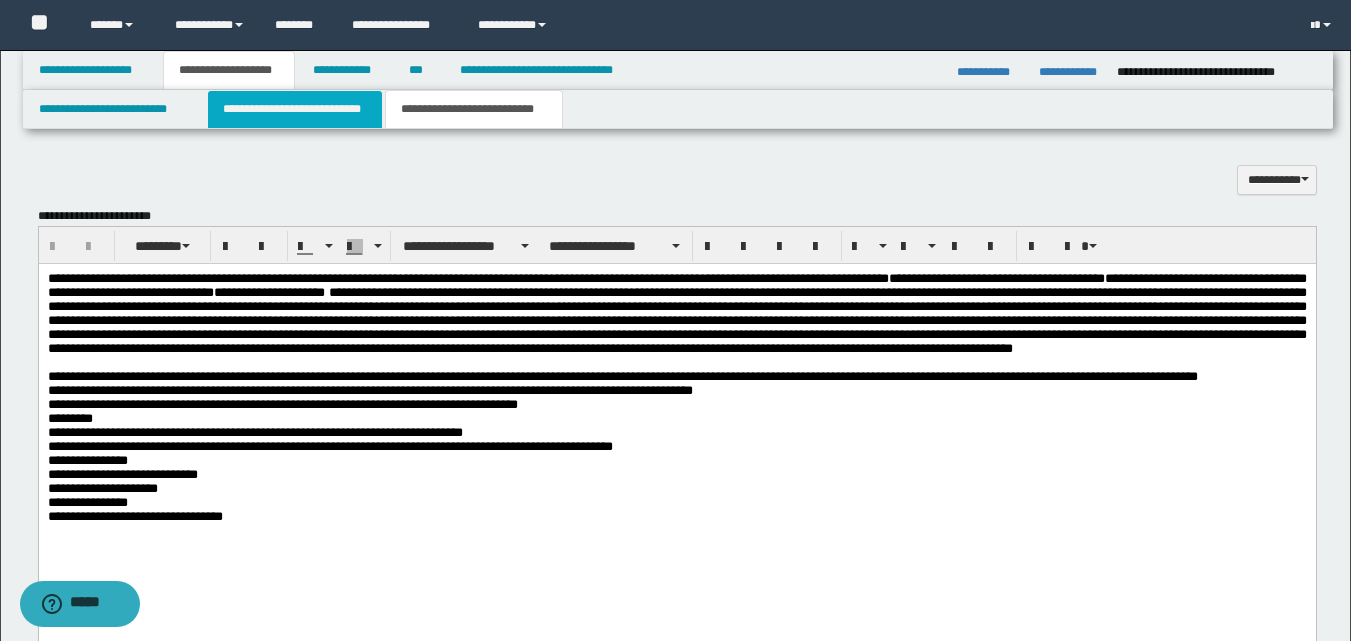 click on "**********" at bounding box center (295, 109) 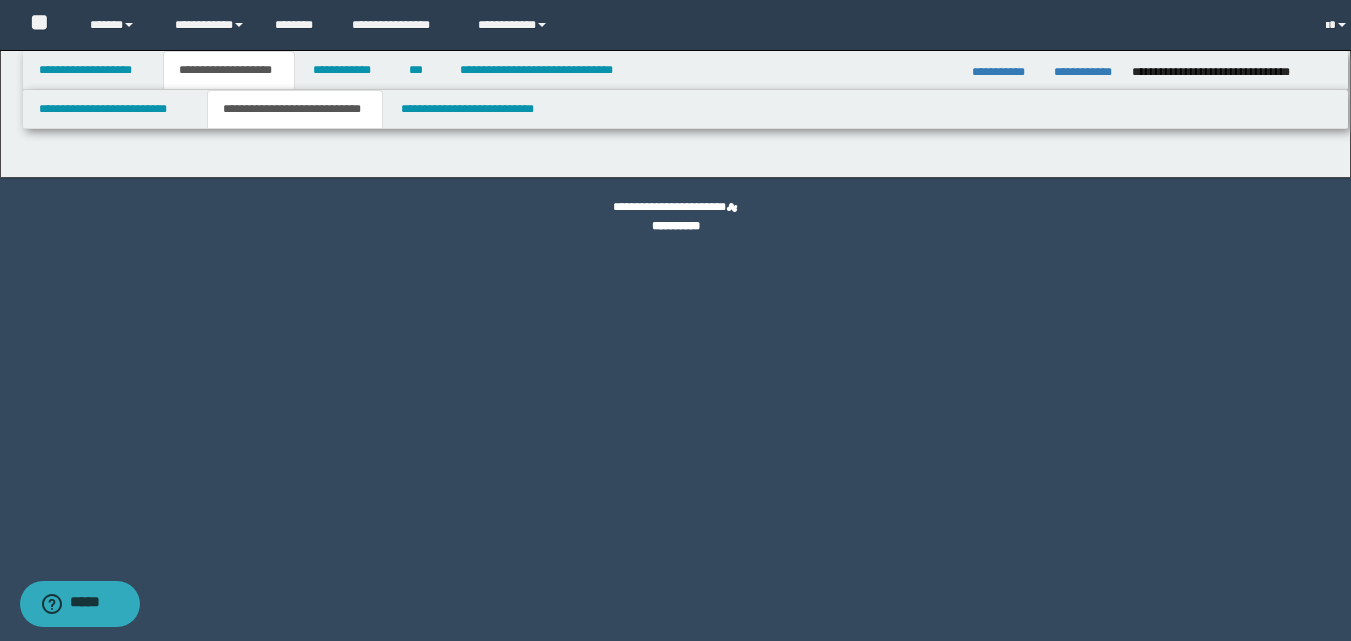 scroll, scrollTop: 0, scrollLeft: 0, axis: both 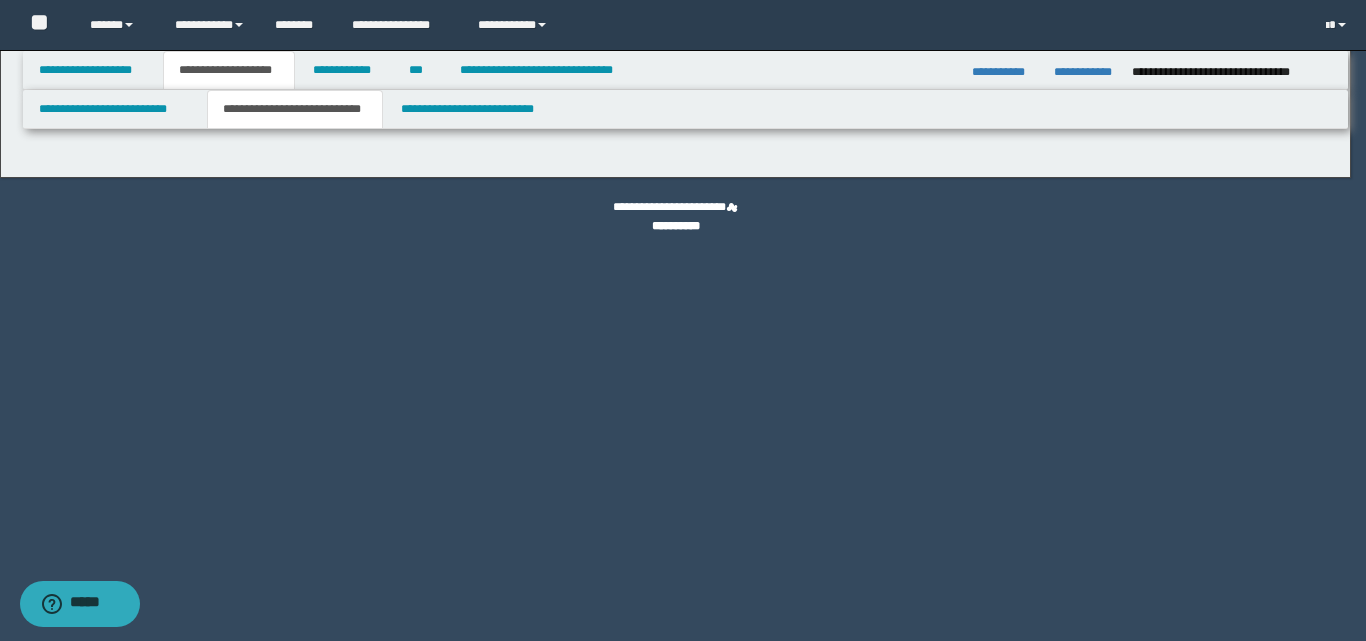 select on "*" 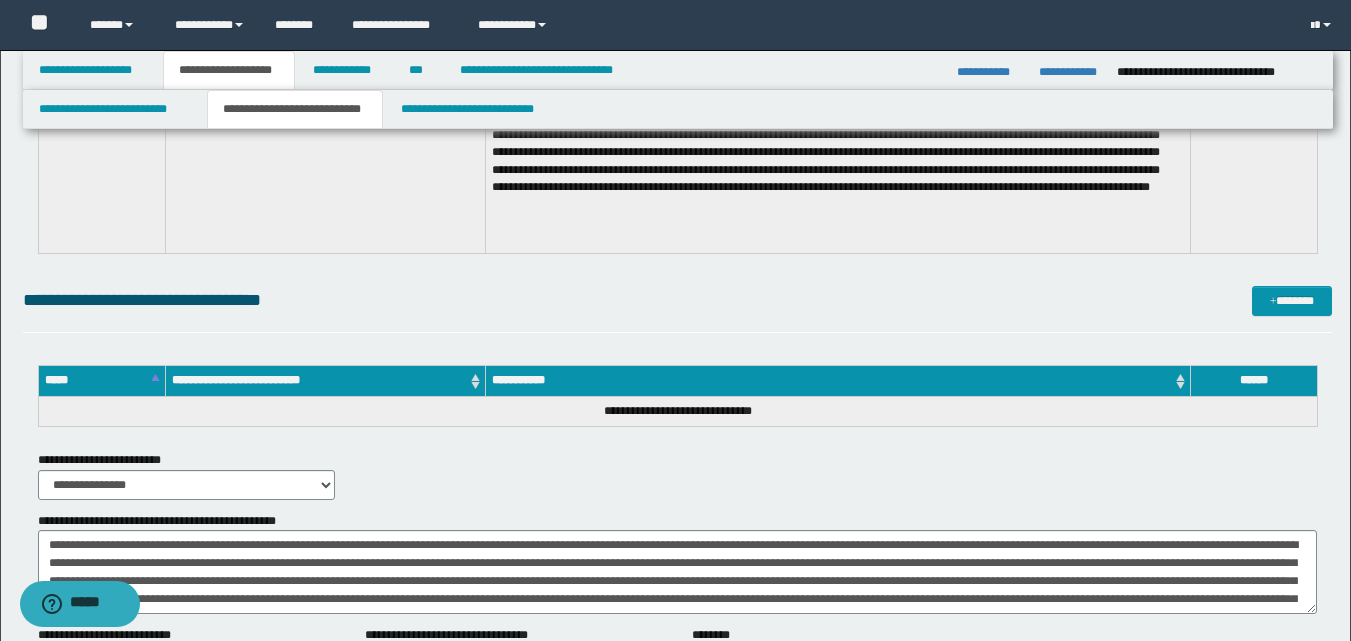 scroll, scrollTop: 2084, scrollLeft: 0, axis: vertical 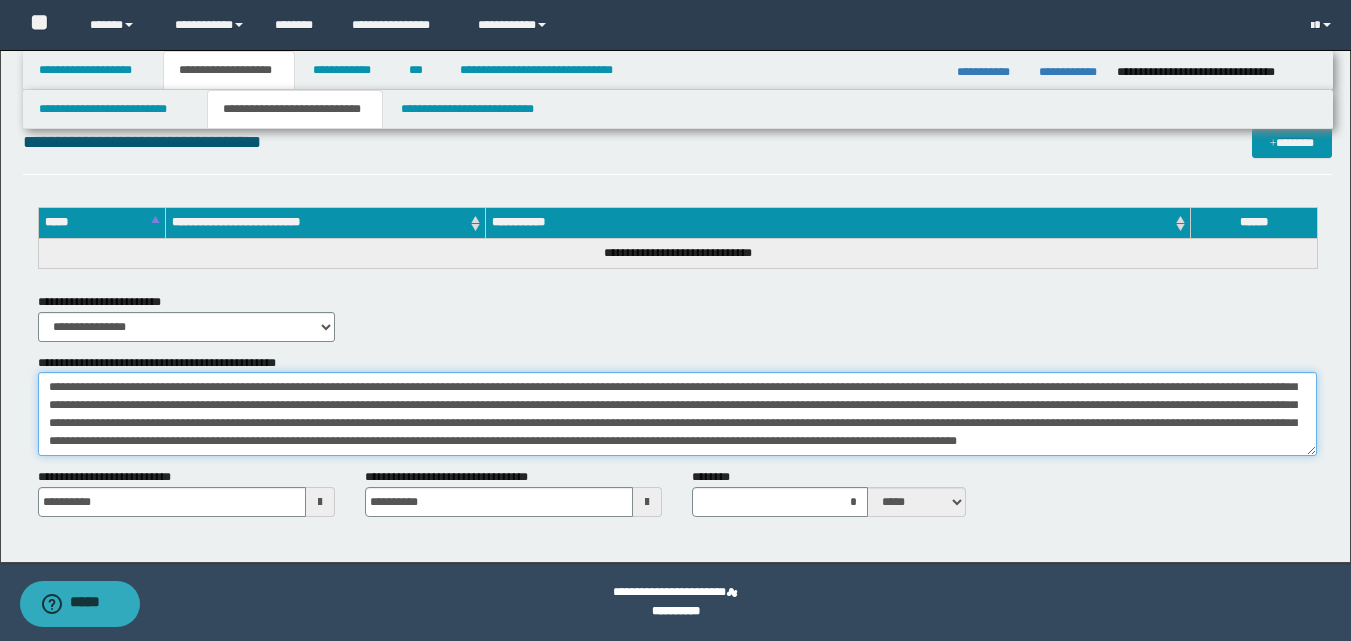 drag, startPoint x: 41, startPoint y: 385, endPoint x: 1176, endPoint y: 517, distance: 1142.65 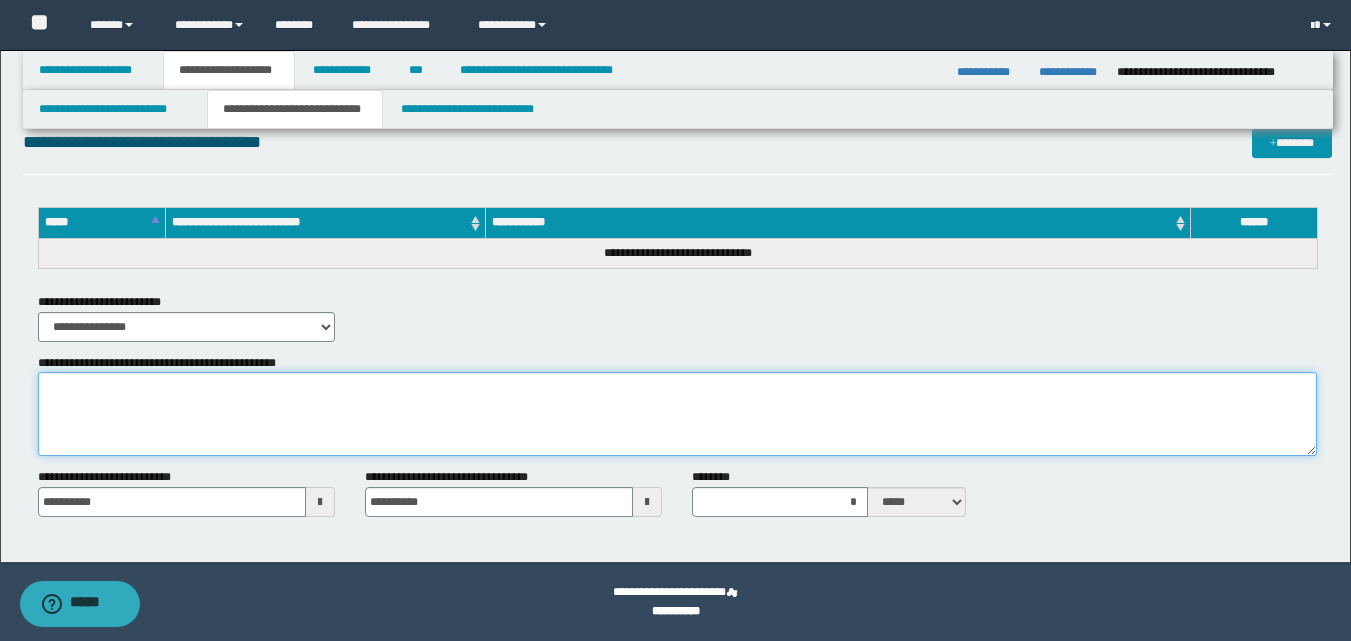 scroll, scrollTop: 0, scrollLeft: 0, axis: both 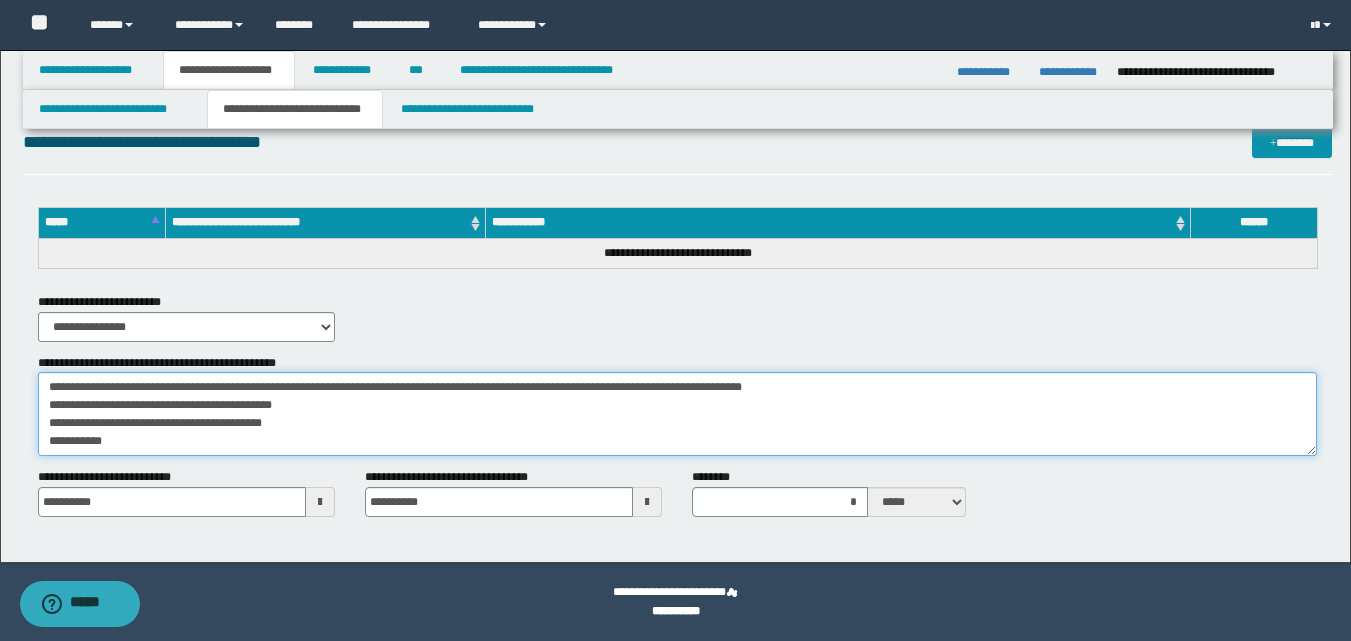 click on "**********" at bounding box center [677, 414] 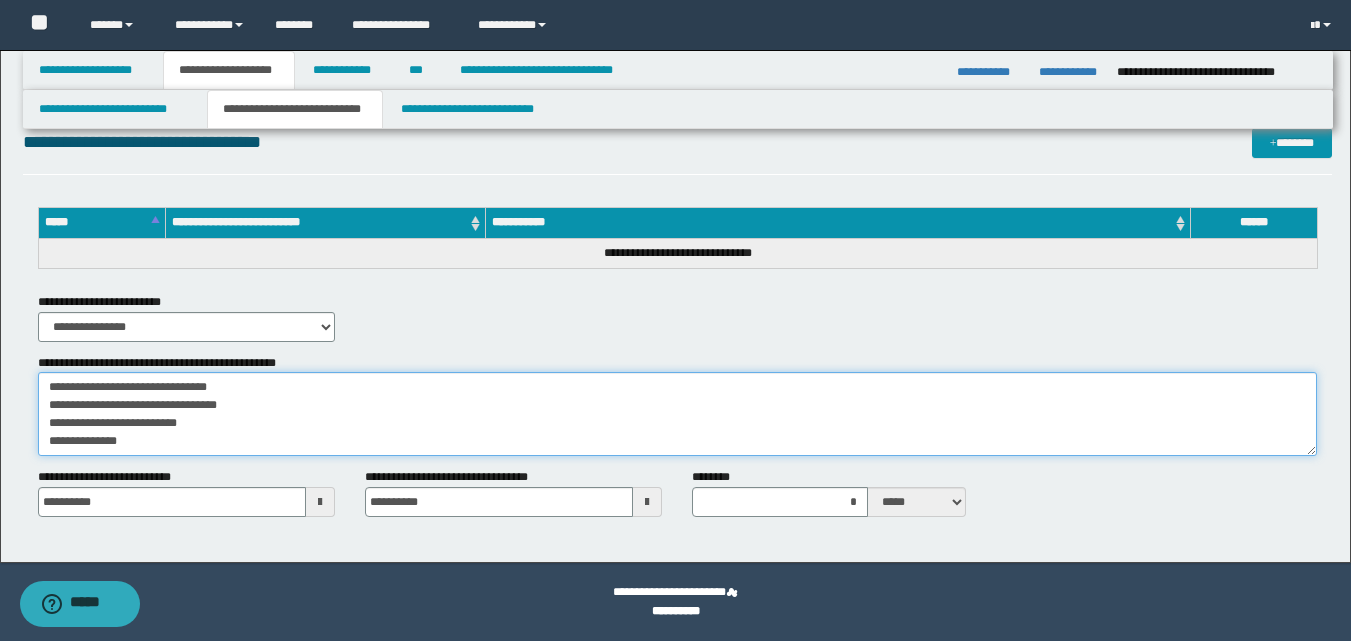 click on "**********" at bounding box center (677, 414) 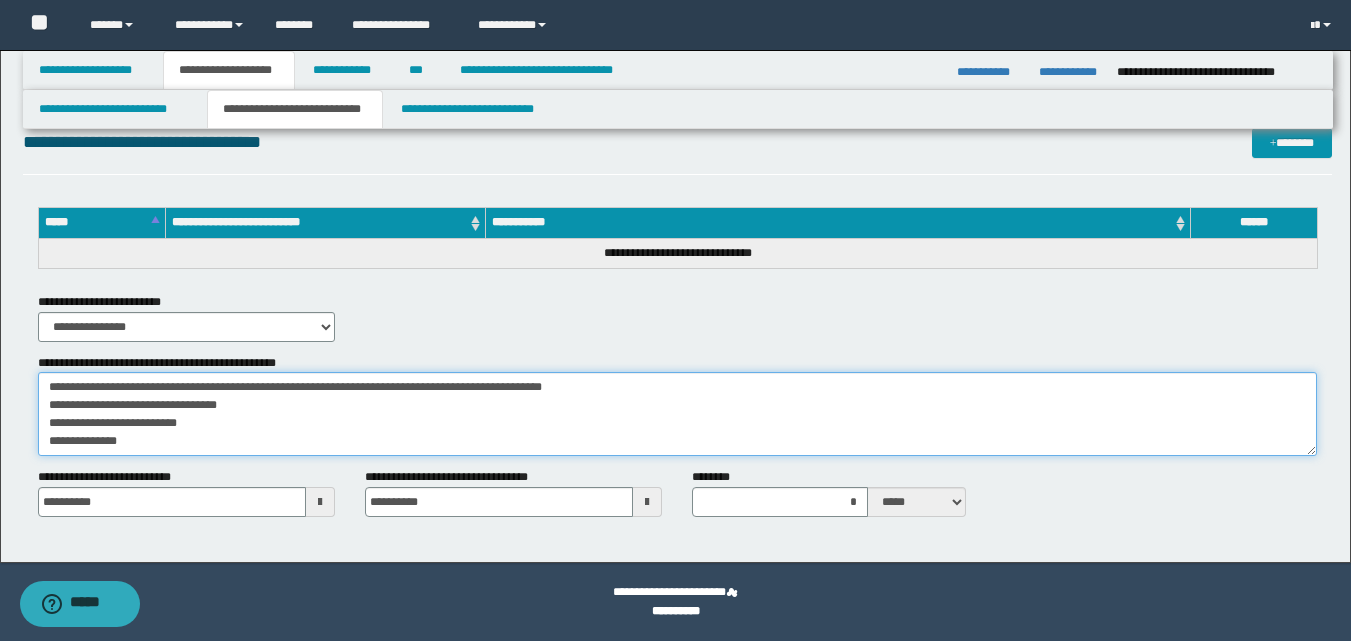 click on "**********" at bounding box center (677, 414) 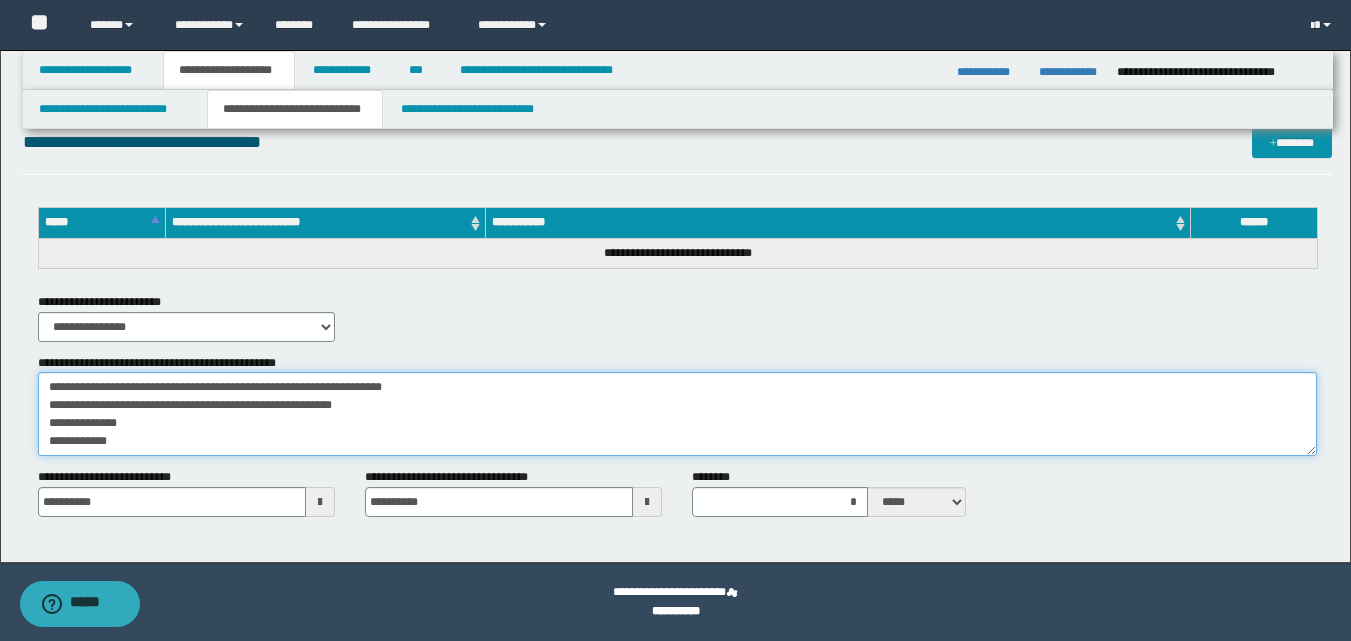 click on "**********" at bounding box center (677, 414) 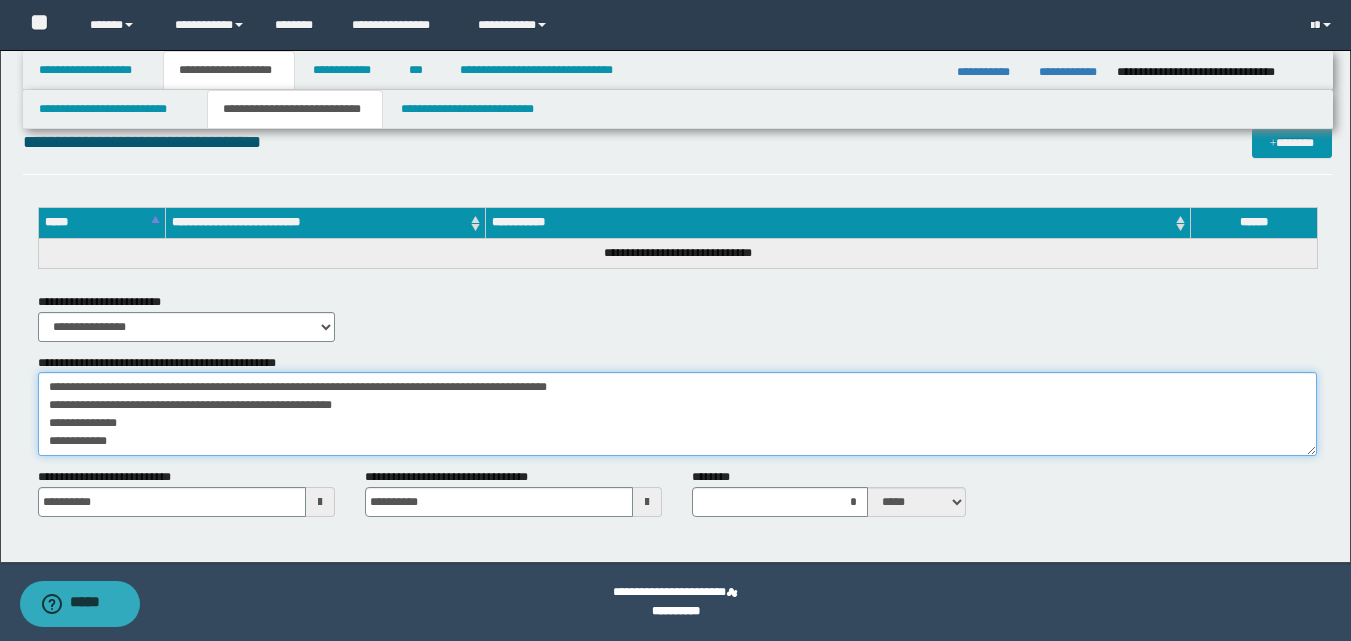 click on "**********" at bounding box center [677, 414] 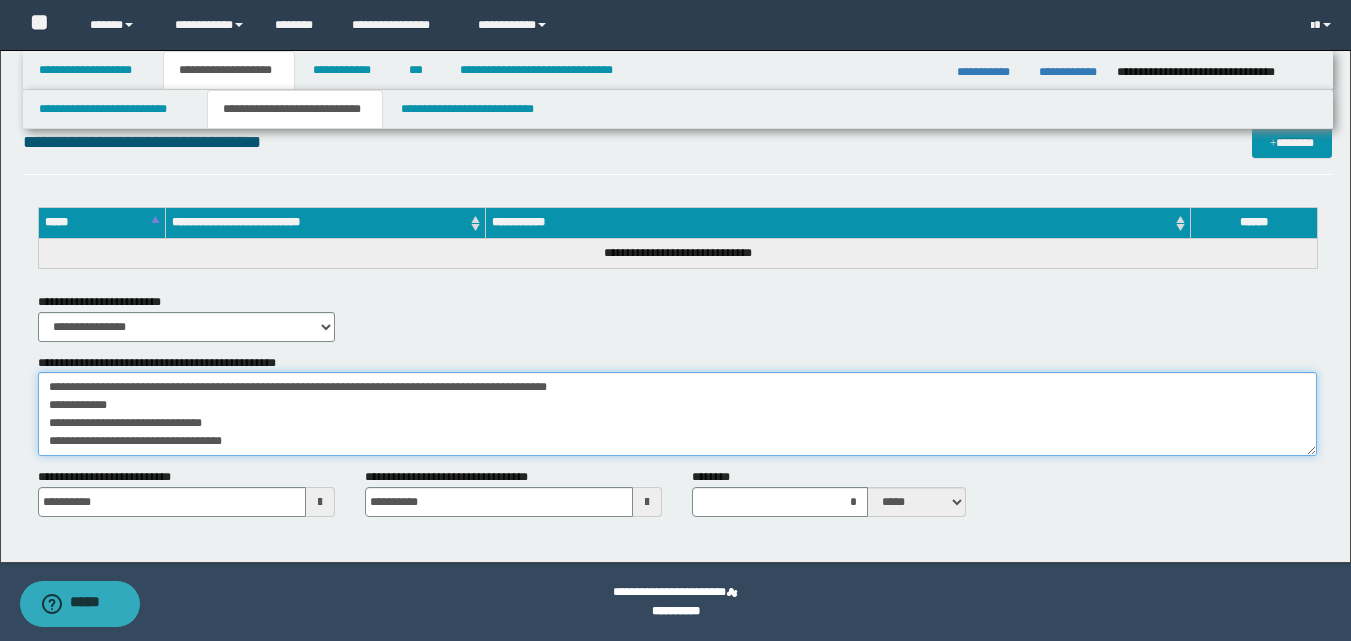 click on "**********" at bounding box center (677, 414) 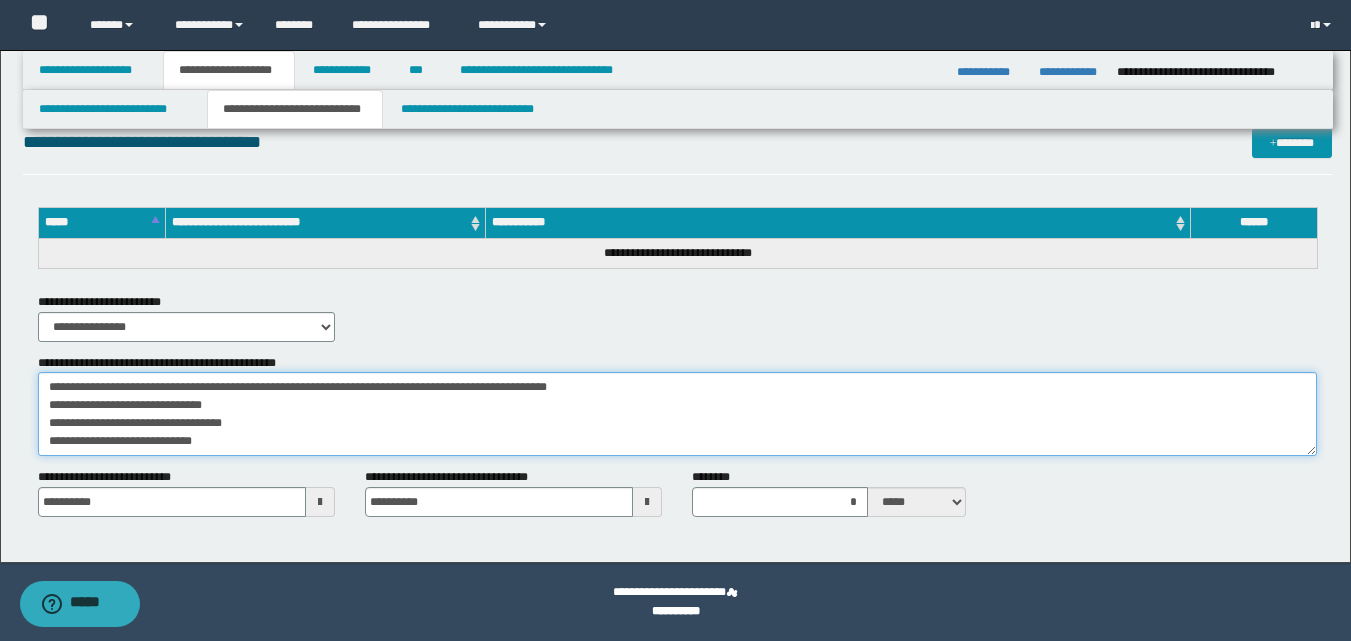 click on "**********" at bounding box center (677, 414) 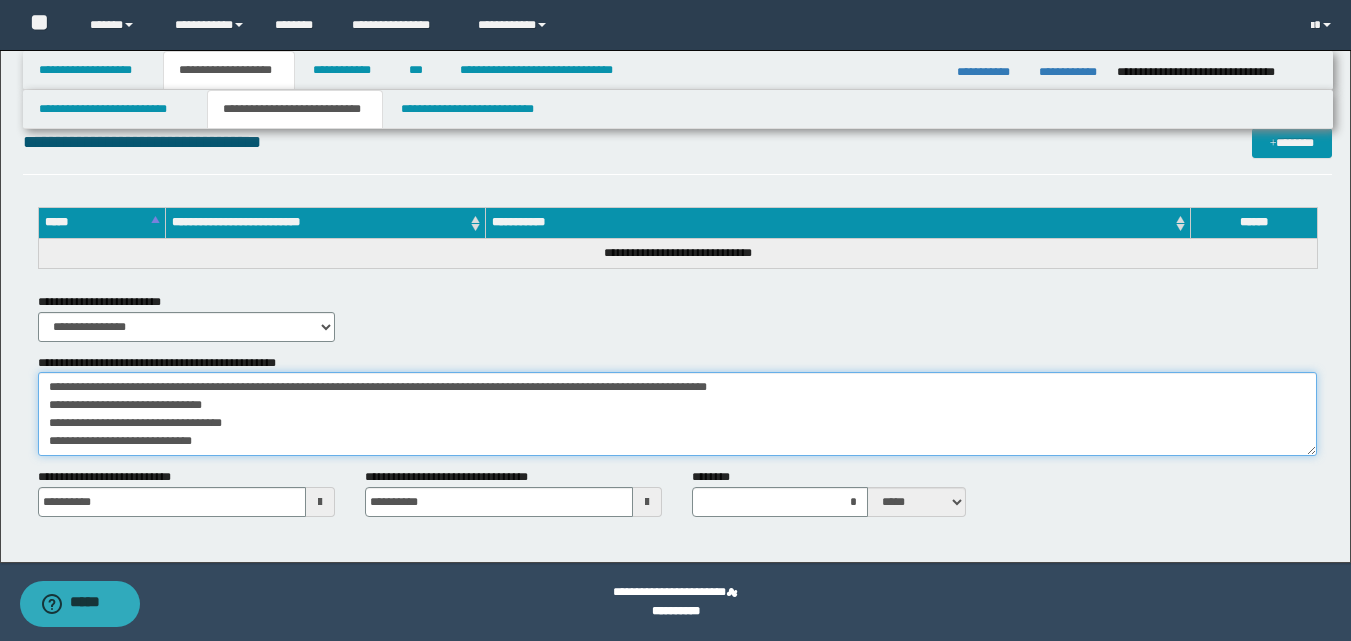 click on "**********" at bounding box center [677, 414] 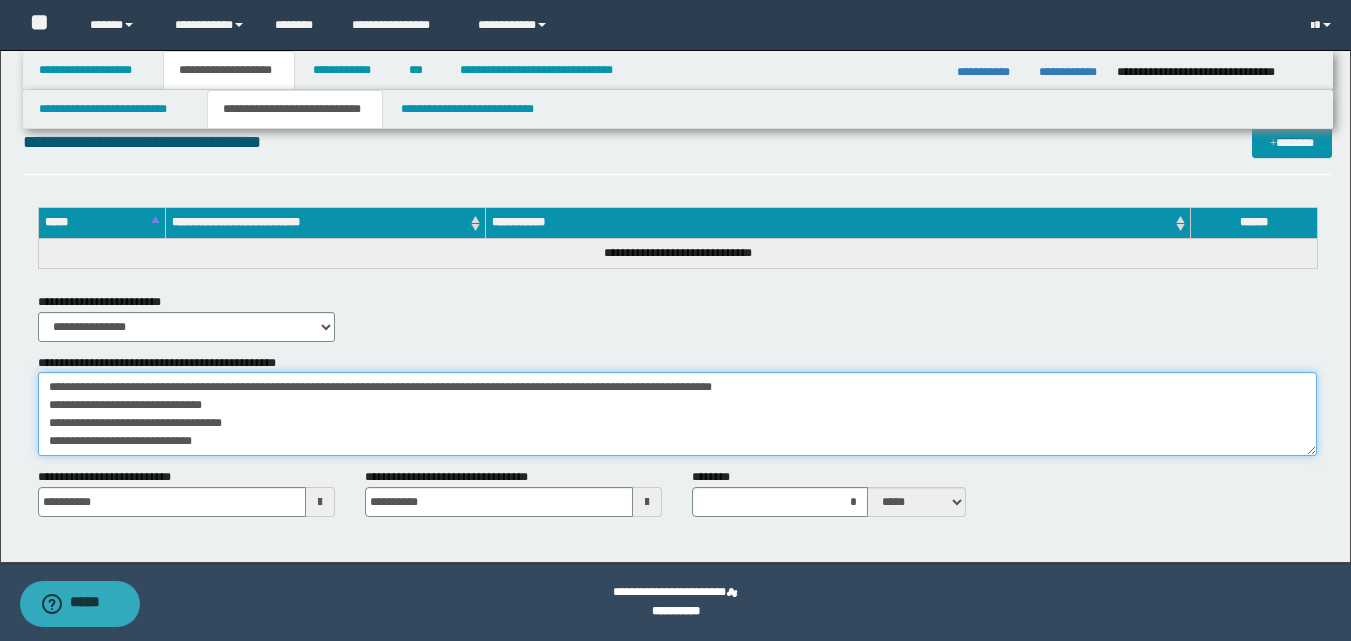 click on "**********" at bounding box center [677, 414] 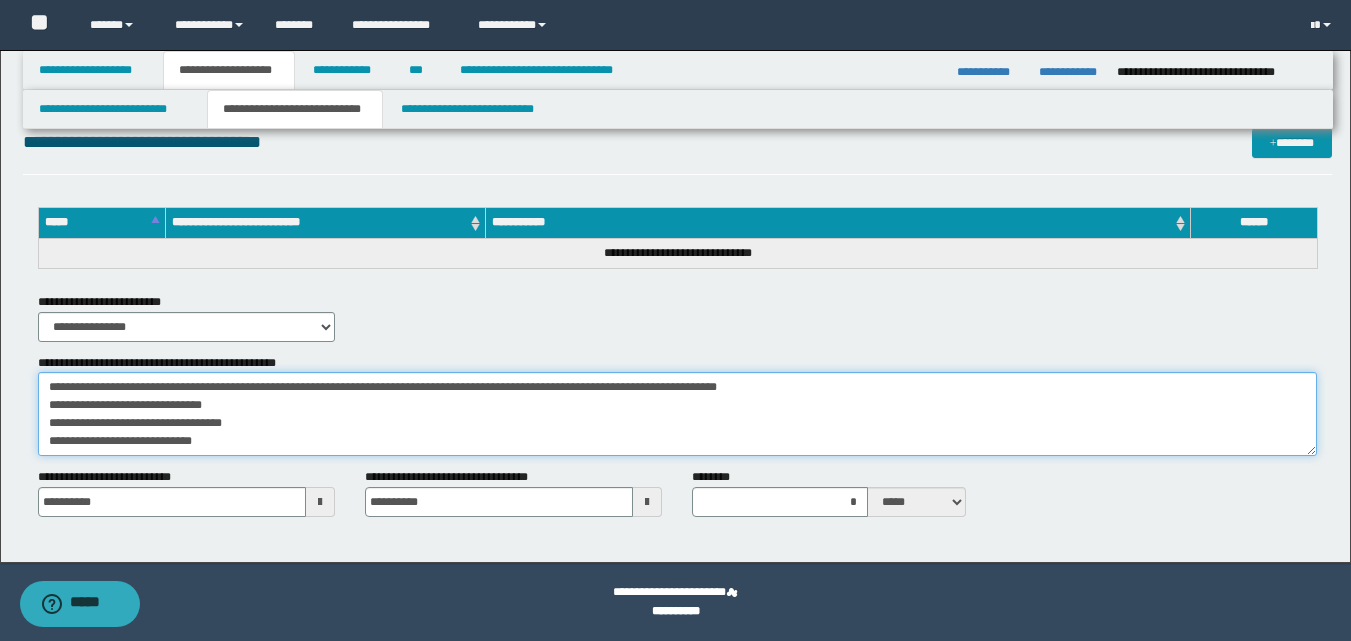 click on "**********" at bounding box center [677, 414] 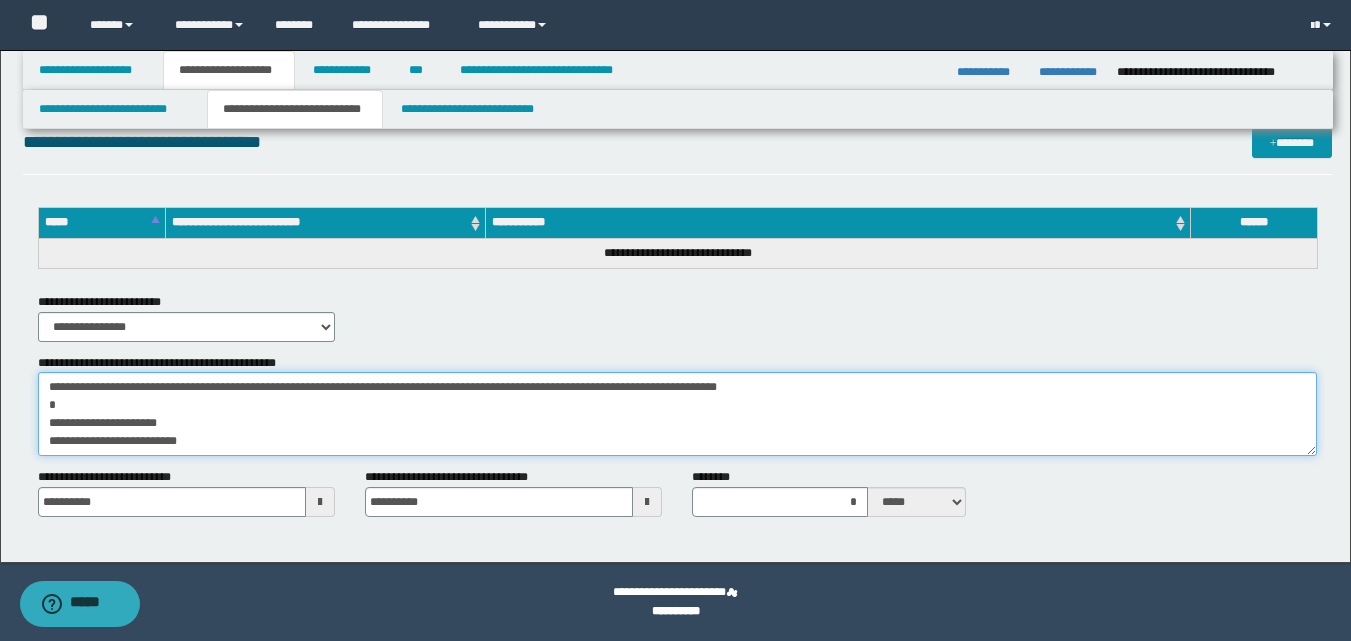 click on "**********" at bounding box center [677, 414] 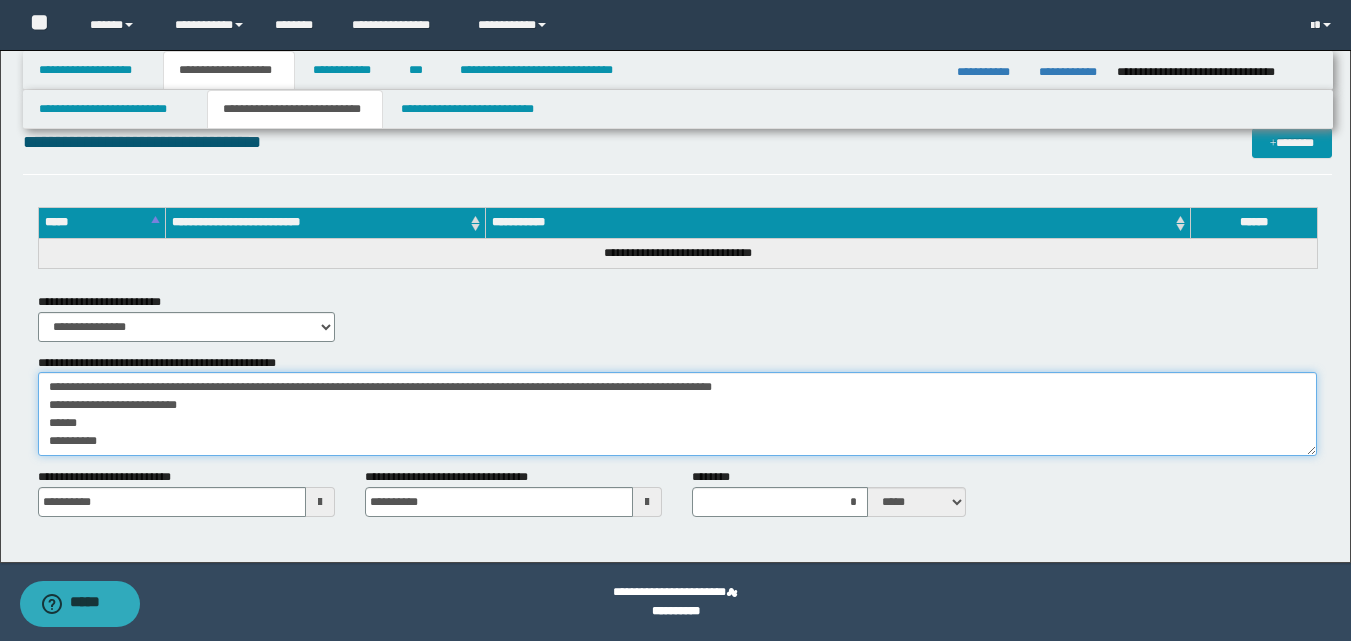 click on "**********" at bounding box center (677, 414) 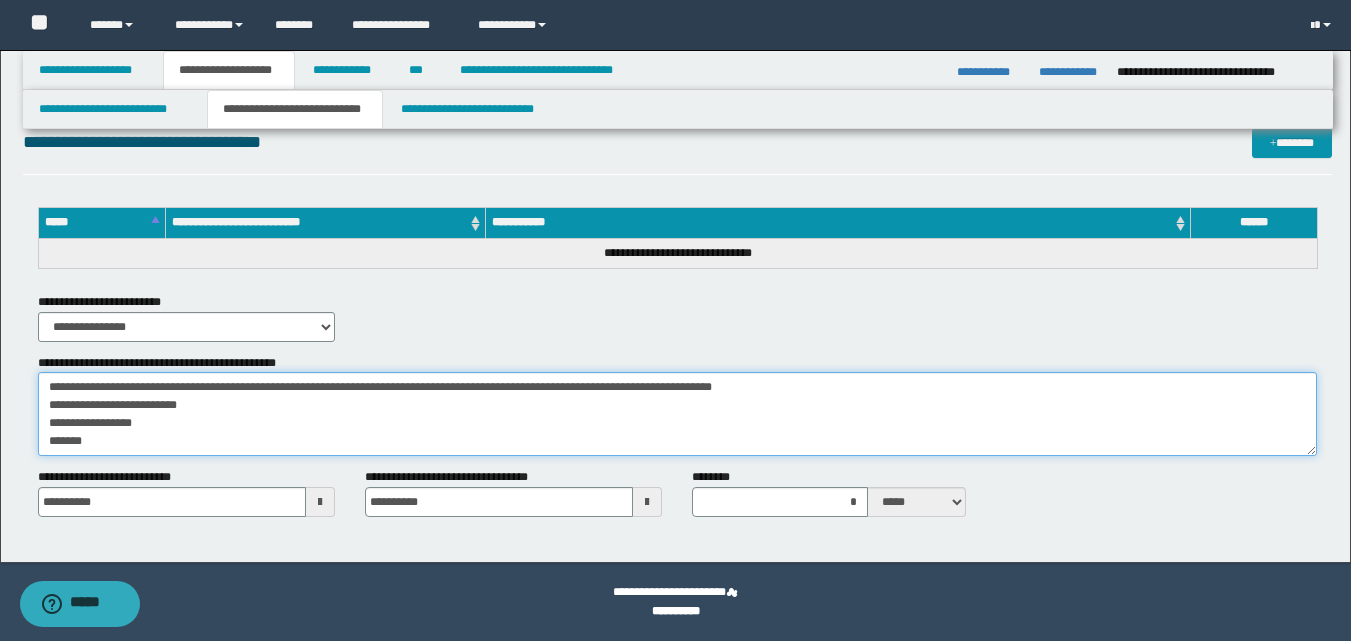click on "**********" at bounding box center (677, 414) 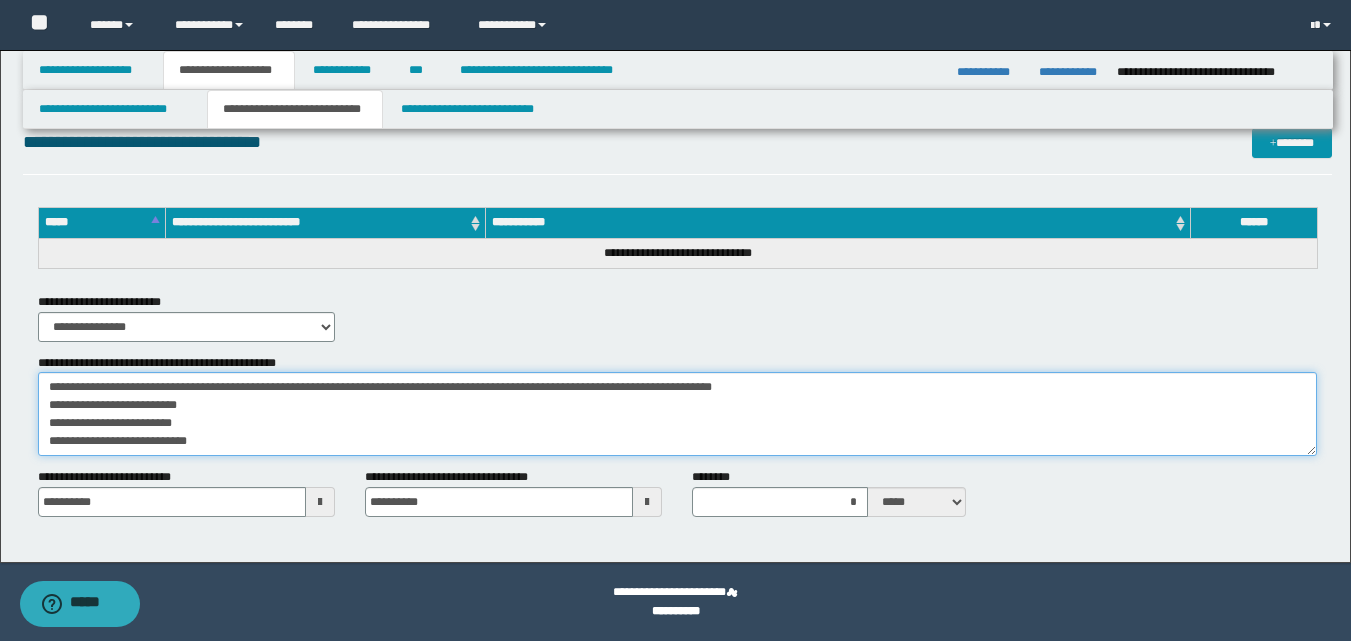 click on "**********" at bounding box center [677, 414] 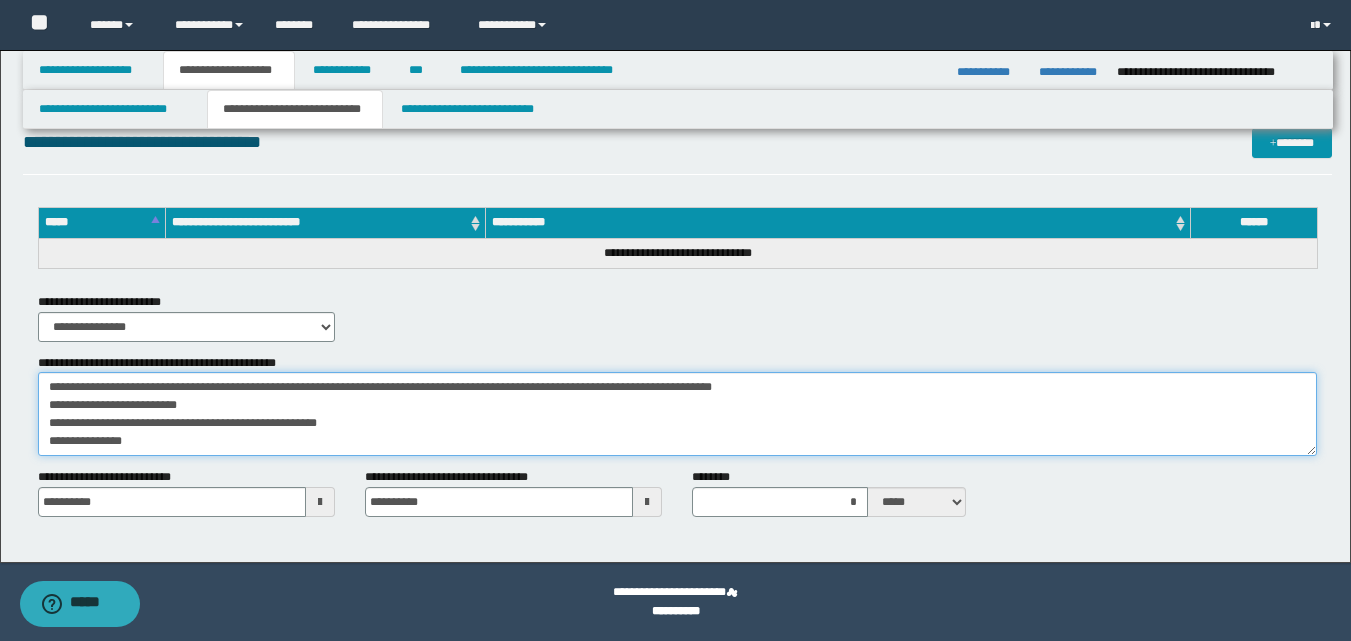 click on "**********" at bounding box center [677, 414] 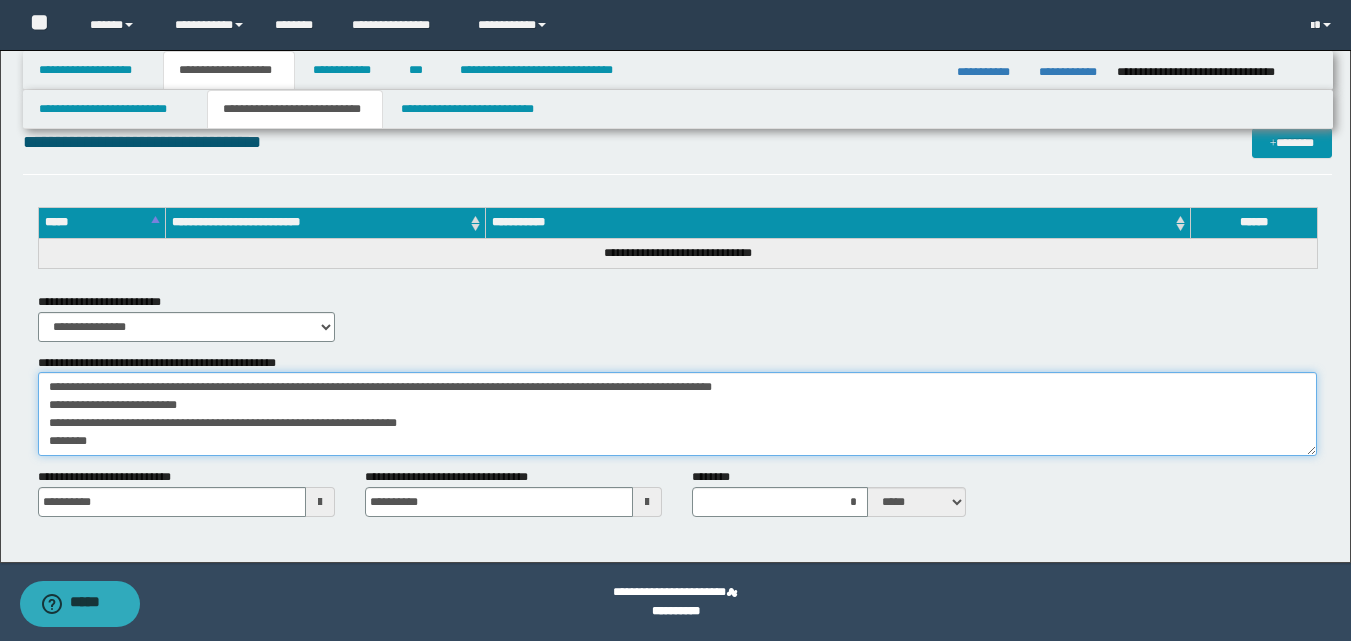 click on "**********" at bounding box center [677, 414] 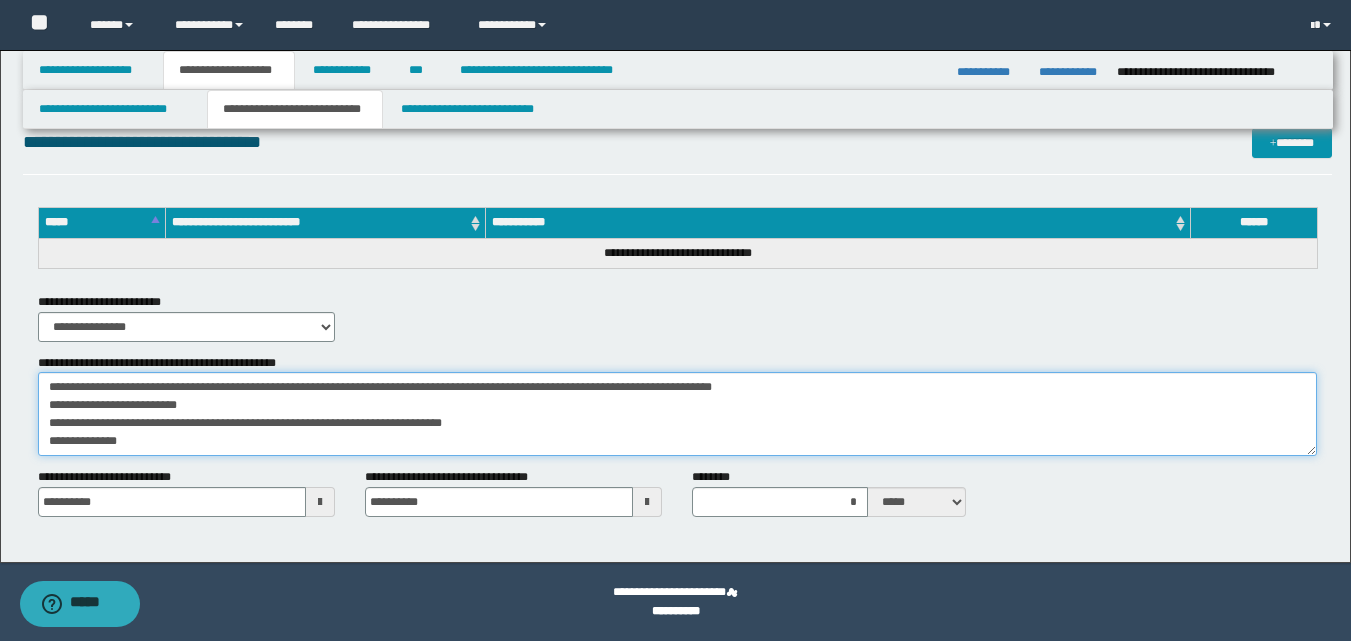 click on "**********" at bounding box center [677, 414] 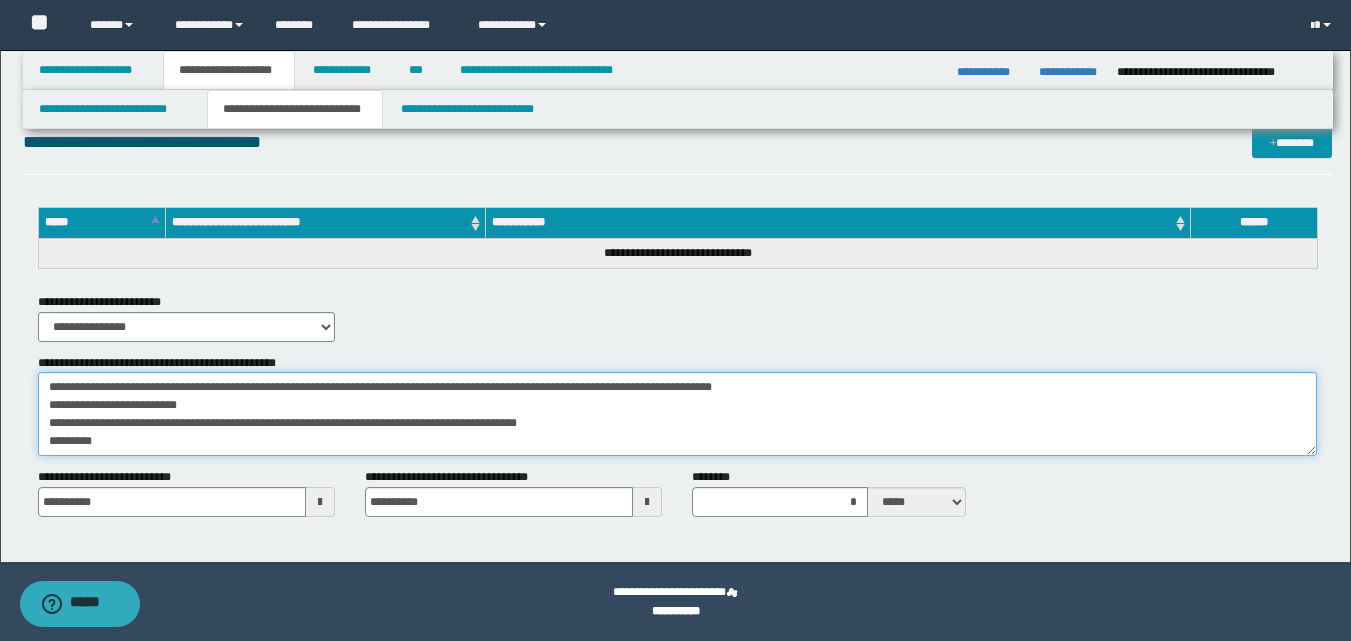 click on "**********" at bounding box center (677, 414) 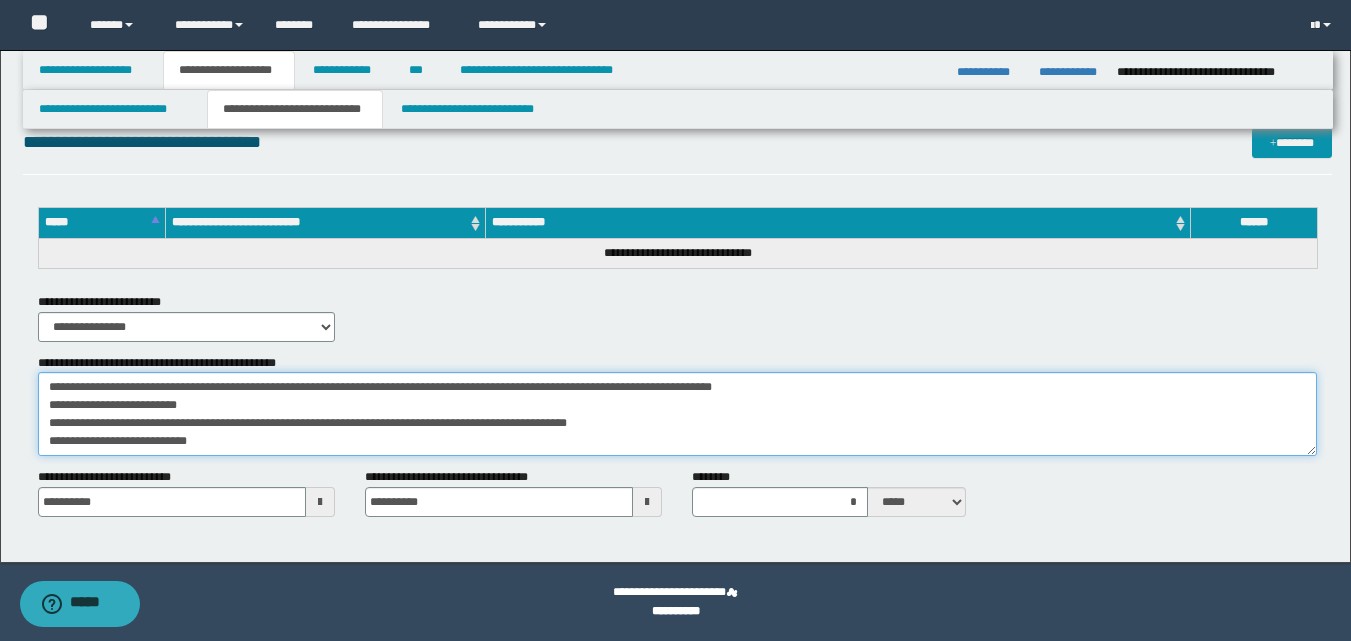 click on "**********" at bounding box center [677, 414] 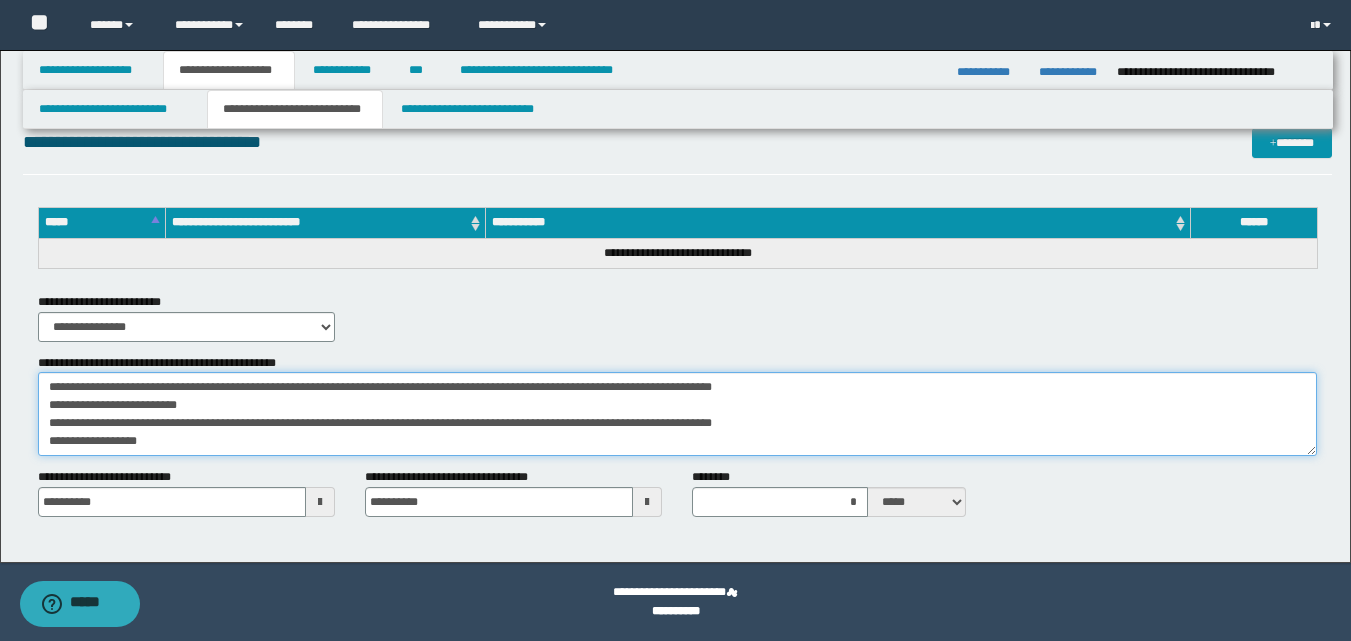 click on "**********" at bounding box center [677, 414] 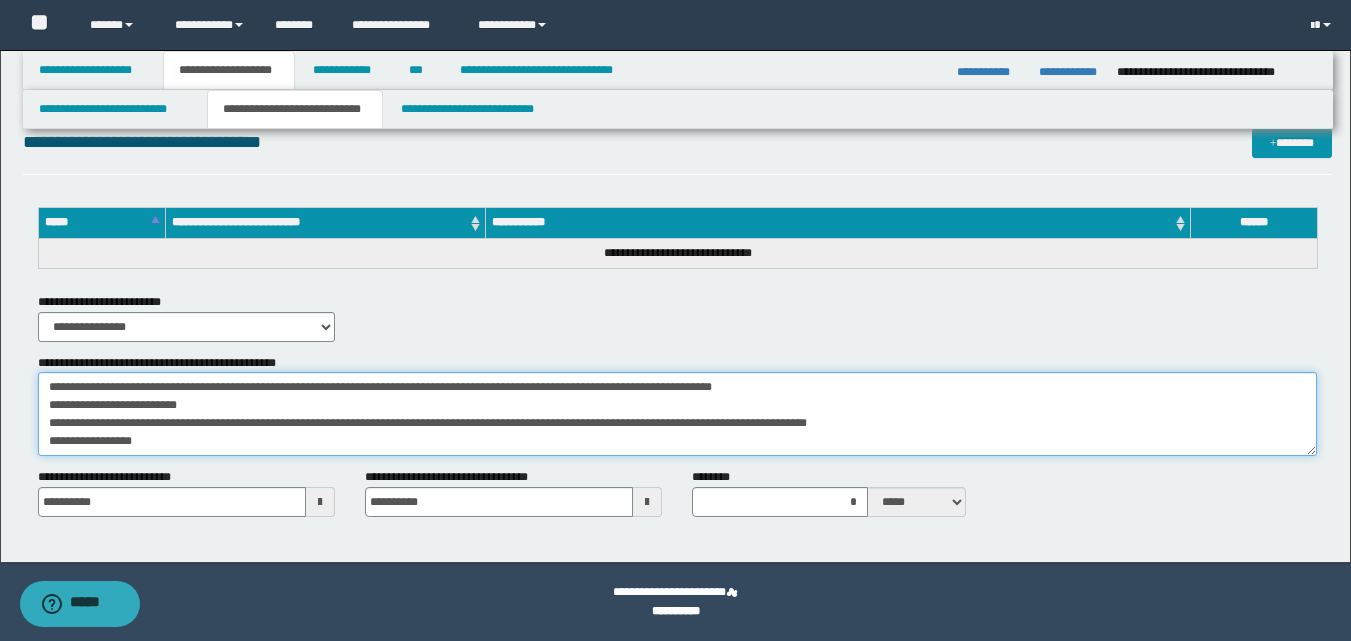 click on "**********" at bounding box center [677, 414] 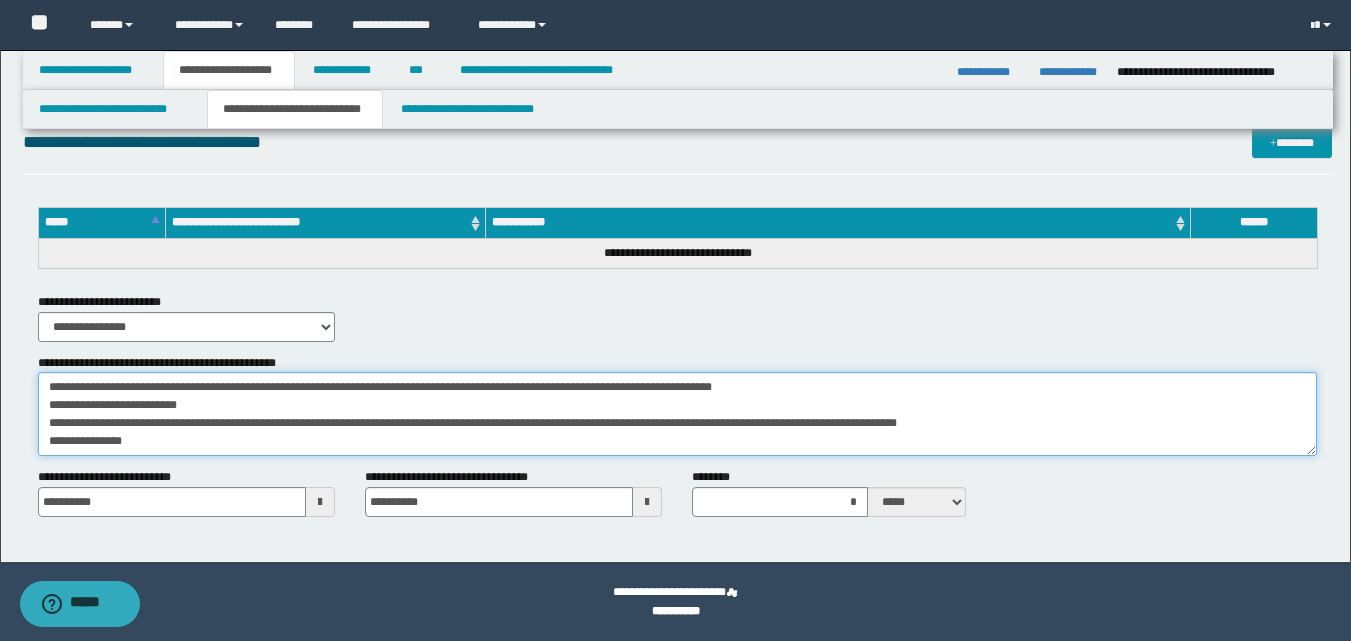 click on "**********" at bounding box center (677, 414) 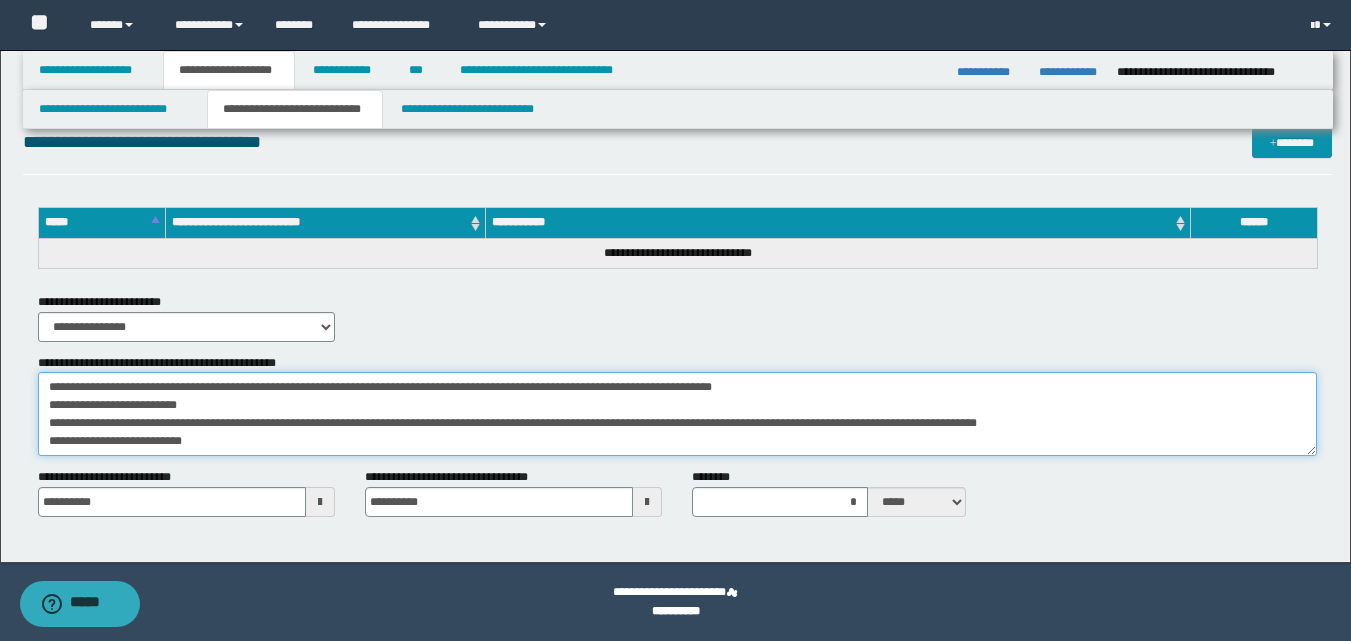 click on "**********" at bounding box center (677, 414) 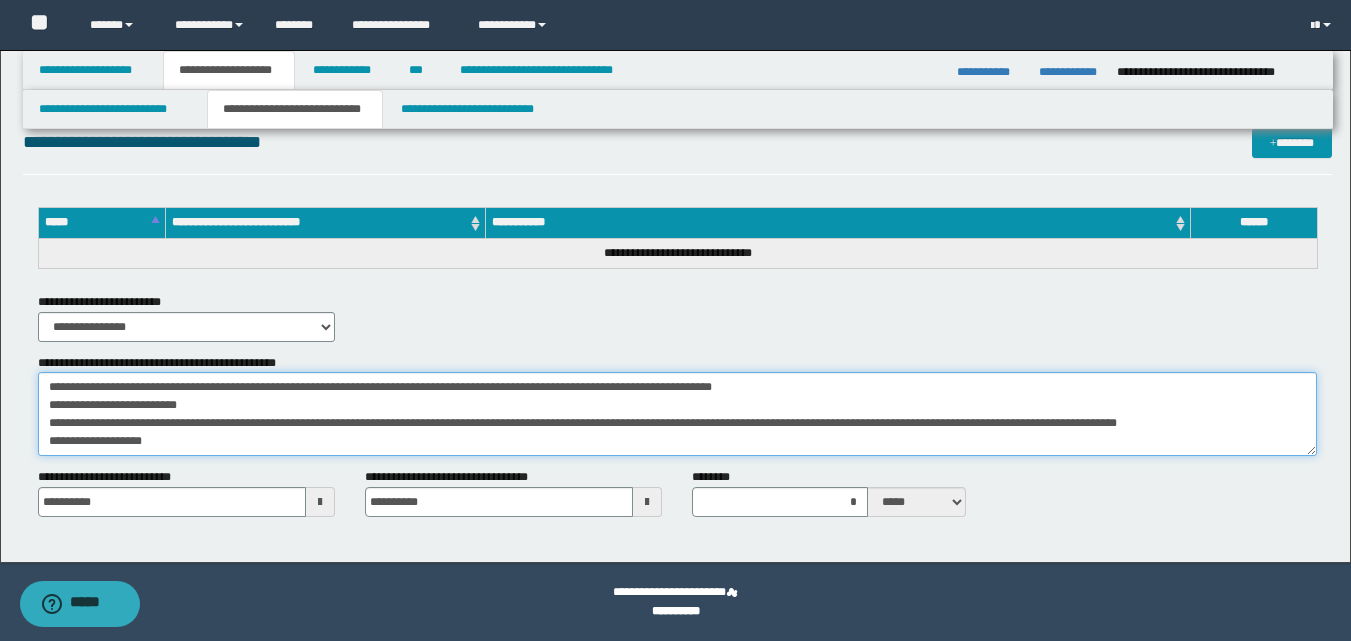 click on "**********" at bounding box center (677, 414) 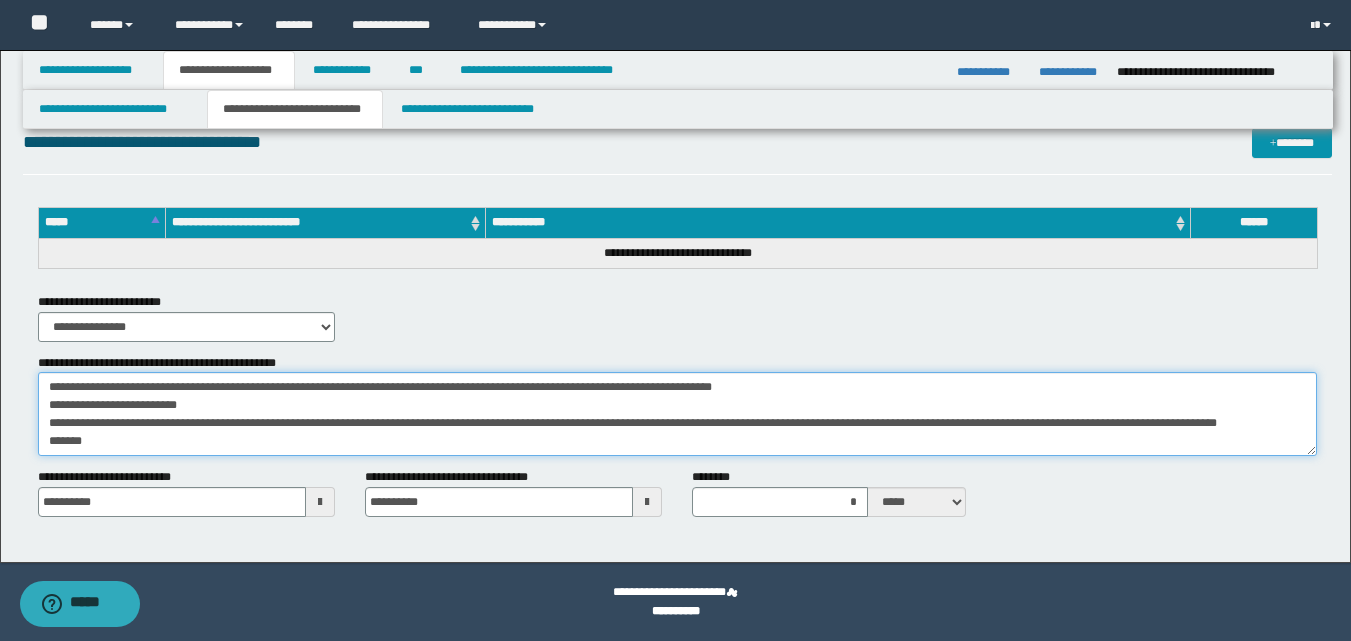 click on "**********" at bounding box center (677, 414) 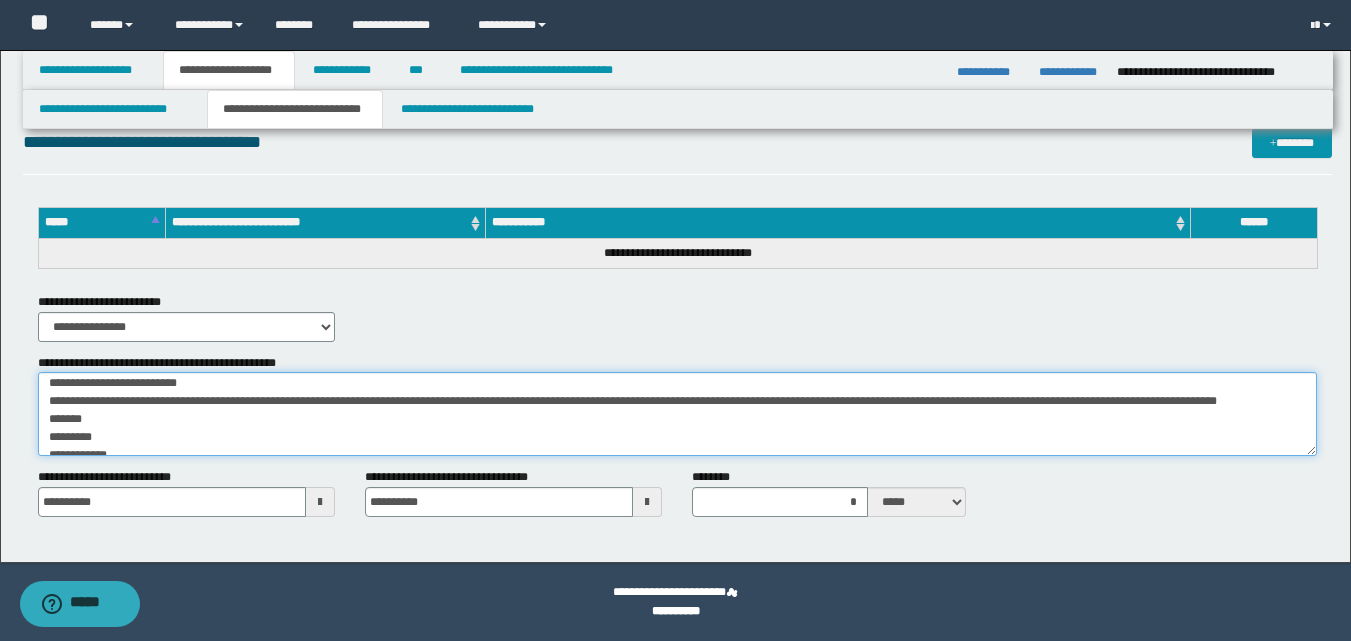 scroll, scrollTop: 40, scrollLeft: 0, axis: vertical 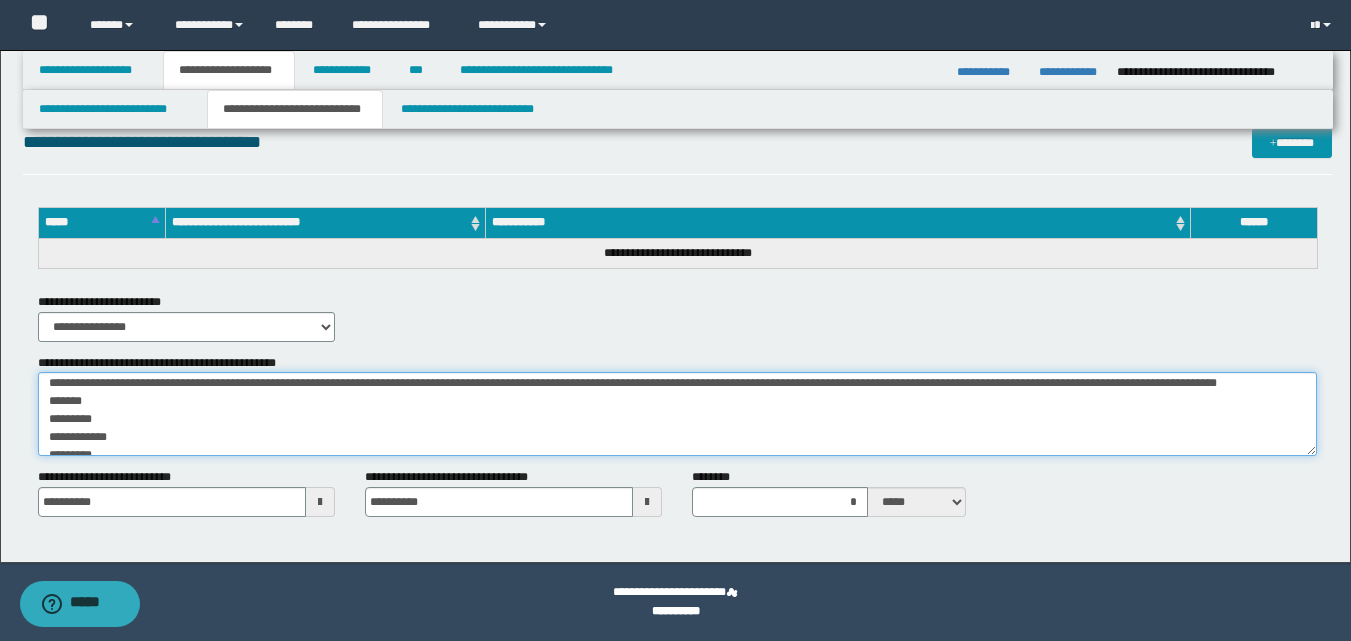 click on "**********" at bounding box center [677, 414] 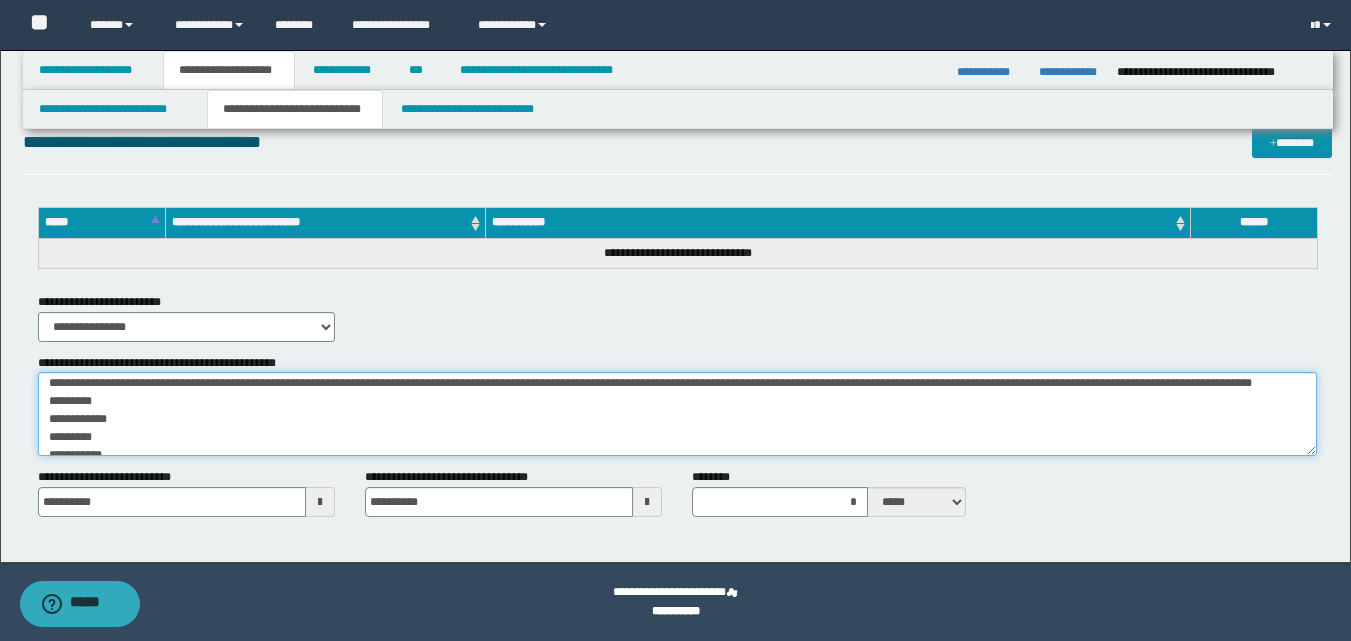 scroll, scrollTop: 22, scrollLeft: 0, axis: vertical 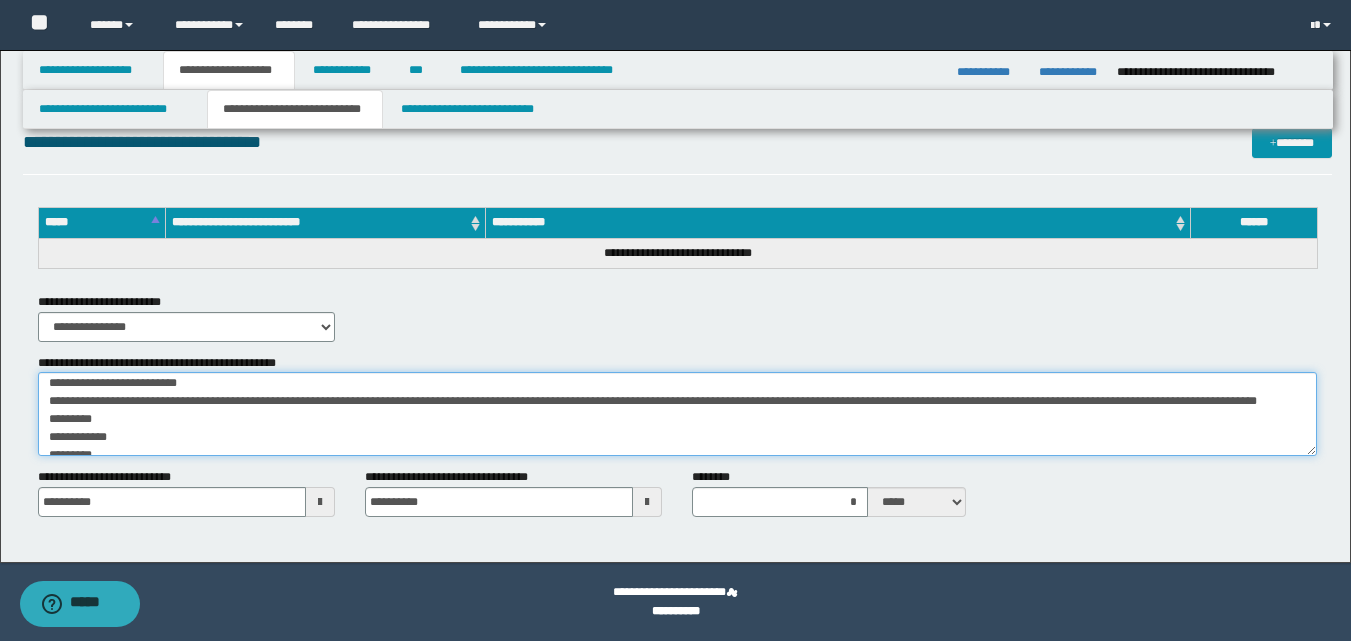 click on "**********" at bounding box center [677, 414] 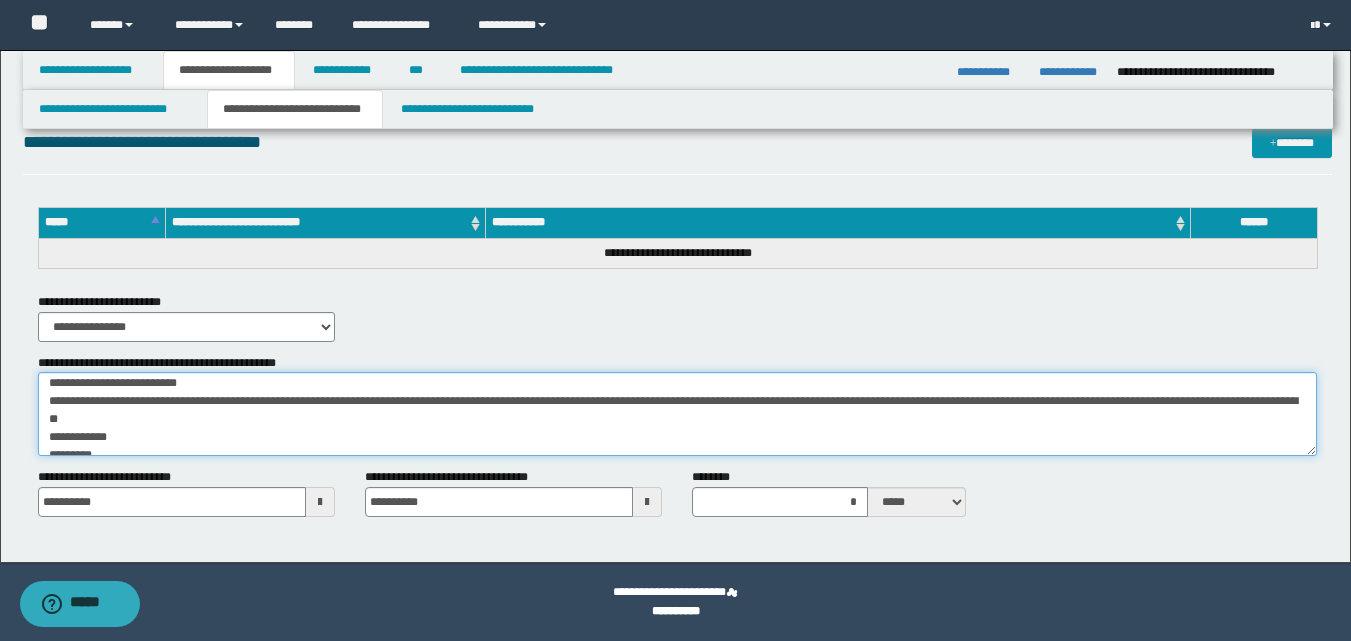 click on "**********" at bounding box center (677, 414) 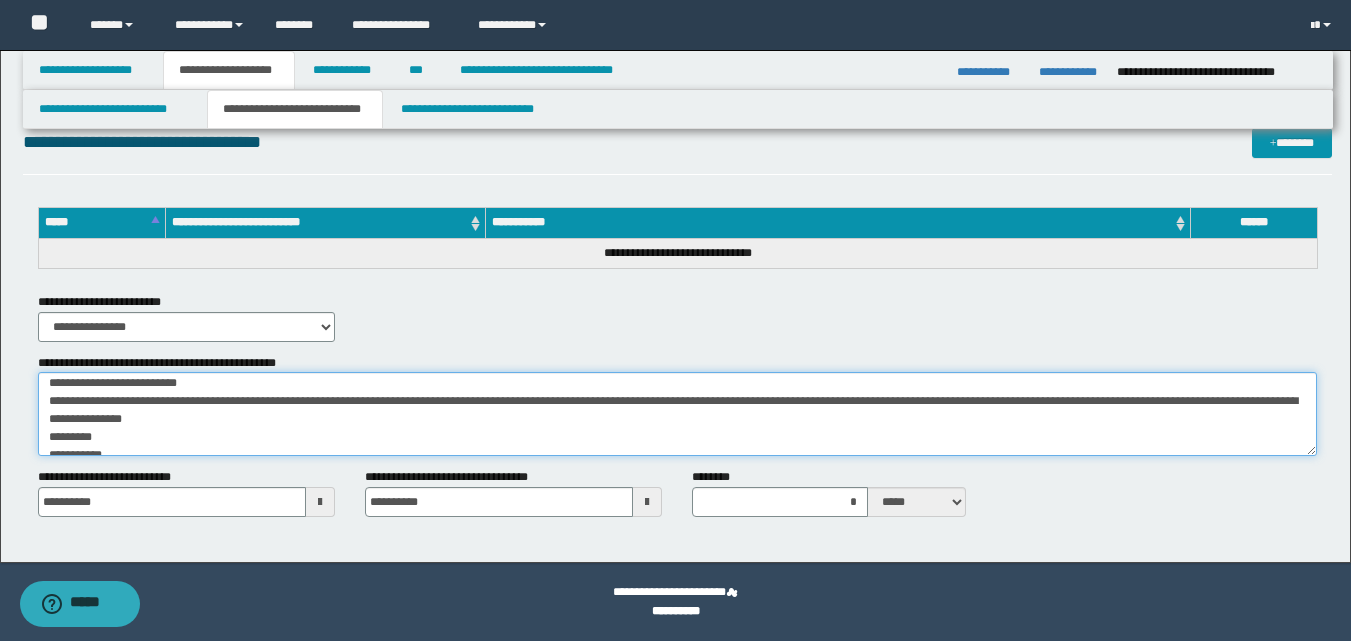 click on "**********" at bounding box center (677, 414) 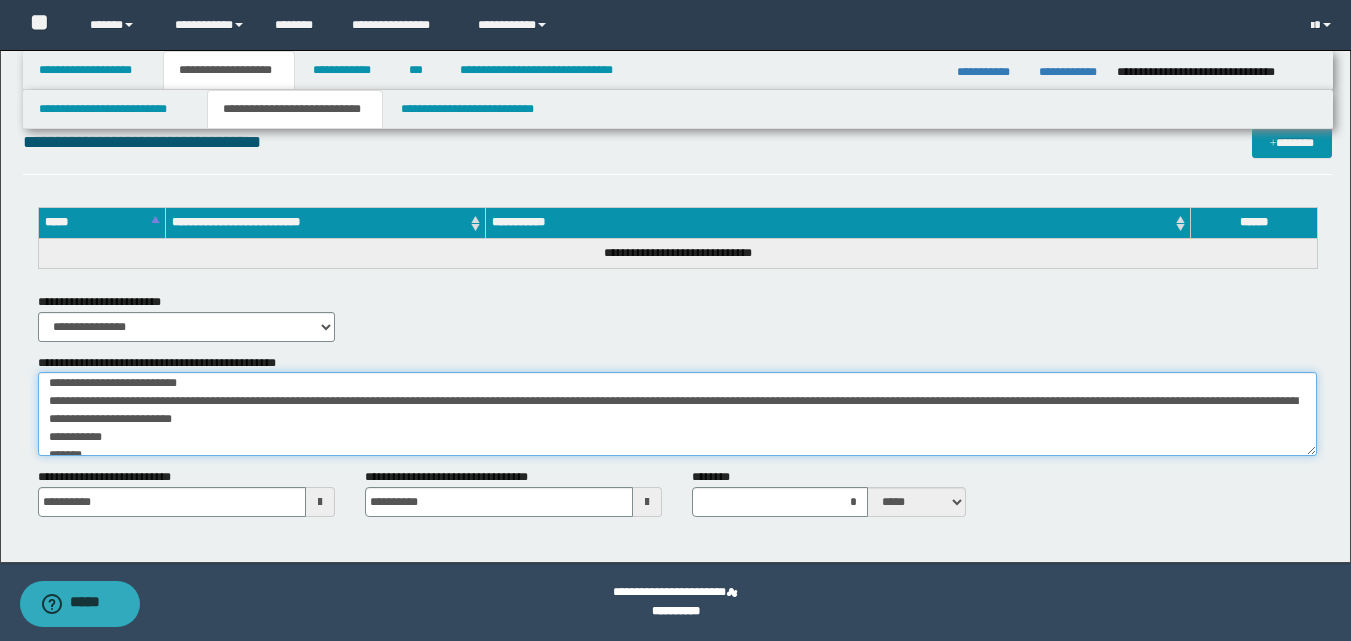 click on "**********" at bounding box center (677, 414) 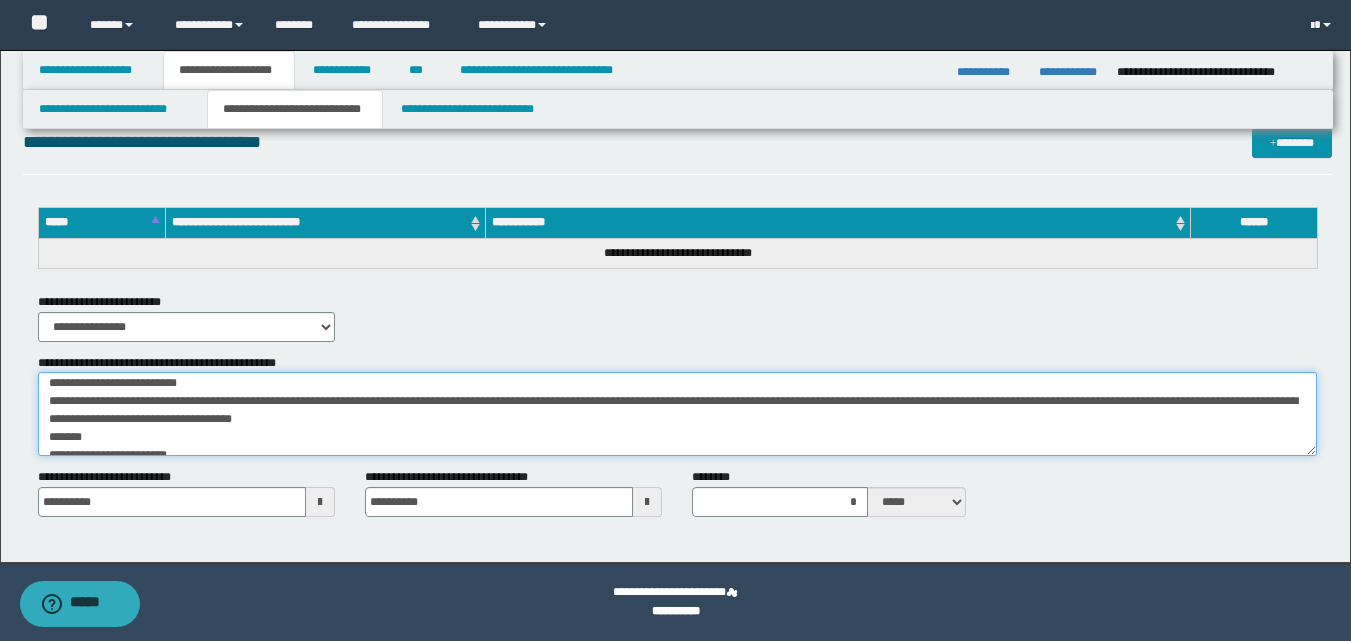 click on "**********" at bounding box center [677, 414] 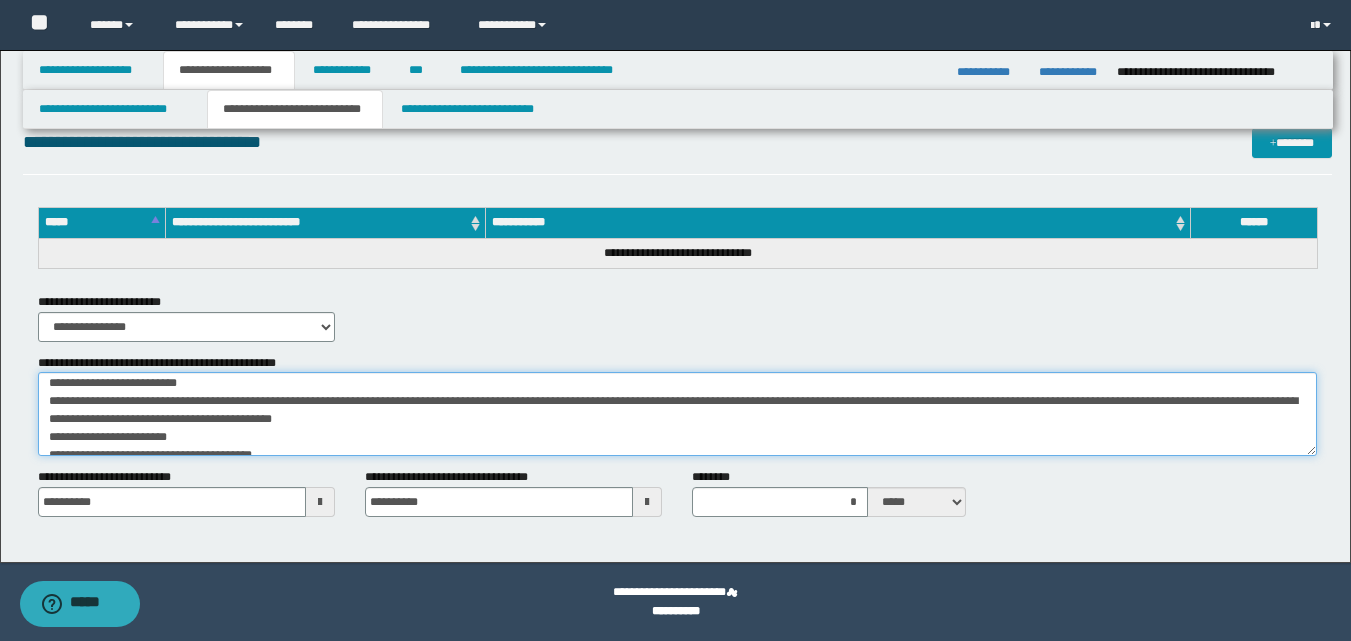 click on "**********" at bounding box center [677, 414] 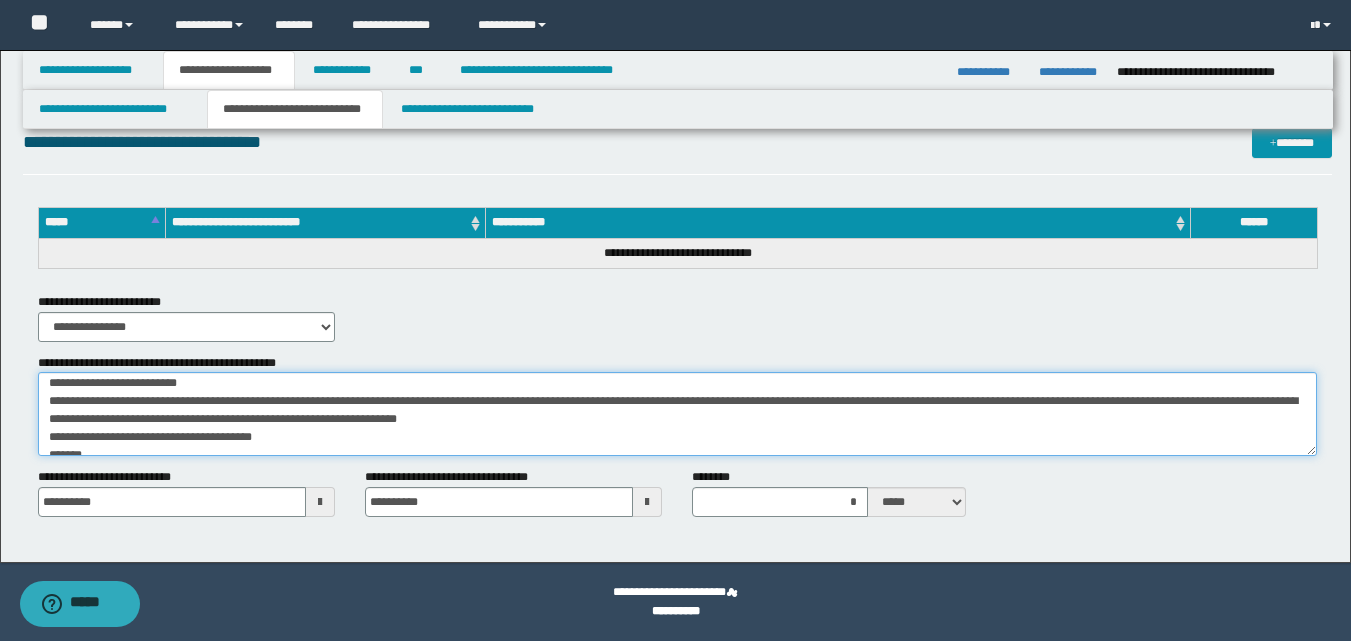 click on "**********" at bounding box center [677, 414] 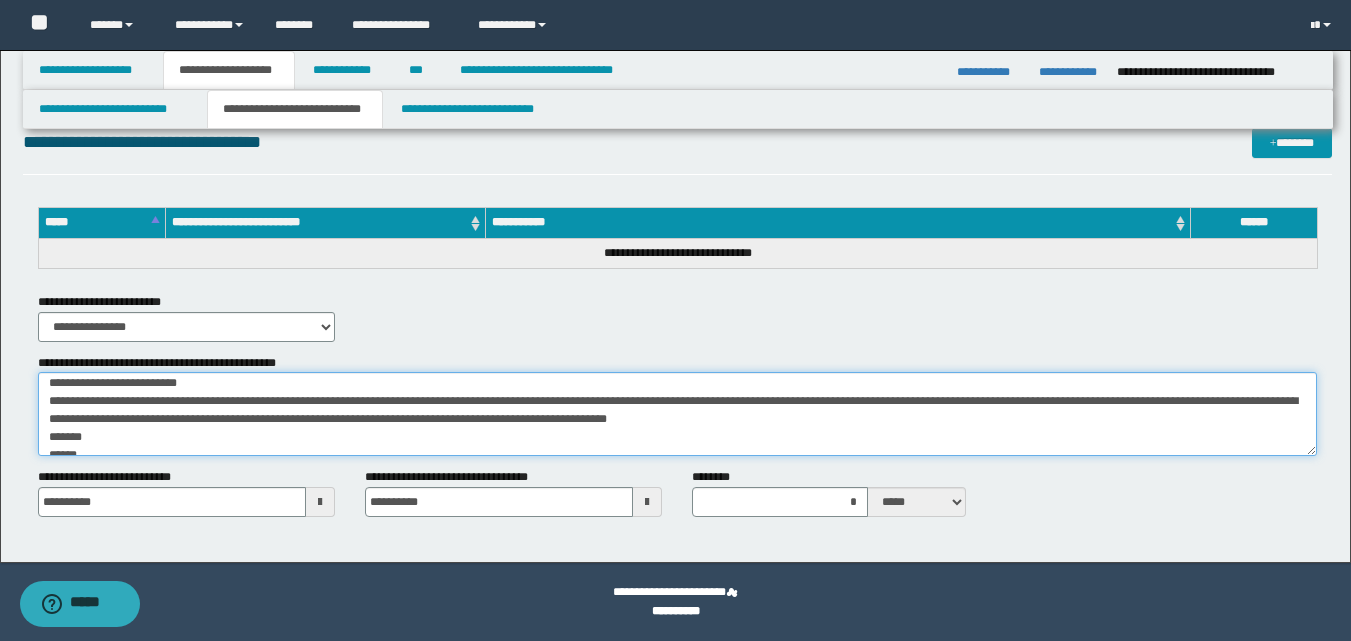 click on "**********" at bounding box center (677, 414) 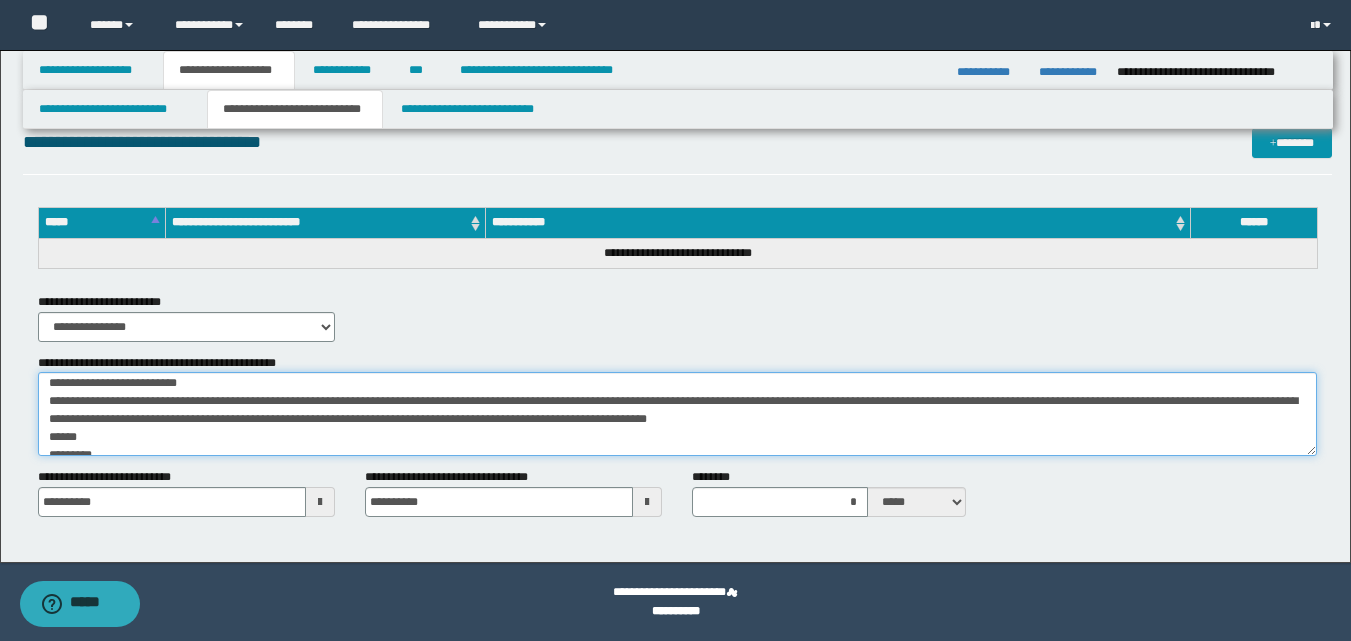 click on "**********" at bounding box center [677, 414] 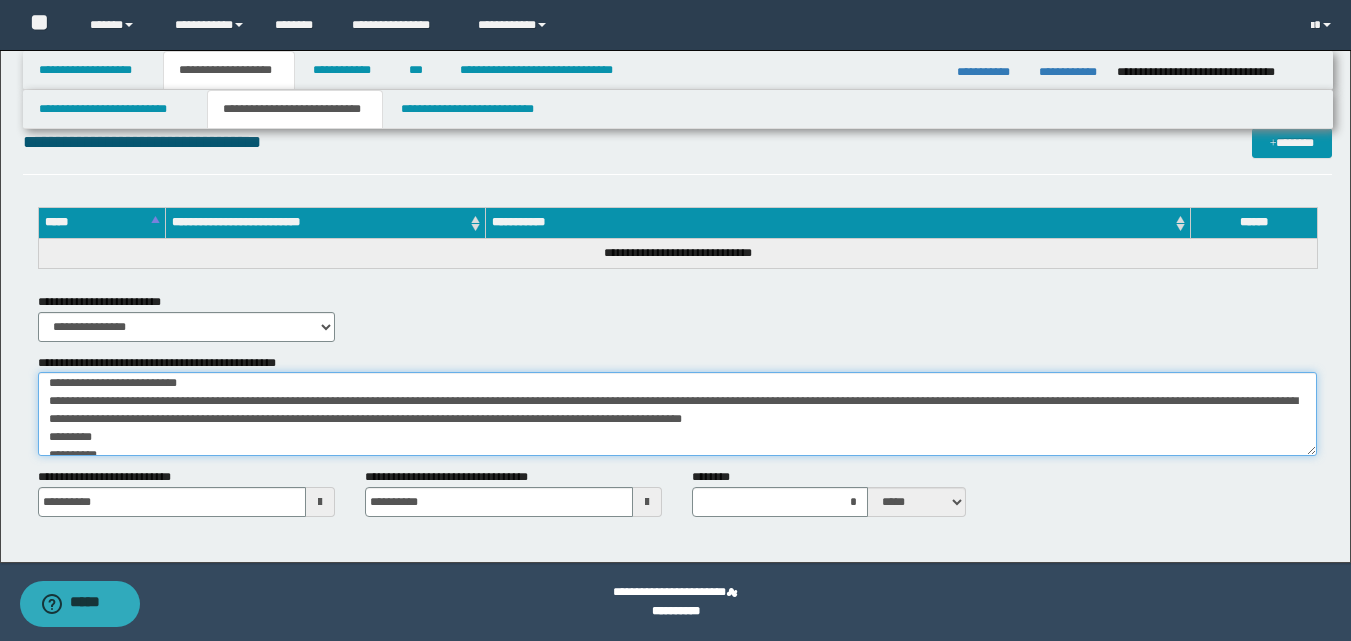 click on "**********" at bounding box center (677, 414) 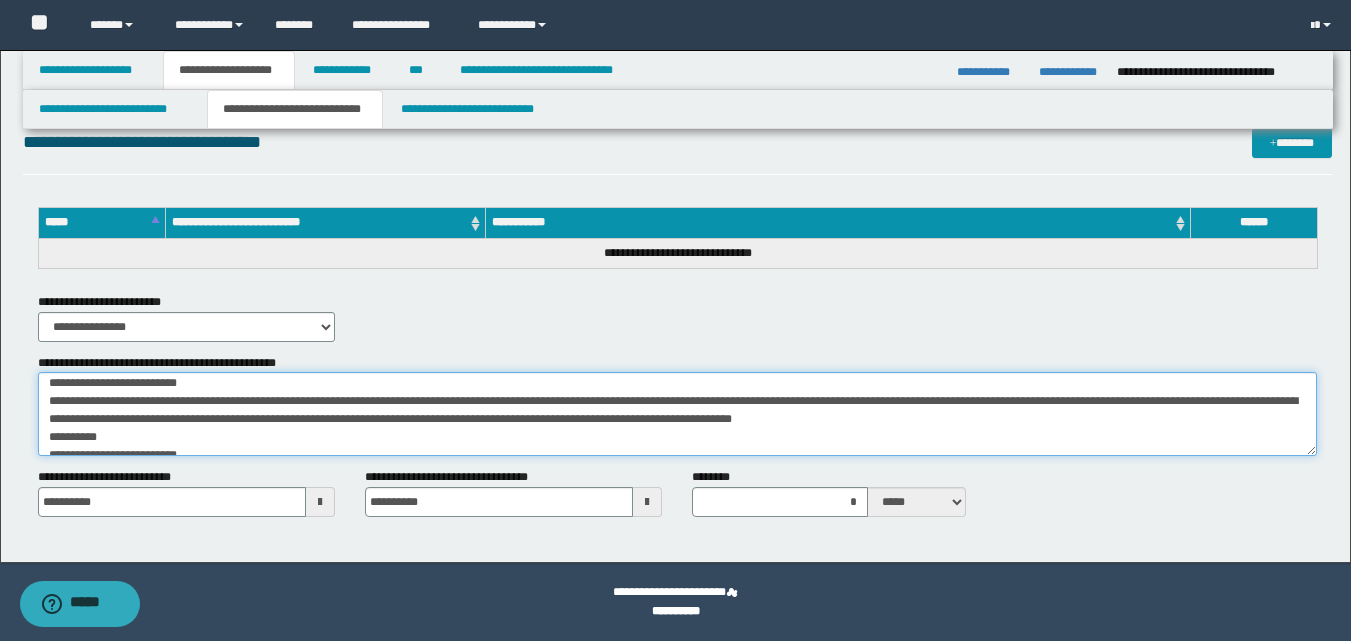 click on "**********" at bounding box center (677, 414) 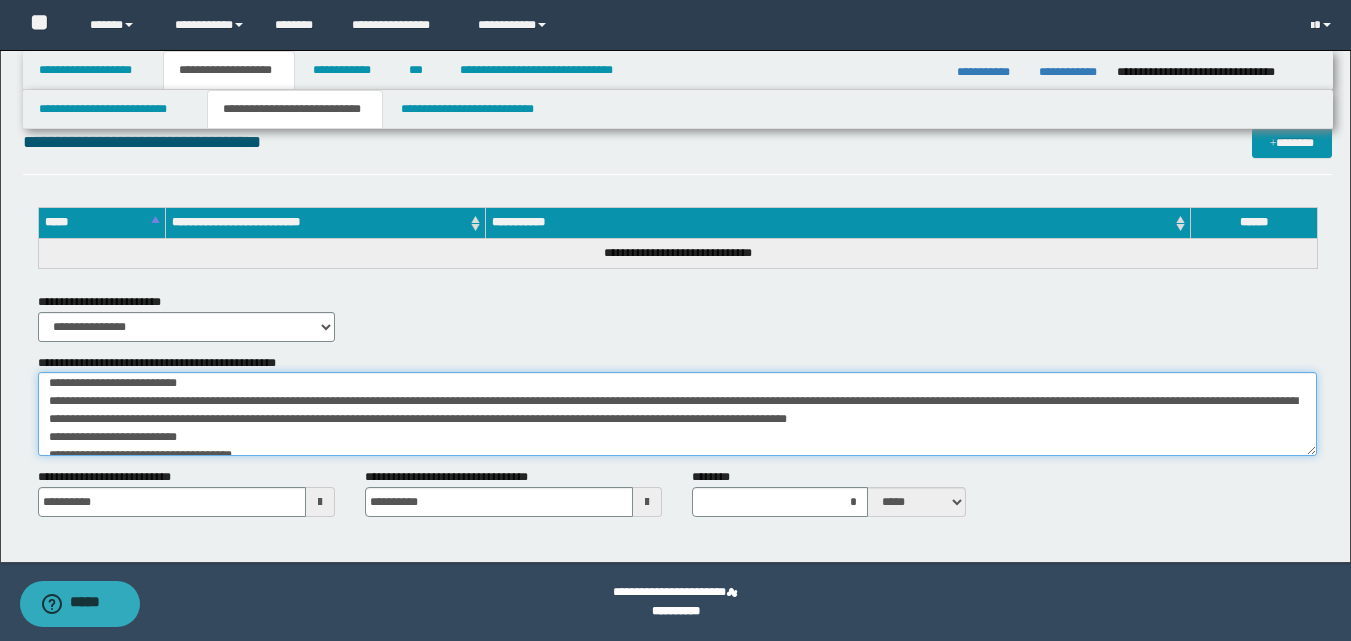click on "**********" at bounding box center [677, 414] 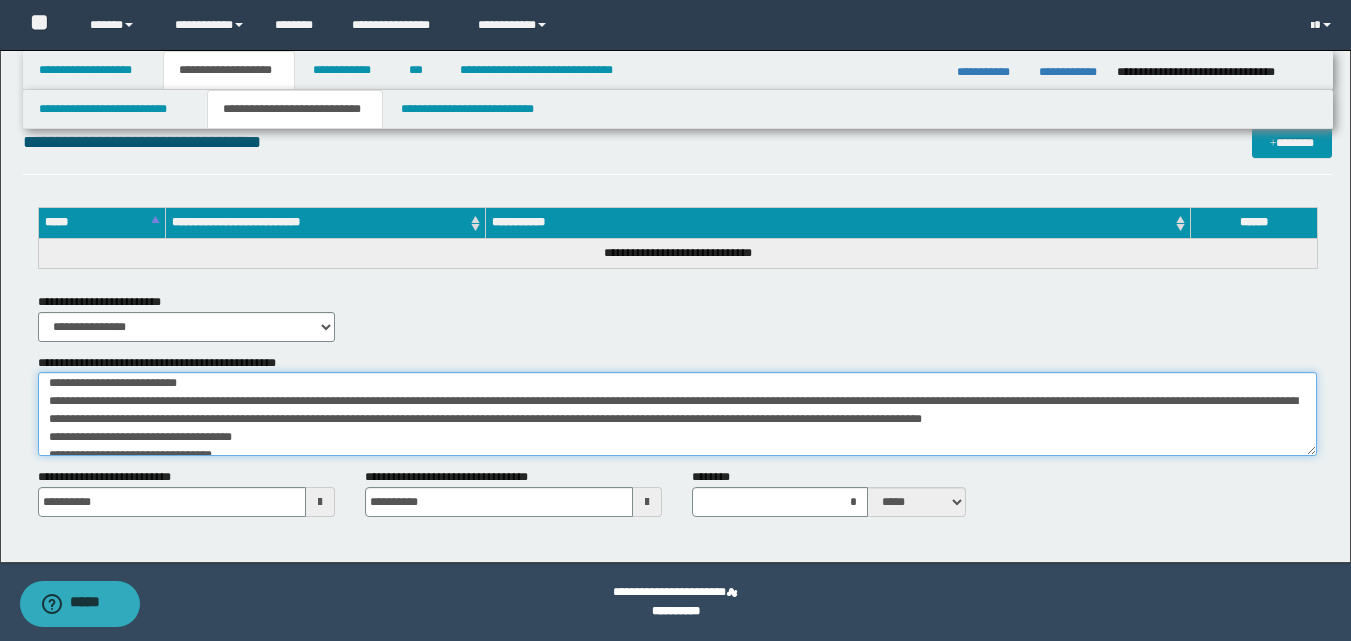 click on "**********" at bounding box center [677, 414] 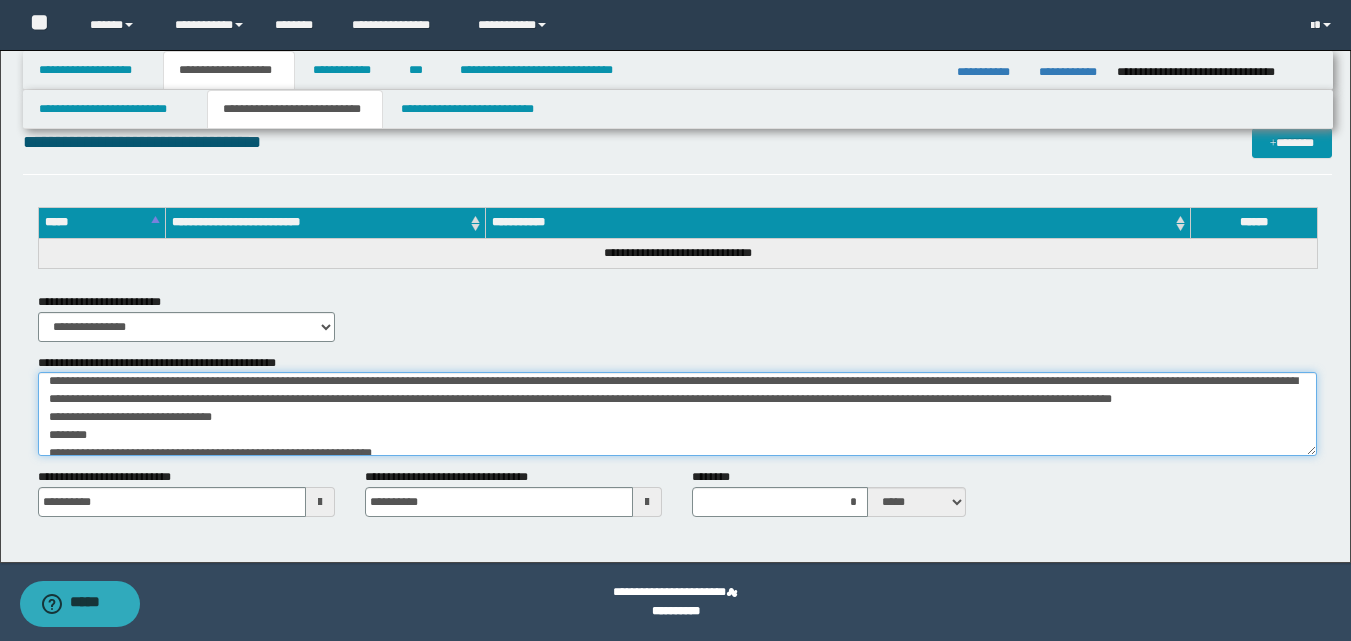 scroll, scrollTop: 62, scrollLeft: 0, axis: vertical 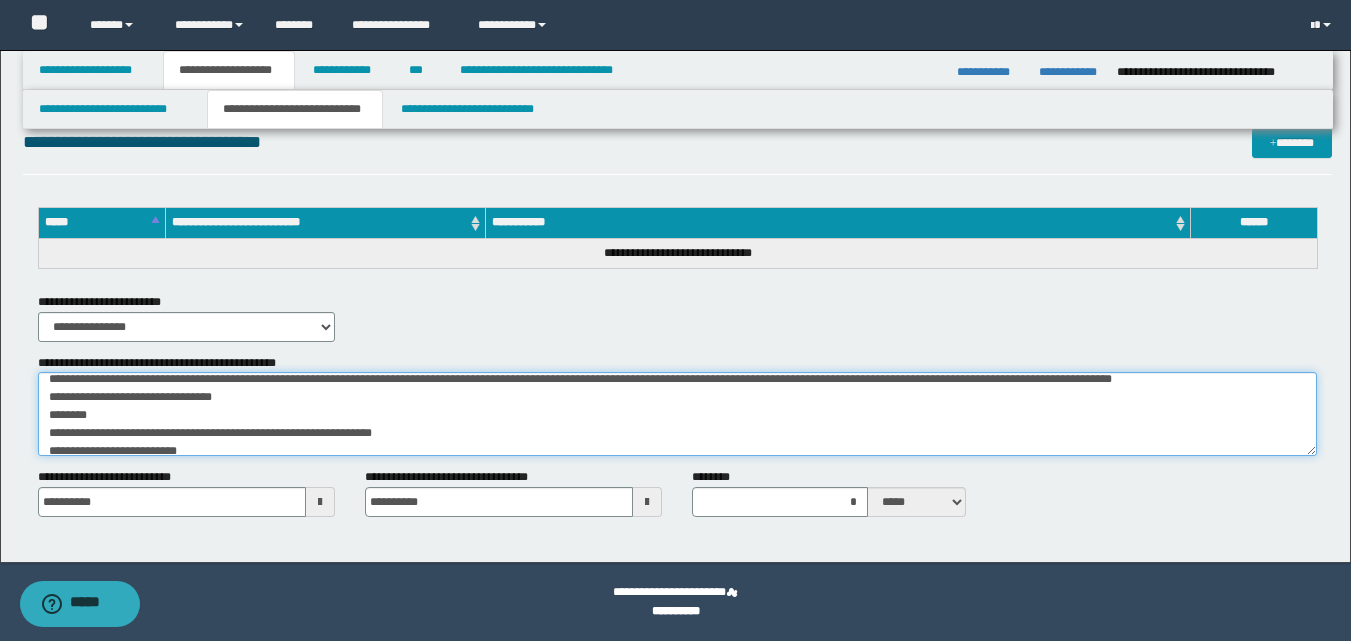 click on "**********" at bounding box center (677, 414) 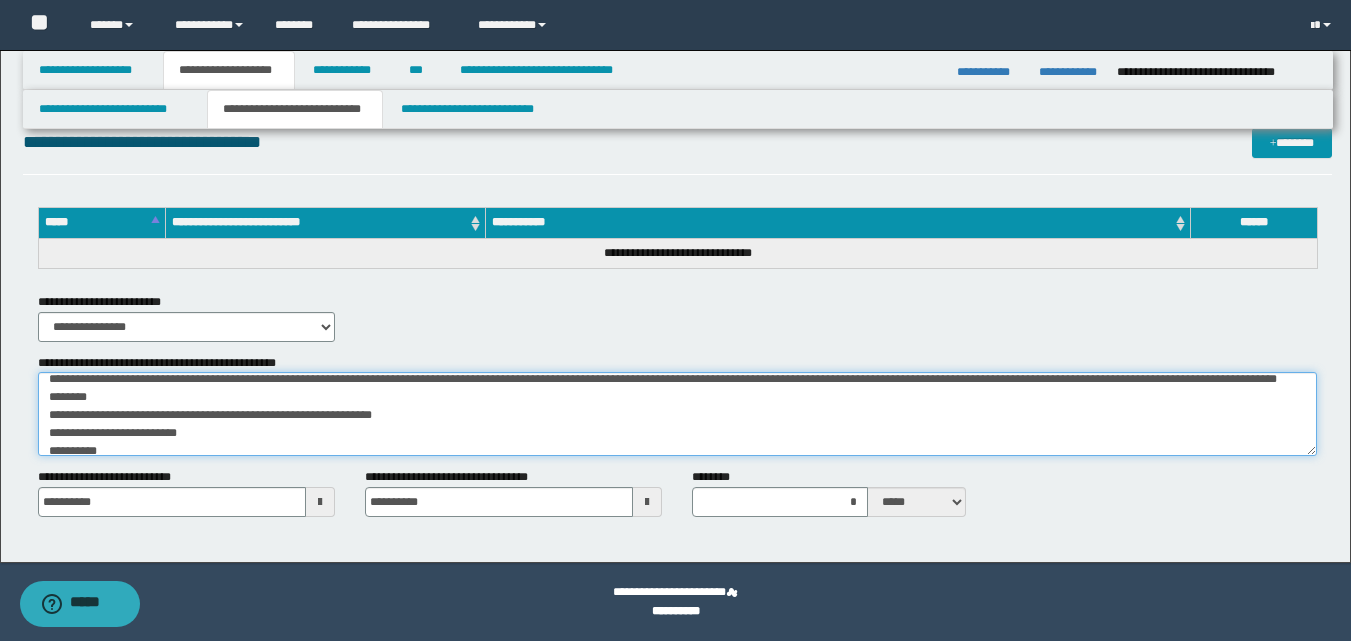 scroll, scrollTop: 44, scrollLeft: 0, axis: vertical 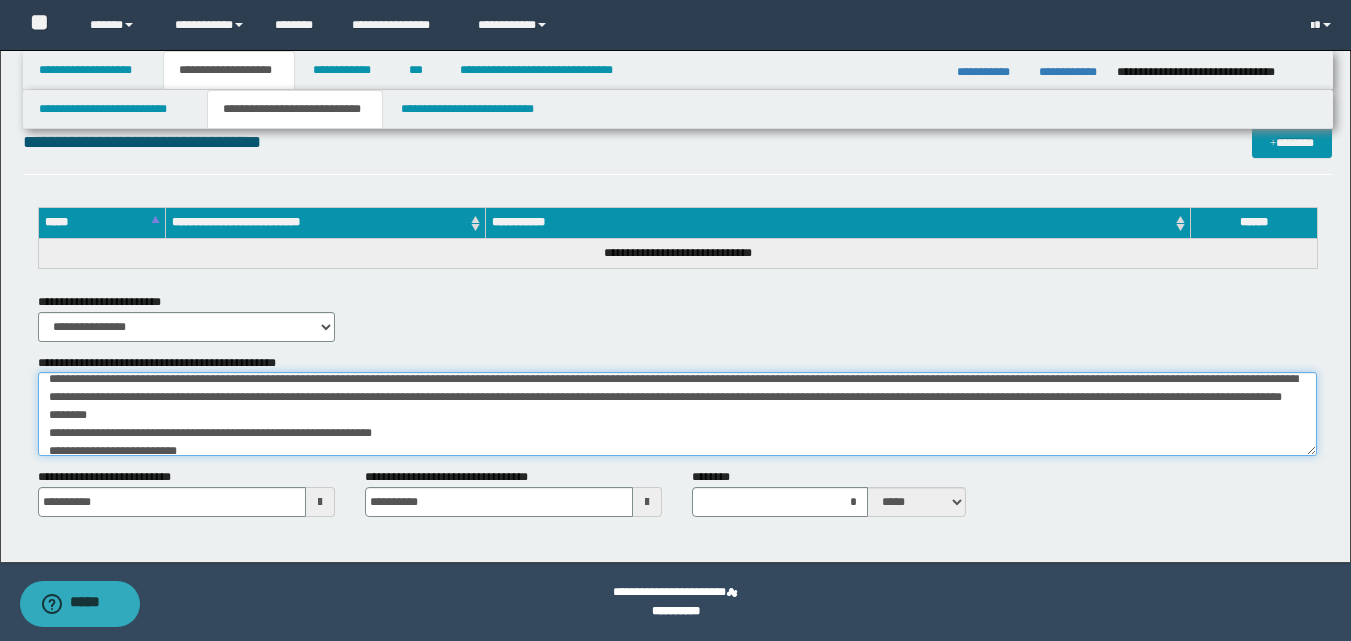 click on "**********" at bounding box center (677, 414) 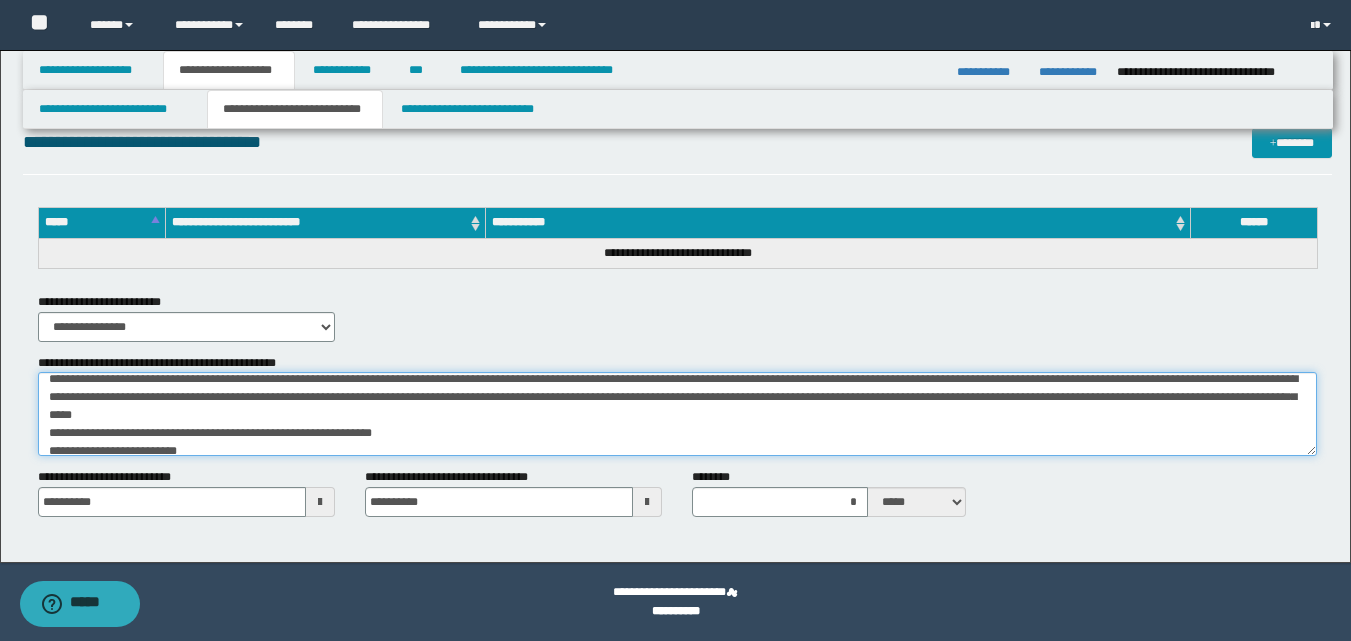 scroll, scrollTop: 26, scrollLeft: 0, axis: vertical 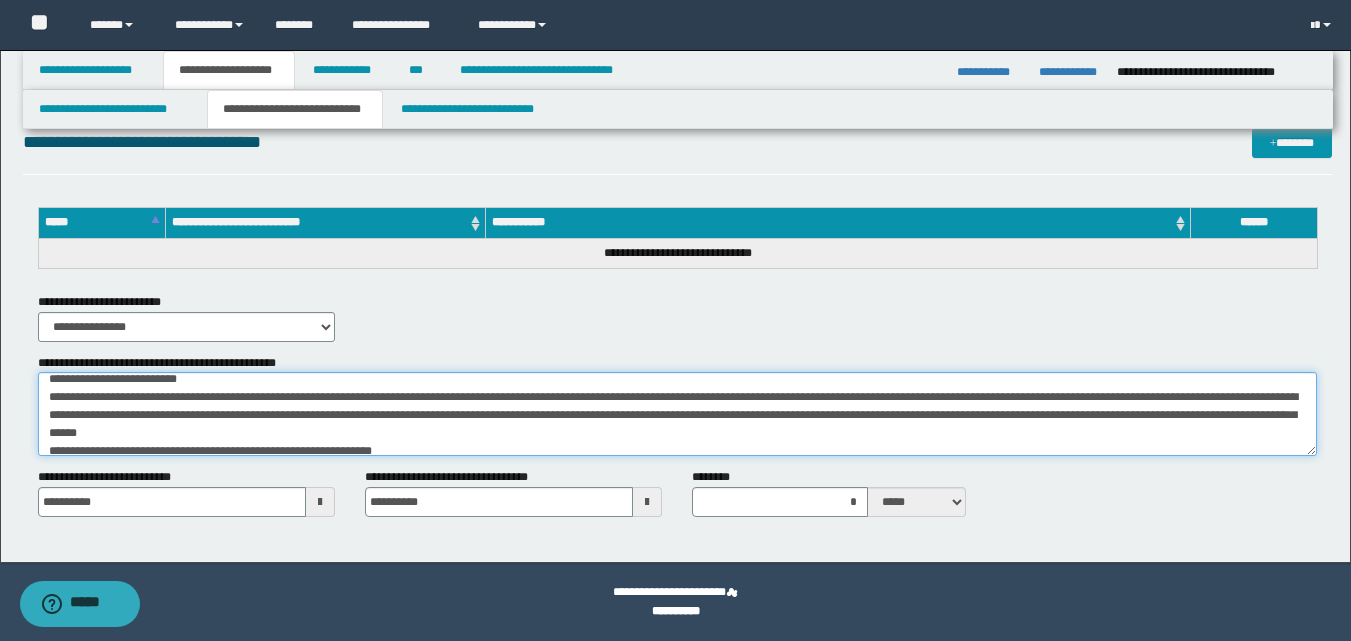 click on "**********" at bounding box center [677, 414] 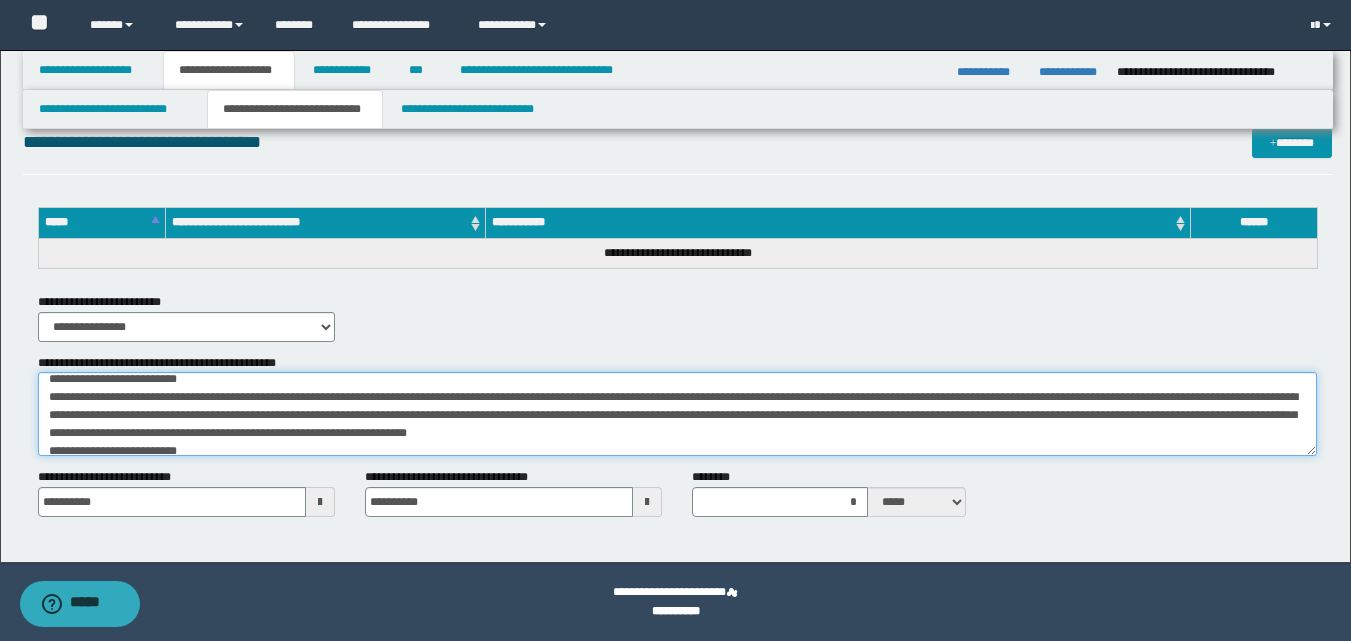 click on "**********" at bounding box center [677, 414] 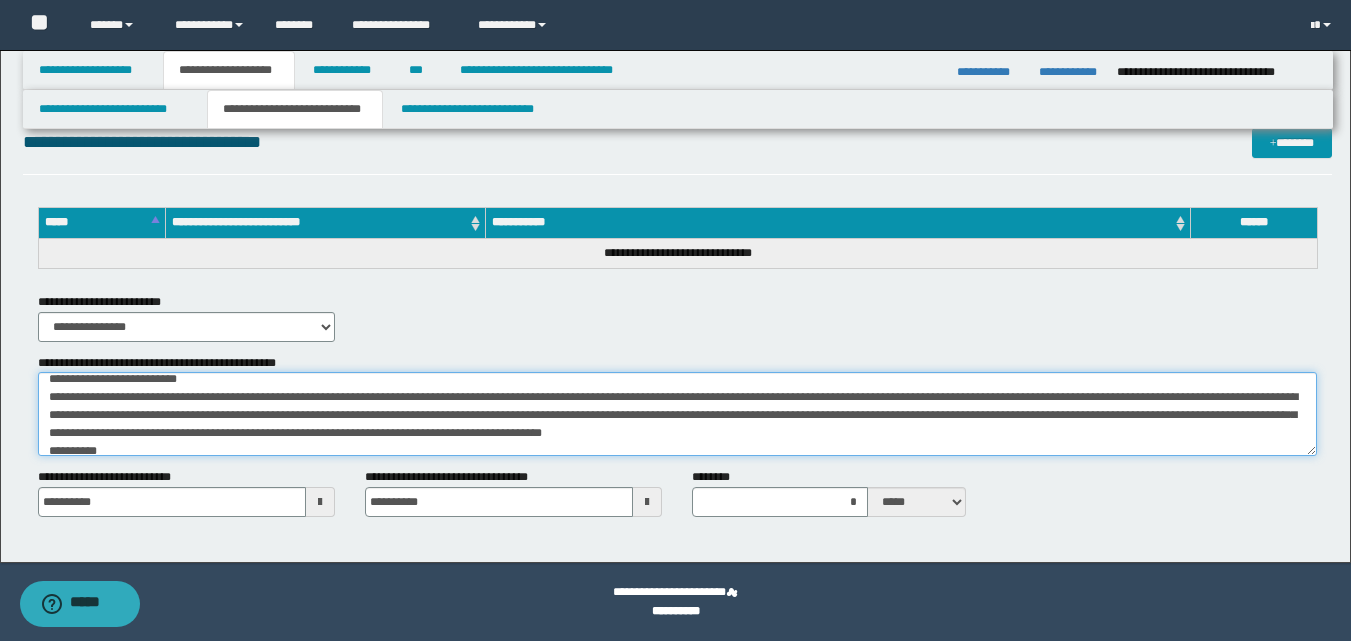 click on "**********" at bounding box center [677, 414] 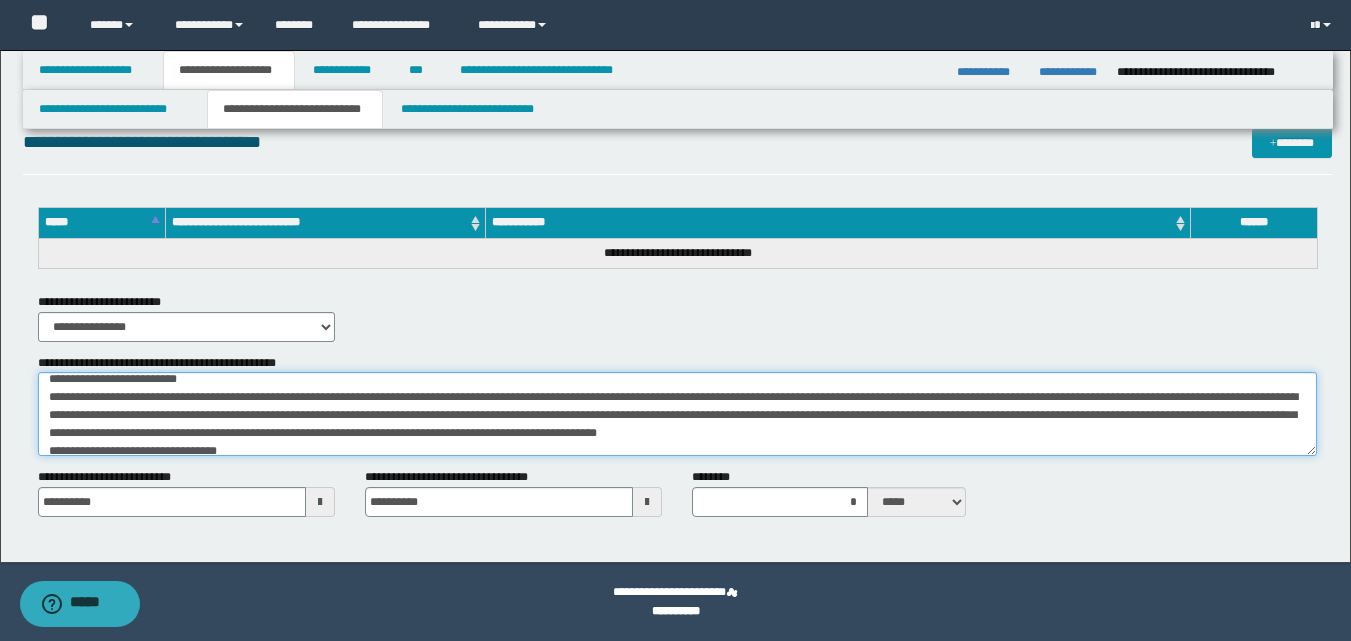 click on "**********" at bounding box center [677, 414] 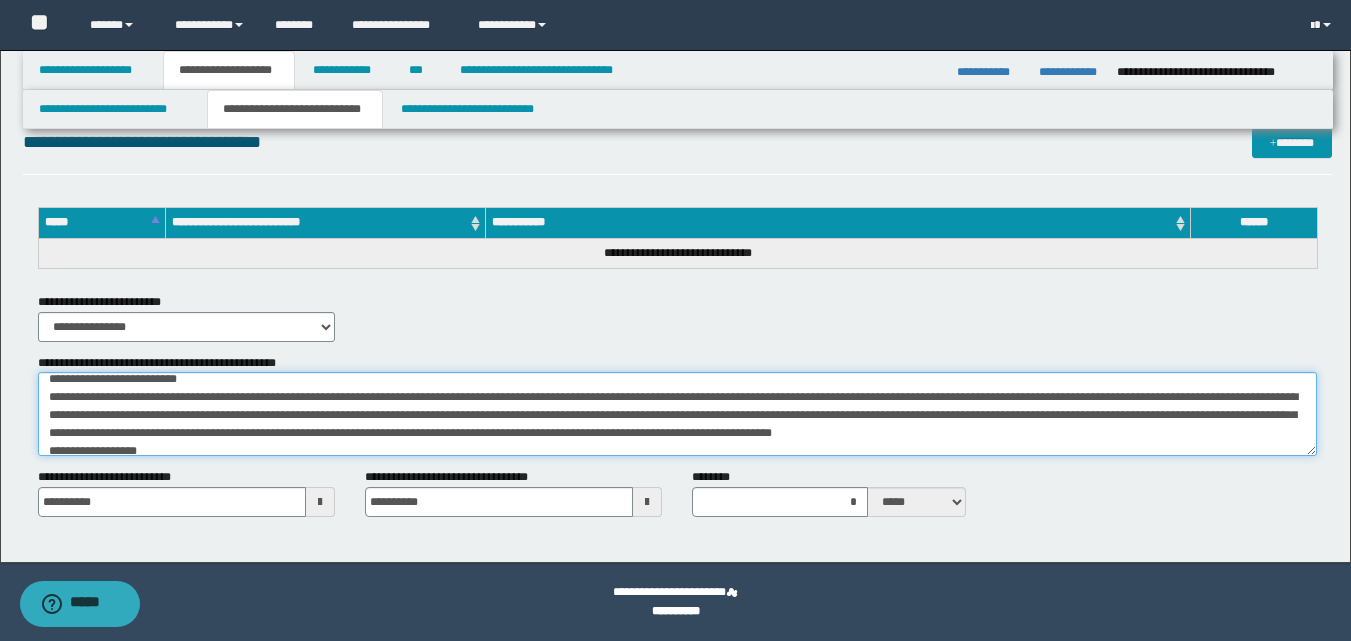 click on "**********" at bounding box center [677, 414] 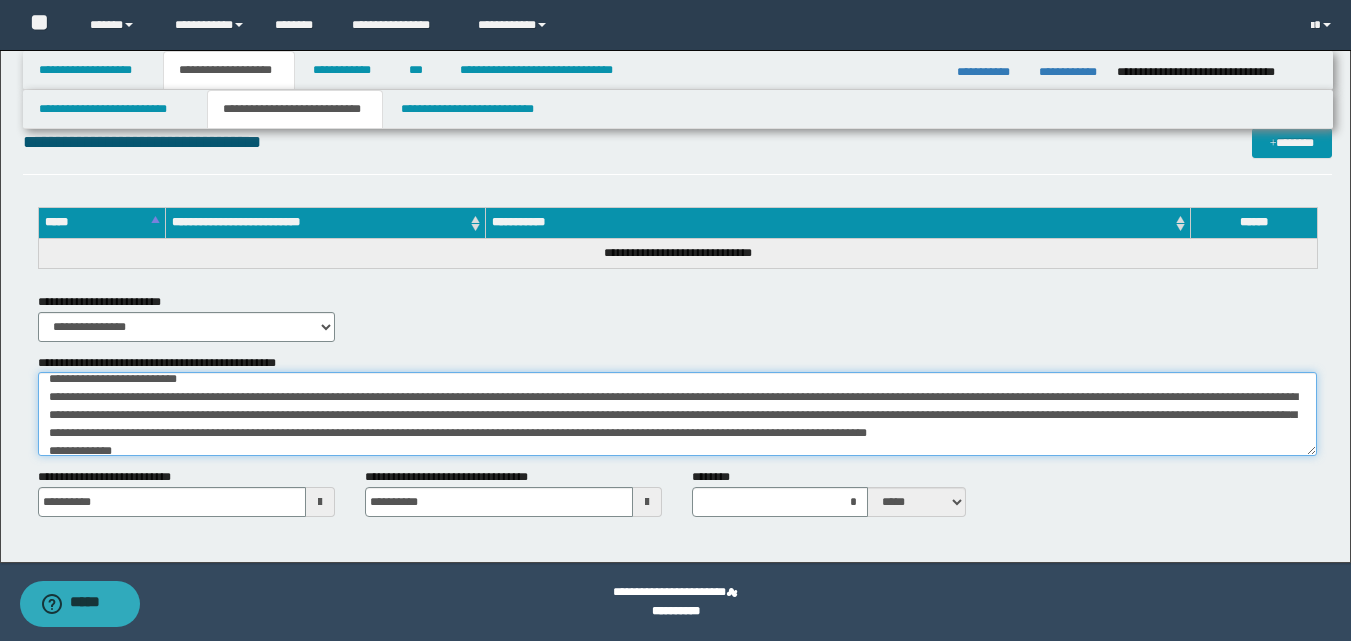 click on "**********" at bounding box center [677, 414] 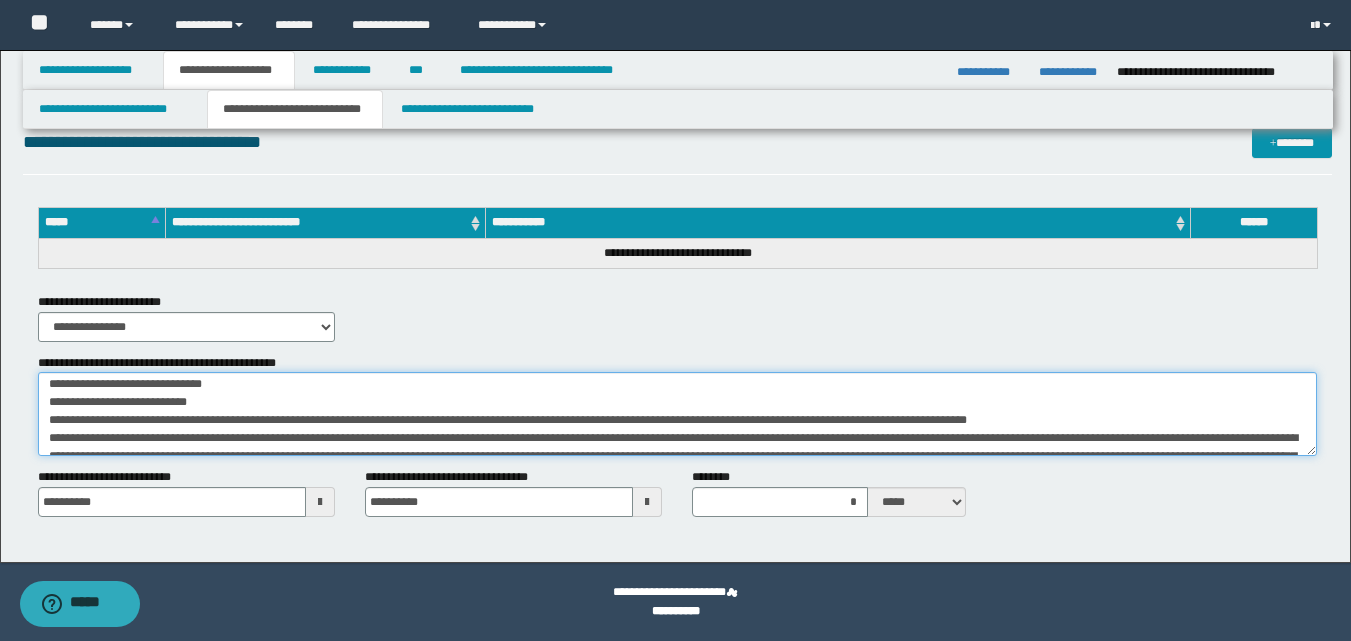 scroll, scrollTop: 71, scrollLeft: 0, axis: vertical 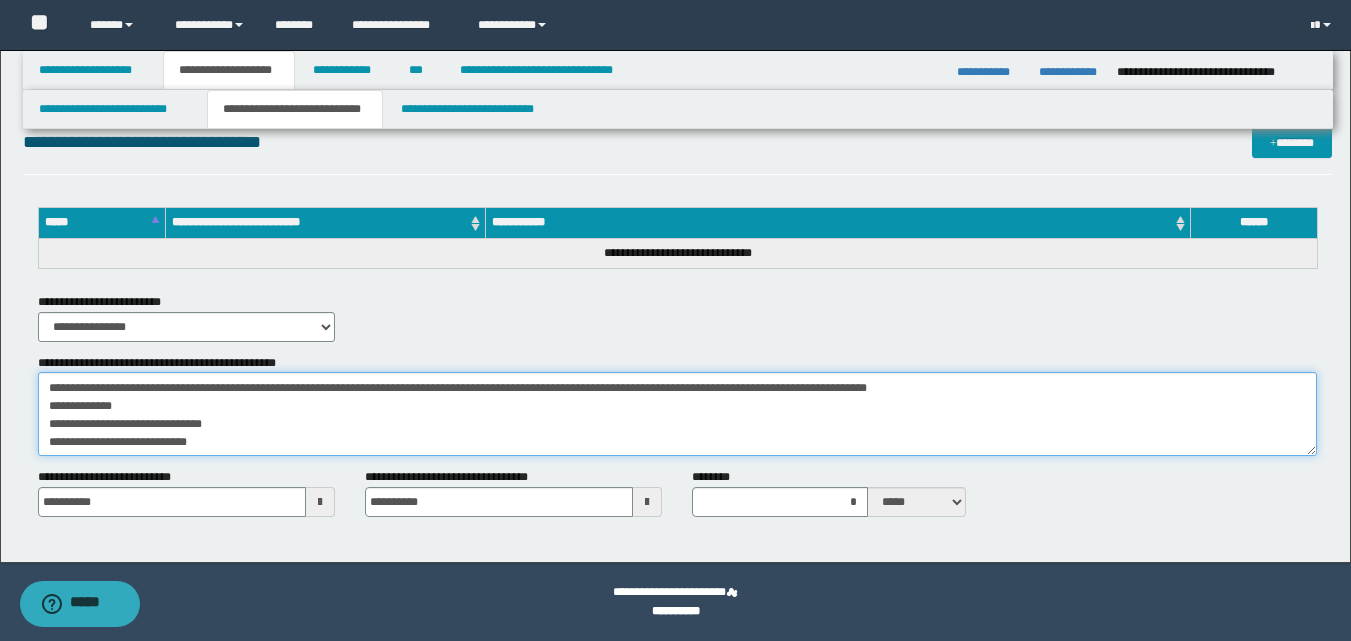 click on "**********" at bounding box center [677, 414] 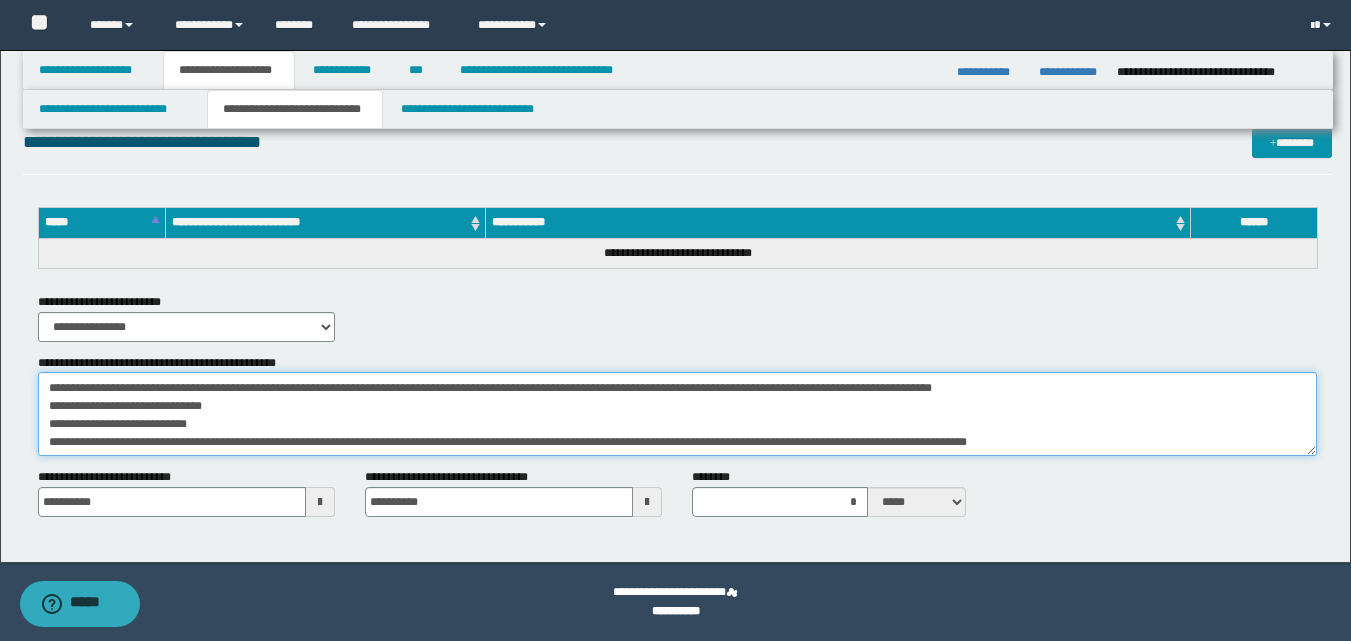 scroll, scrollTop: 53, scrollLeft: 0, axis: vertical 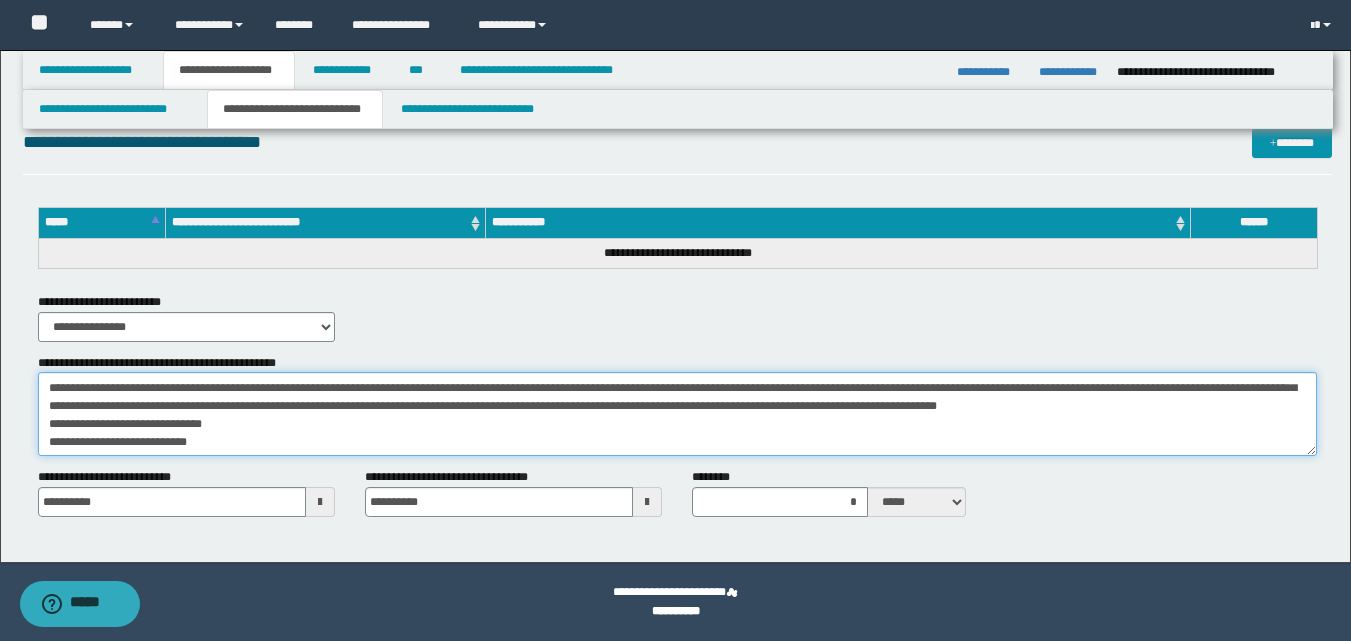 click on "**********" at bounding box center (677, 414) 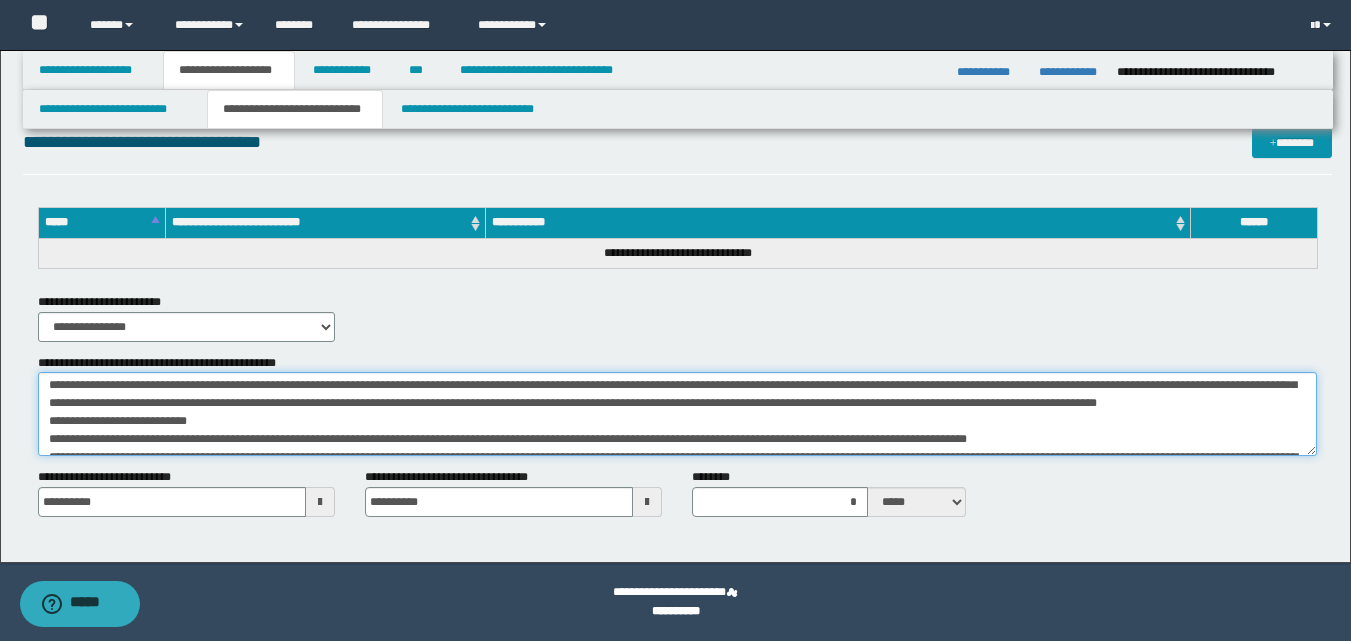 scroll, scrollTop: 75, scrollLeft: 0, axis: vertical 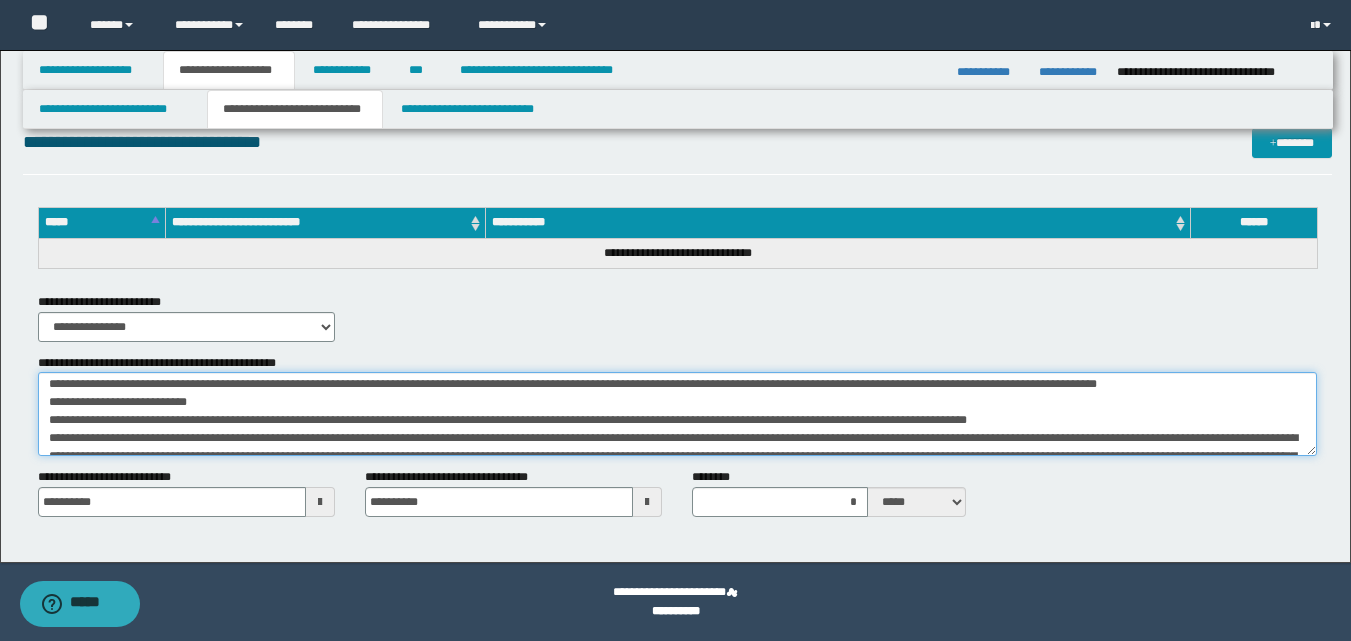 click on "**********" at bounding box center (677, 414) 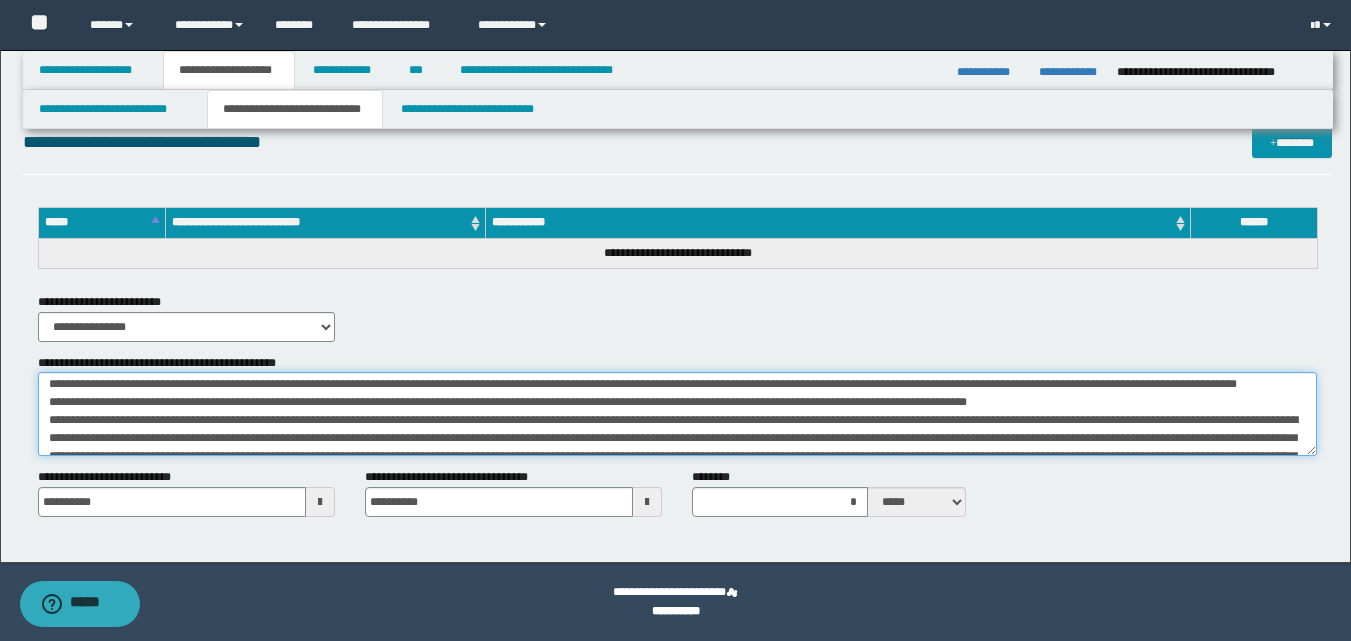 scroll, scrollTop: 57, scrollLeft: 0, axis: vertical 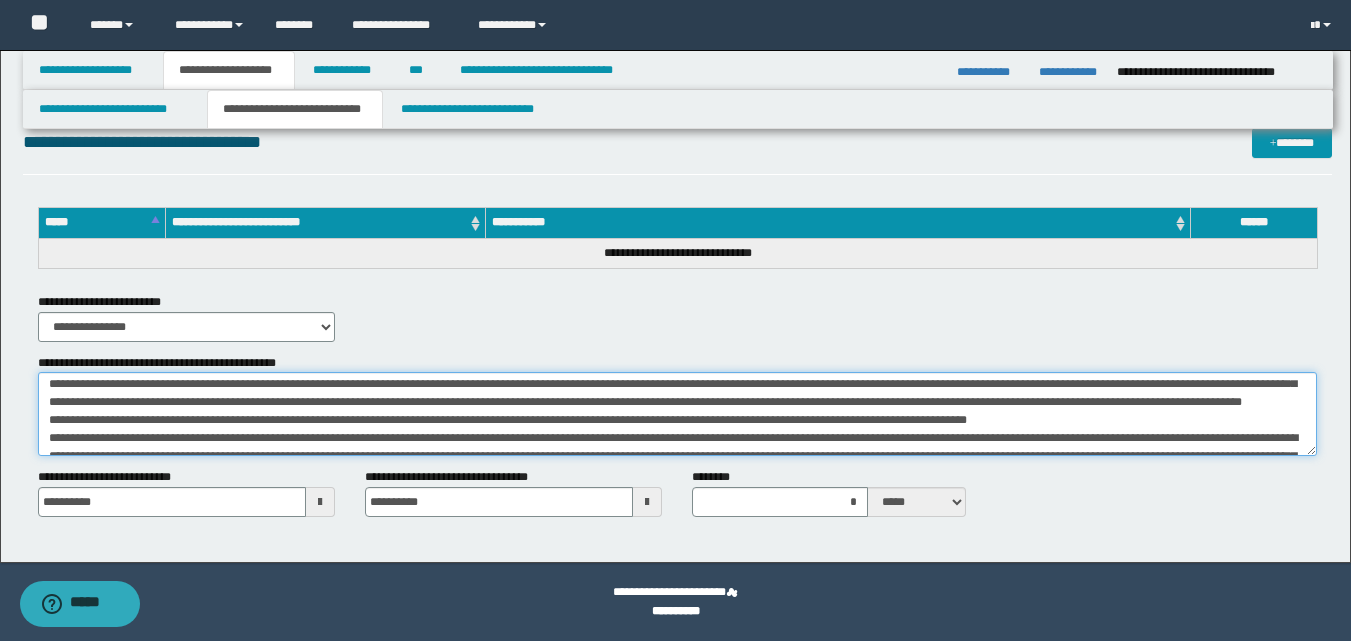 click on "**********" at bounding box center [677, 414] 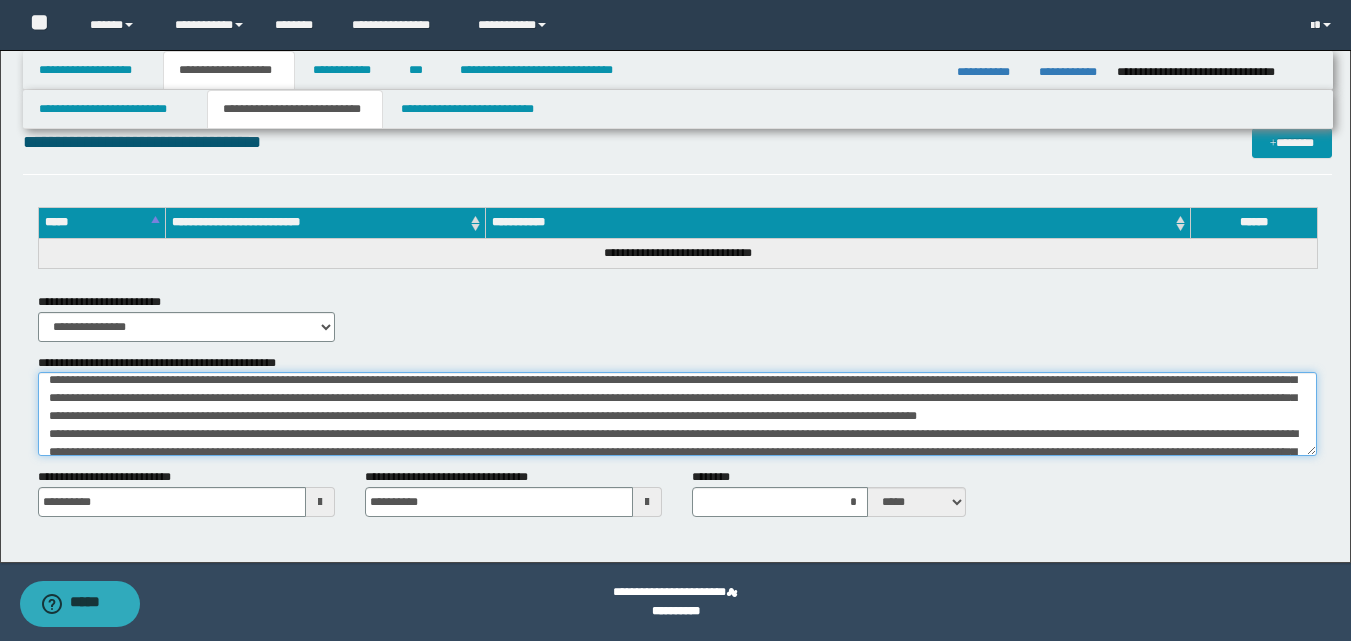 scroll, scrollTop: 79, scrollLeft: 0, axis: vertical 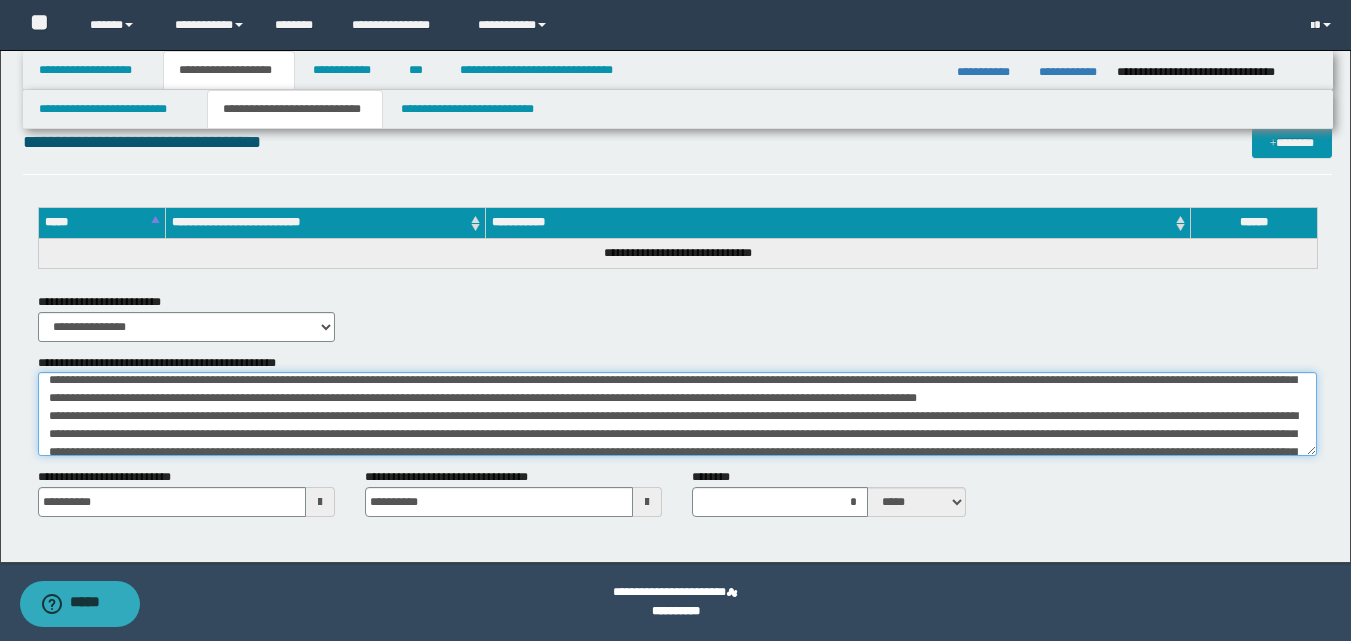 click on "**********" at bounding box center [677, 414] 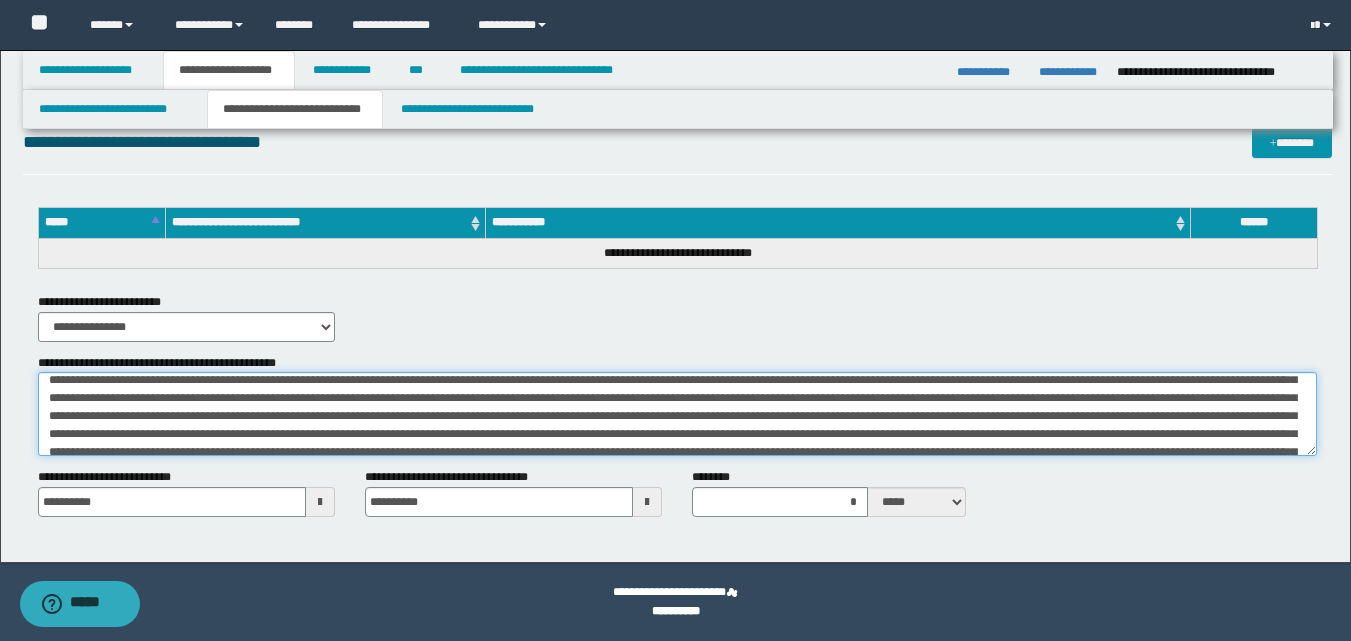 scroll, scrollTop: 101, scrollLeft: 0, axis: vertical 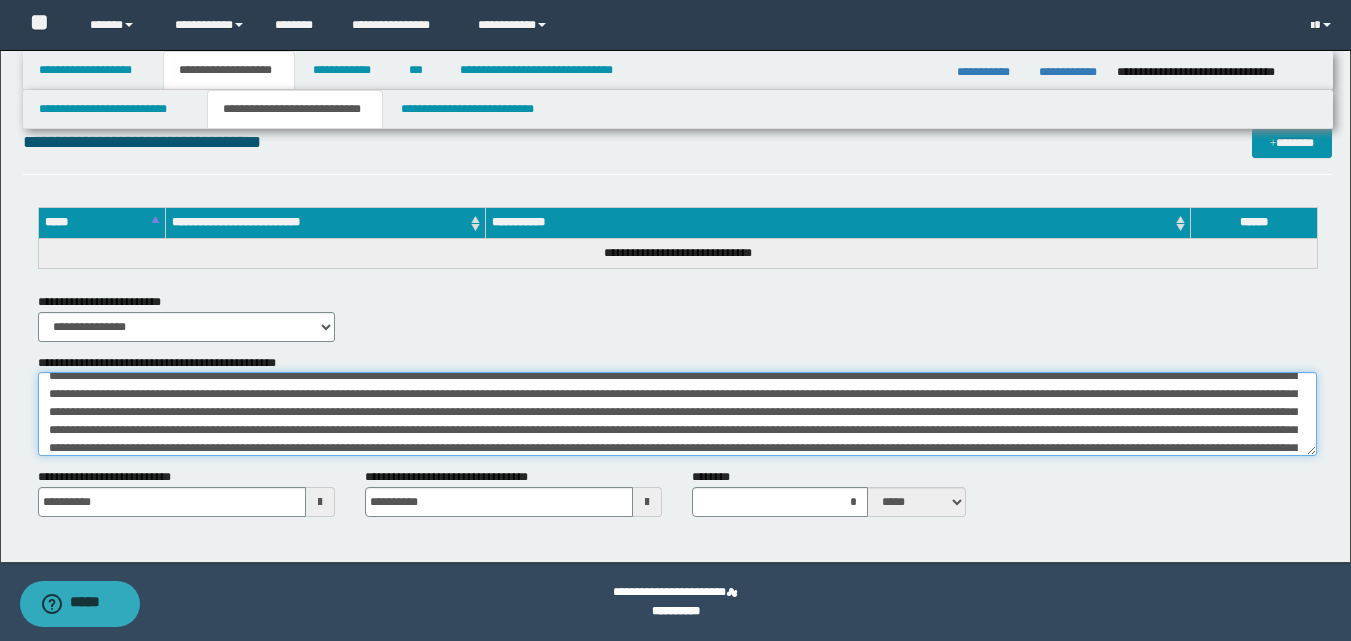 drag, startPoint x: 1128, startPoint y: 409, endPoint x: 1005, endPoint y: 436, distance: 125.92855 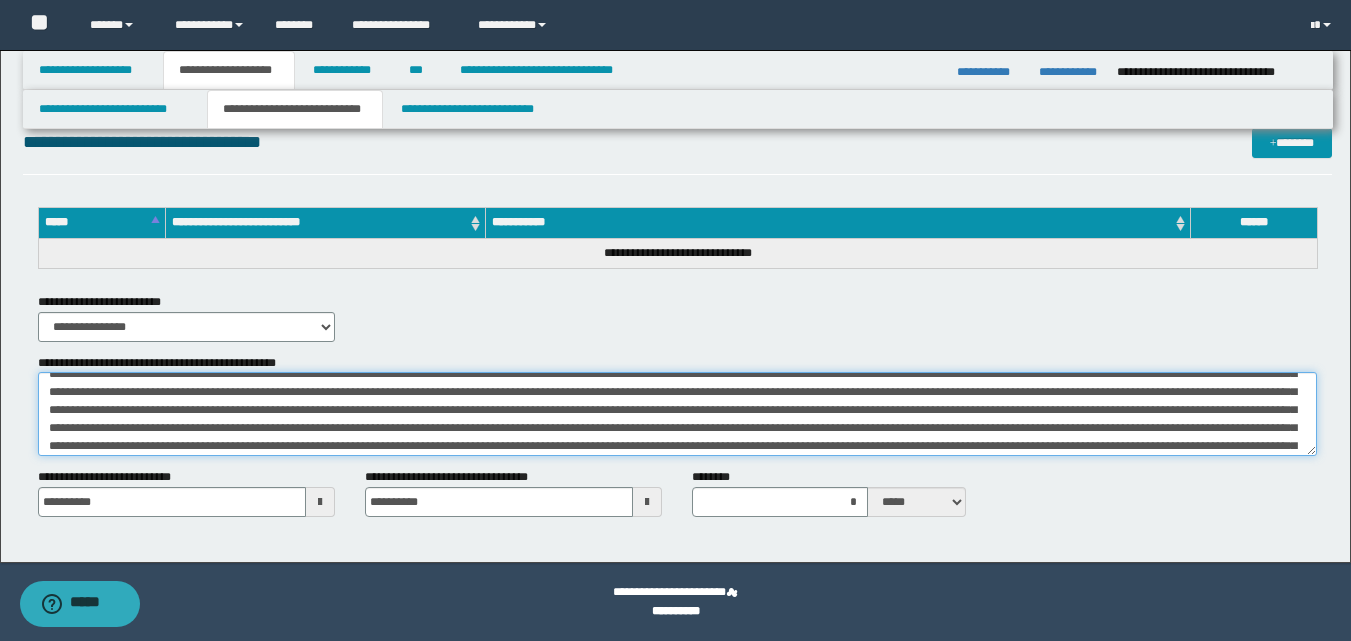 scroll, scrollTop: 141, scrollLeft: 0, axis: vertical 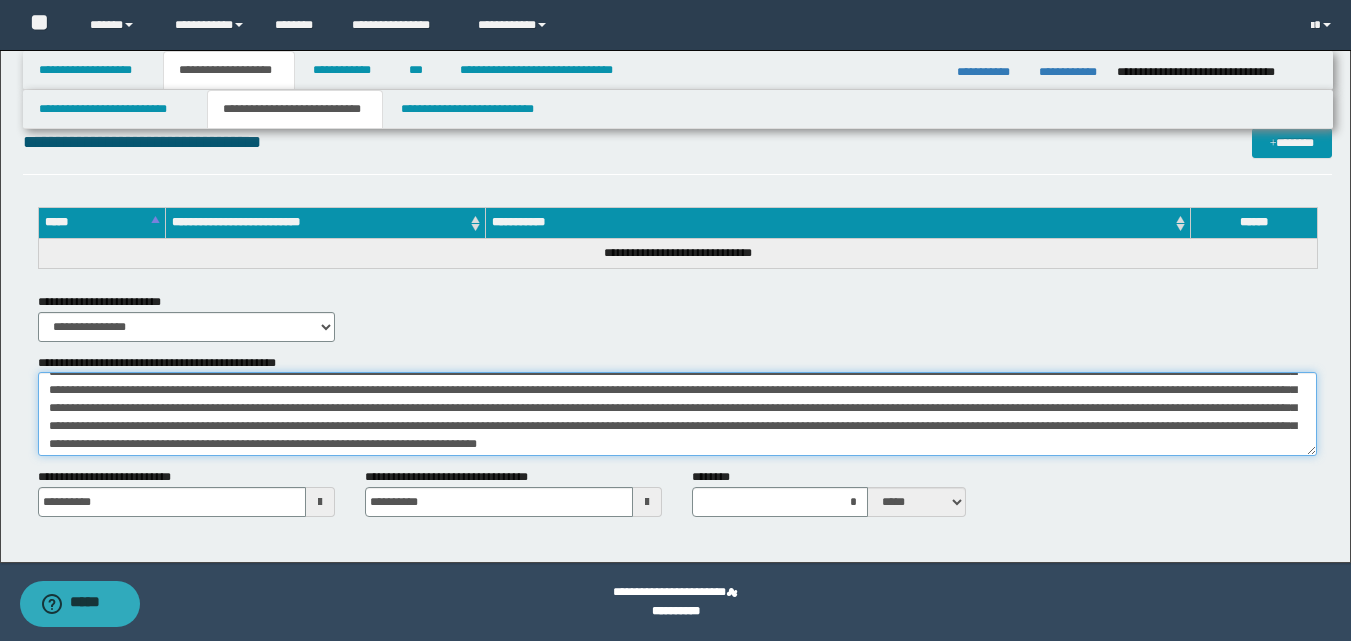 click on "**********" at bounding box center [677, 414] 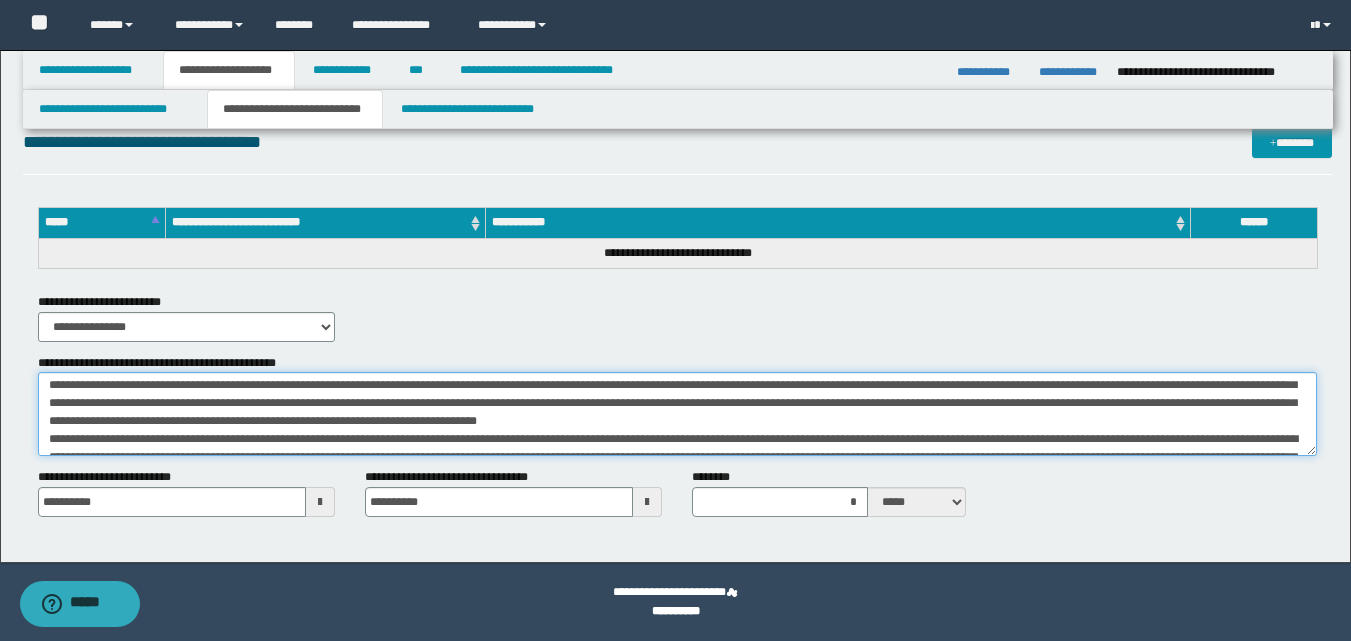 scroll, scrollTop: 181, scrollLeft: 0, axis: vertical 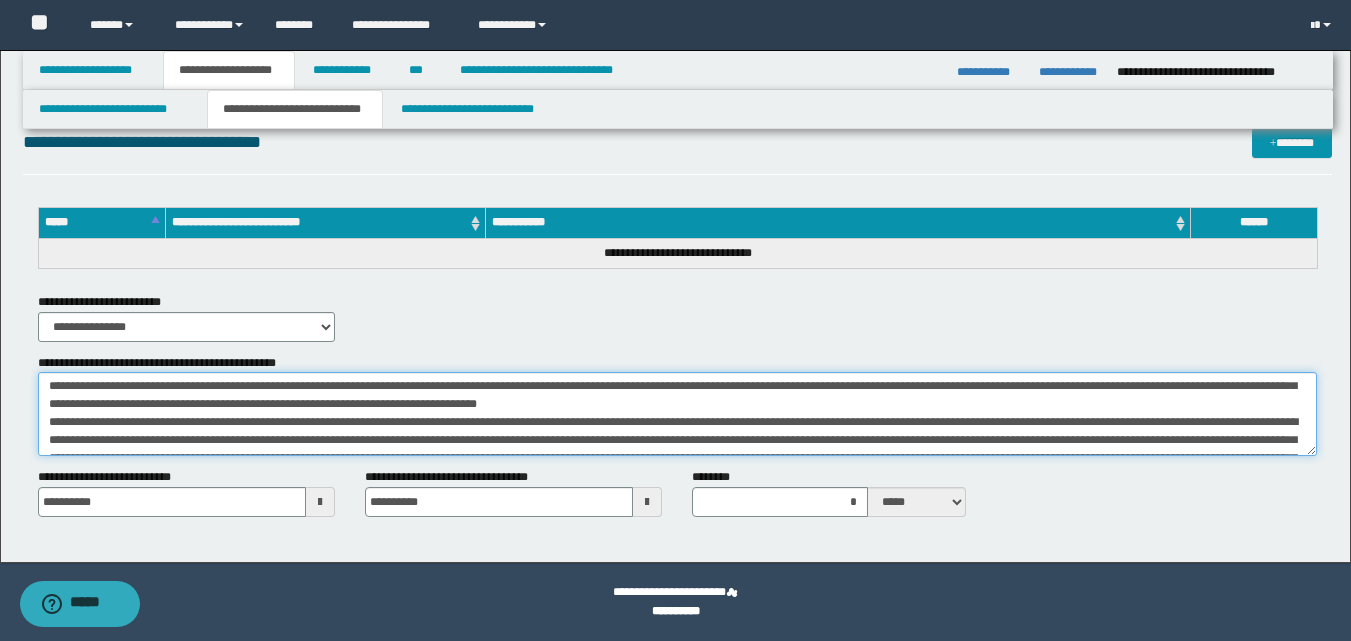 click on "**********" at bounding box center [677, 414] 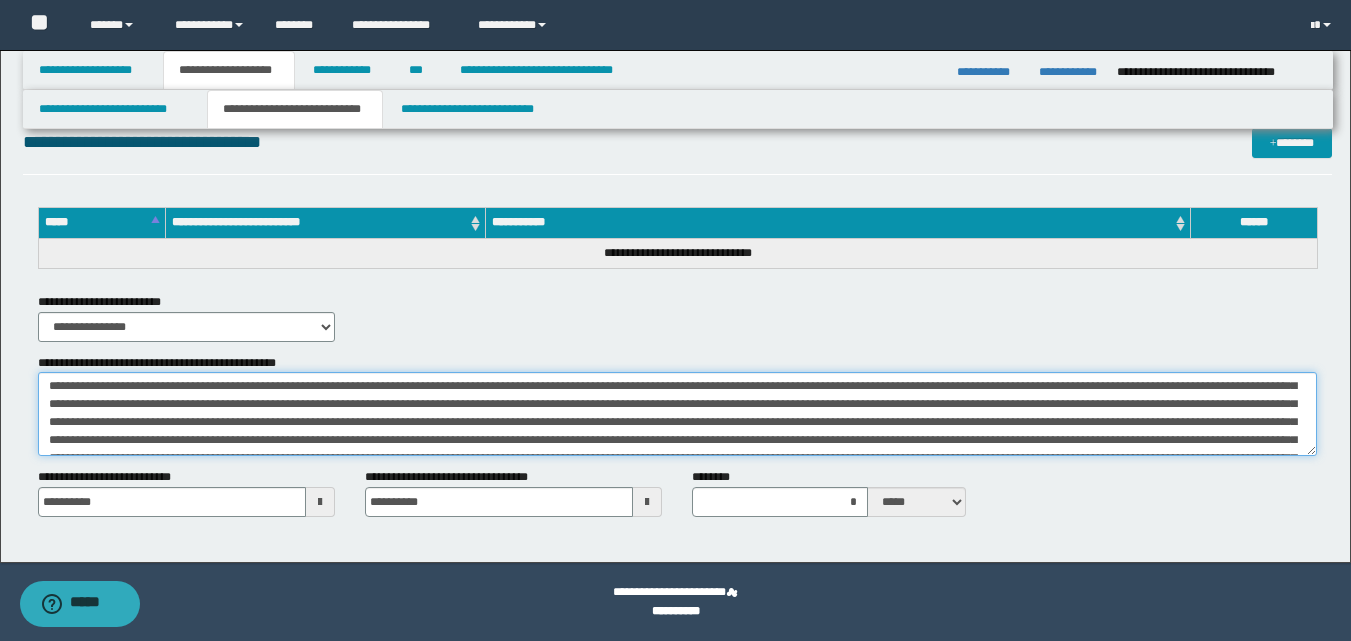 scroll, scrollTop: 163, scrollLeft: 0, axis: vertical 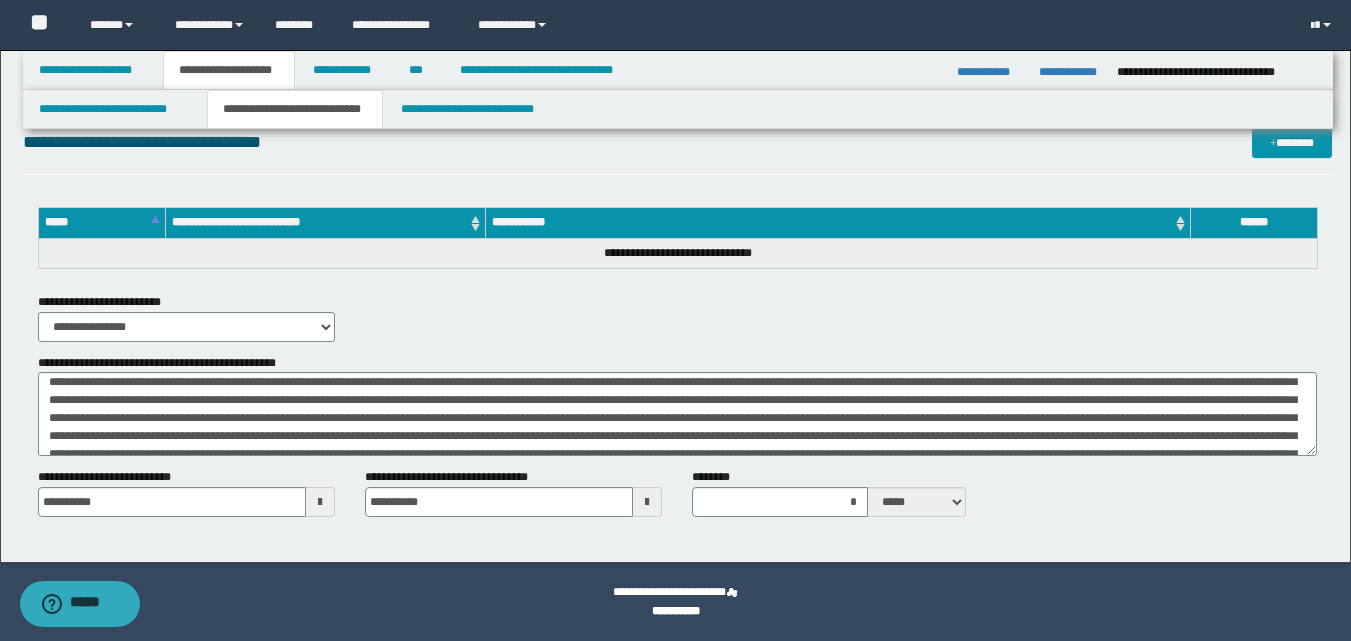 drag, startPoint x: 846, startPoint y: 437, endPoint x: 724, endPoint y: 286, distance: 194.12625 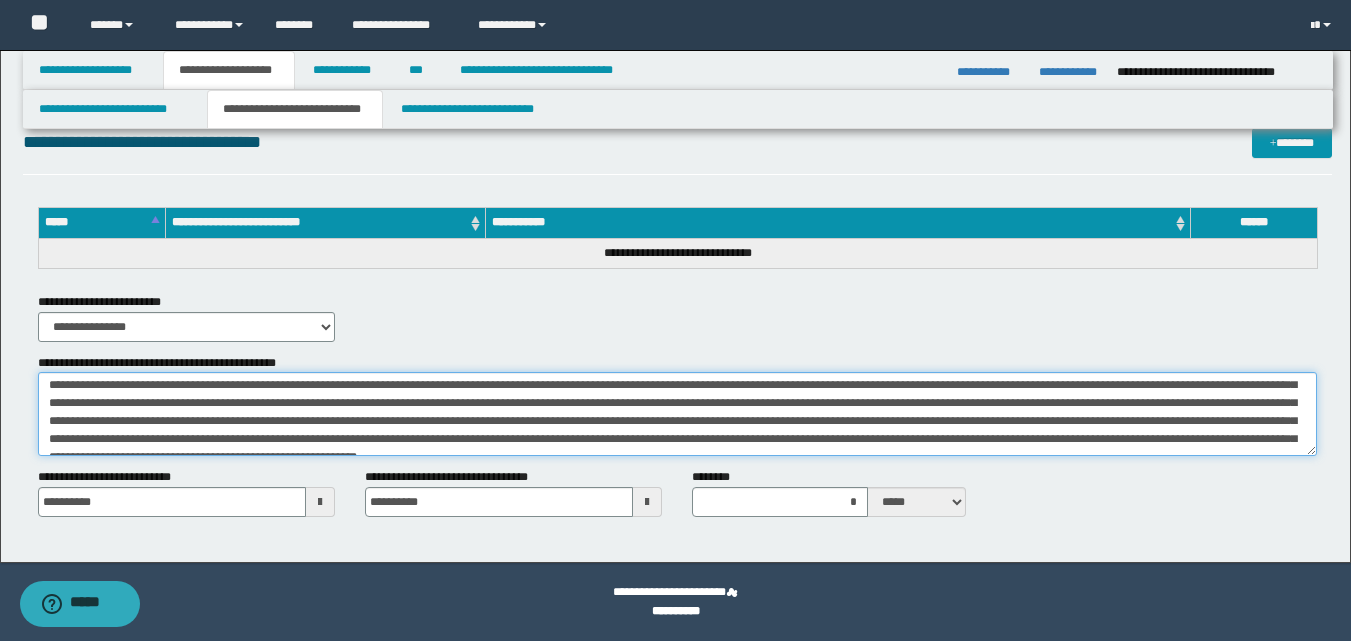 scroll, scrollTop: 303, scrollLeft: 0, axis: vertical 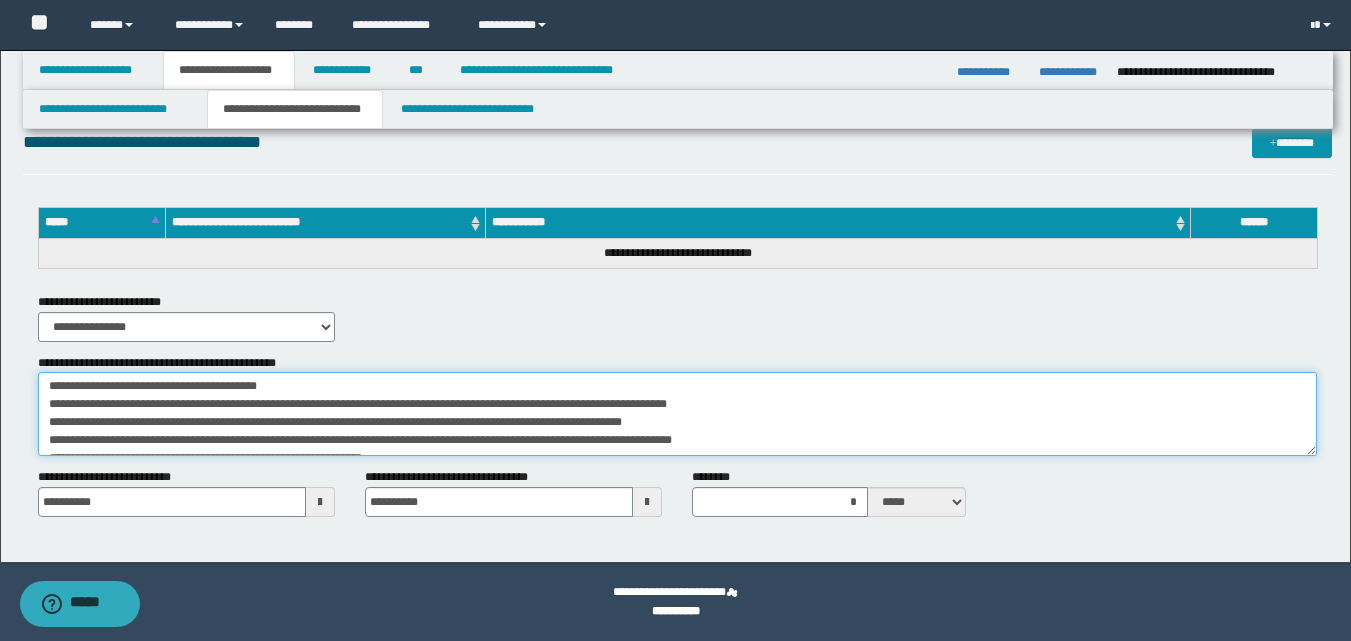 click on "**********" at bounding box center (677, 414) 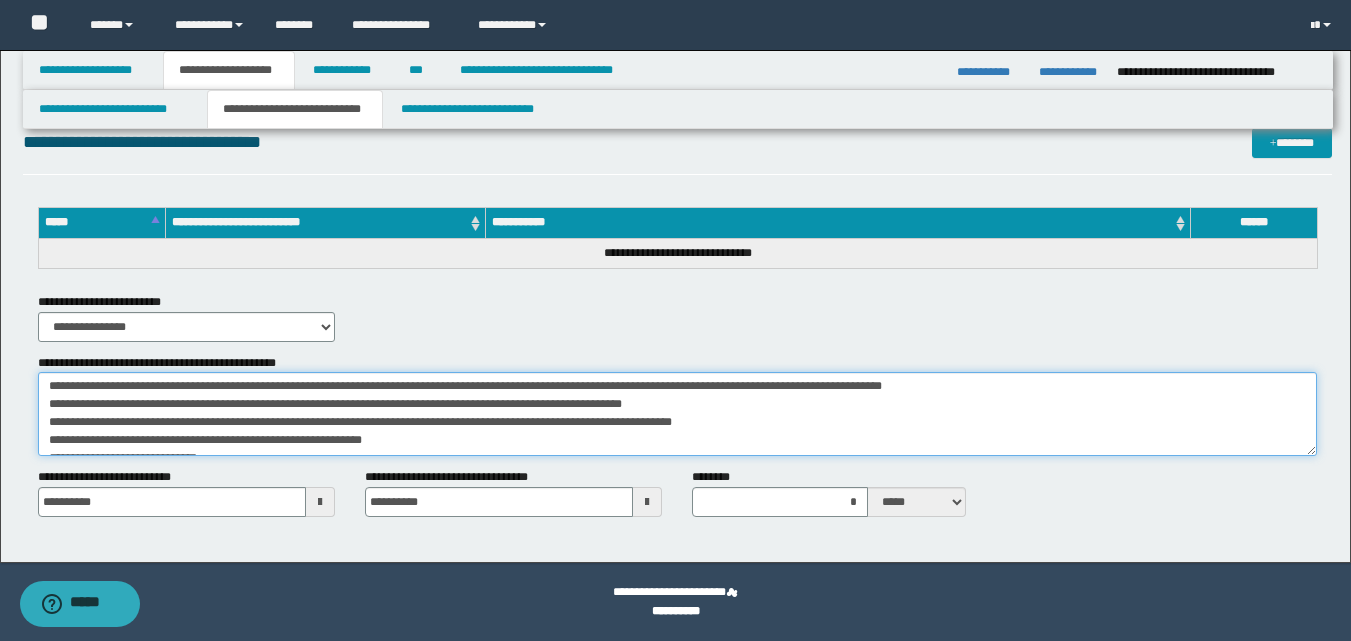 click on "**********" at bounding box center (677, 414) 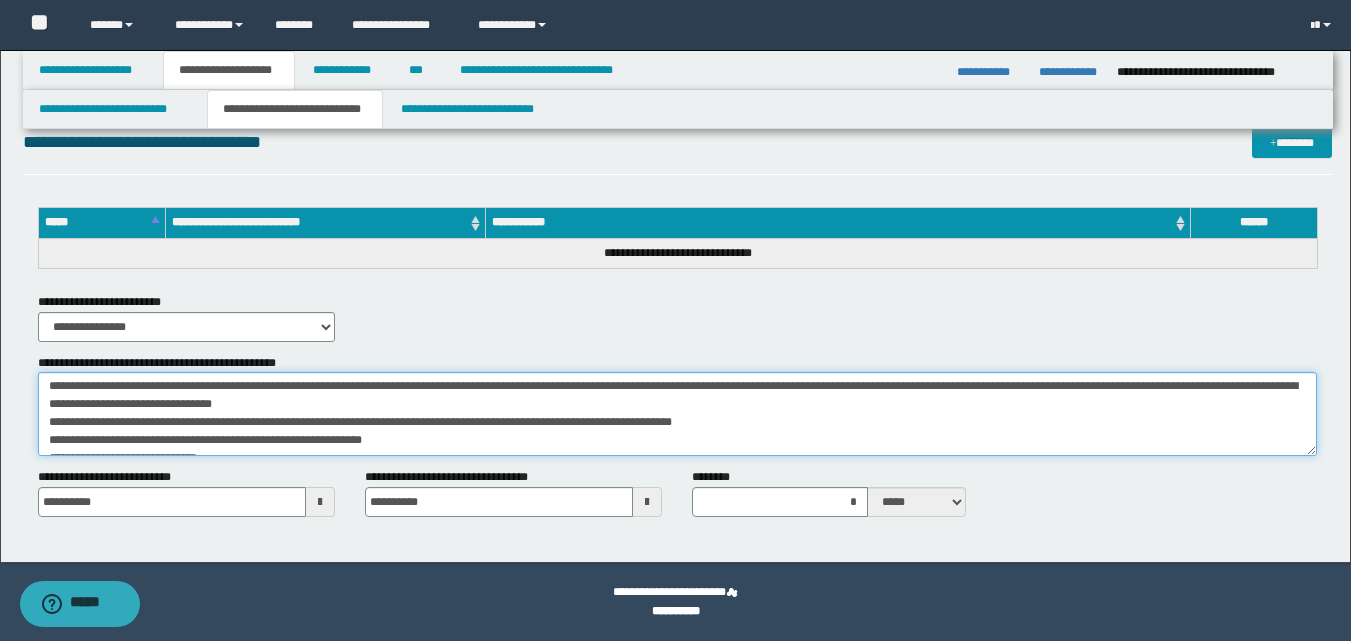click on "**********" at bounding box center (677, 414) 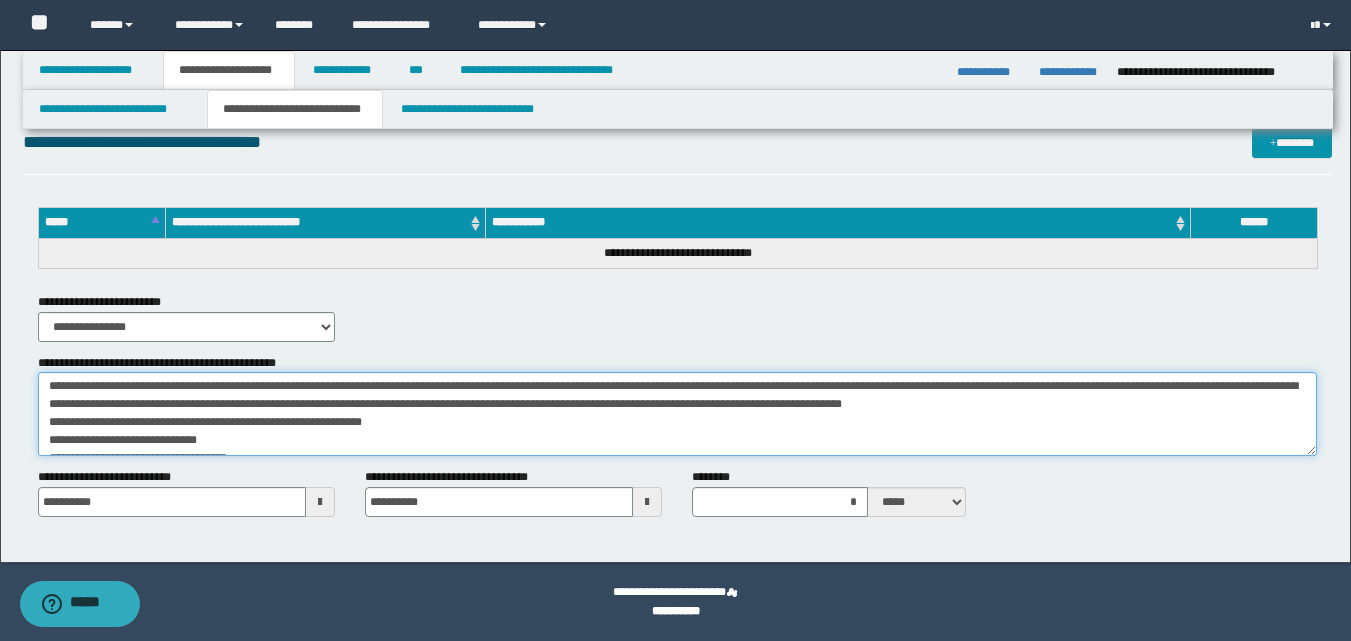 click on "**********" at bounding box center (677, 414) 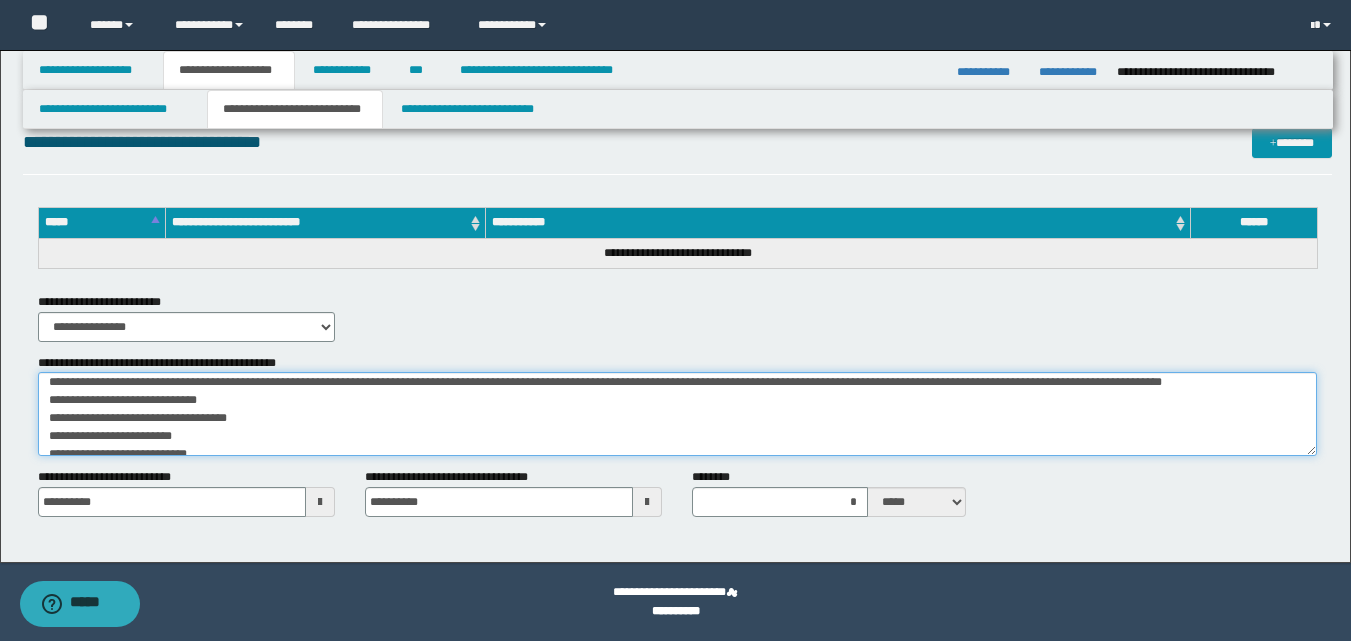scroll, scrollTop: 383, scrollLeft: 0, axis: vertical 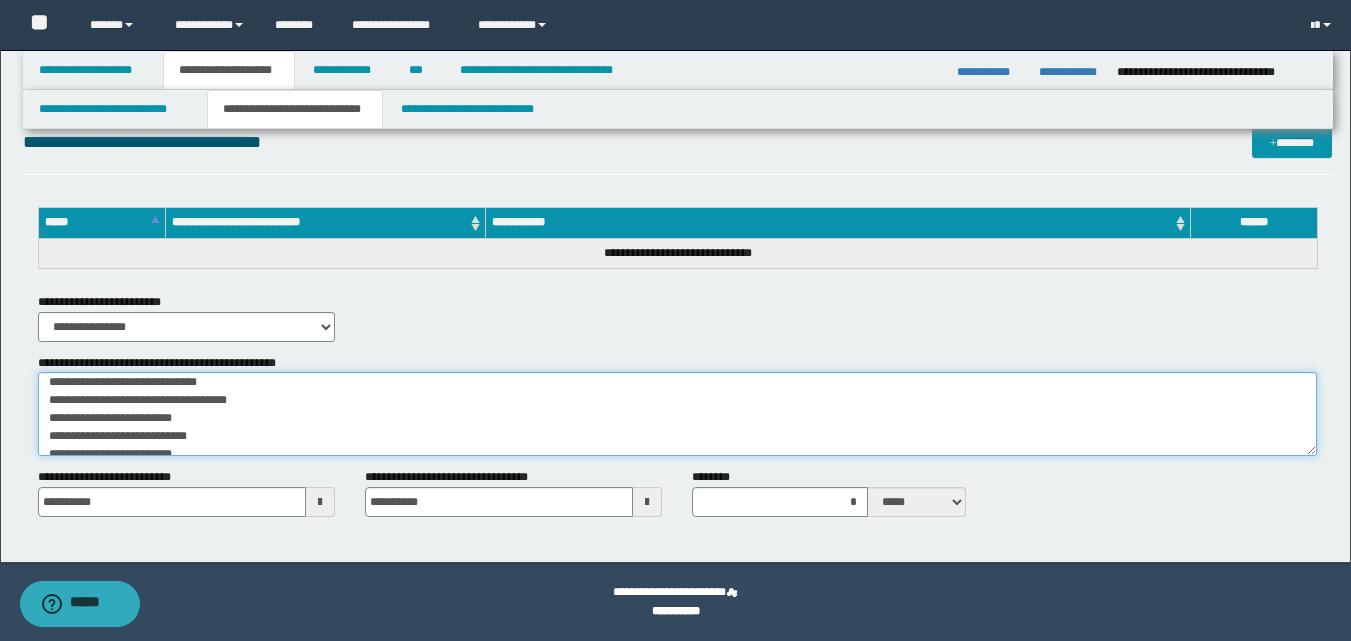 click on "**********" at bounding box center [677, 414] 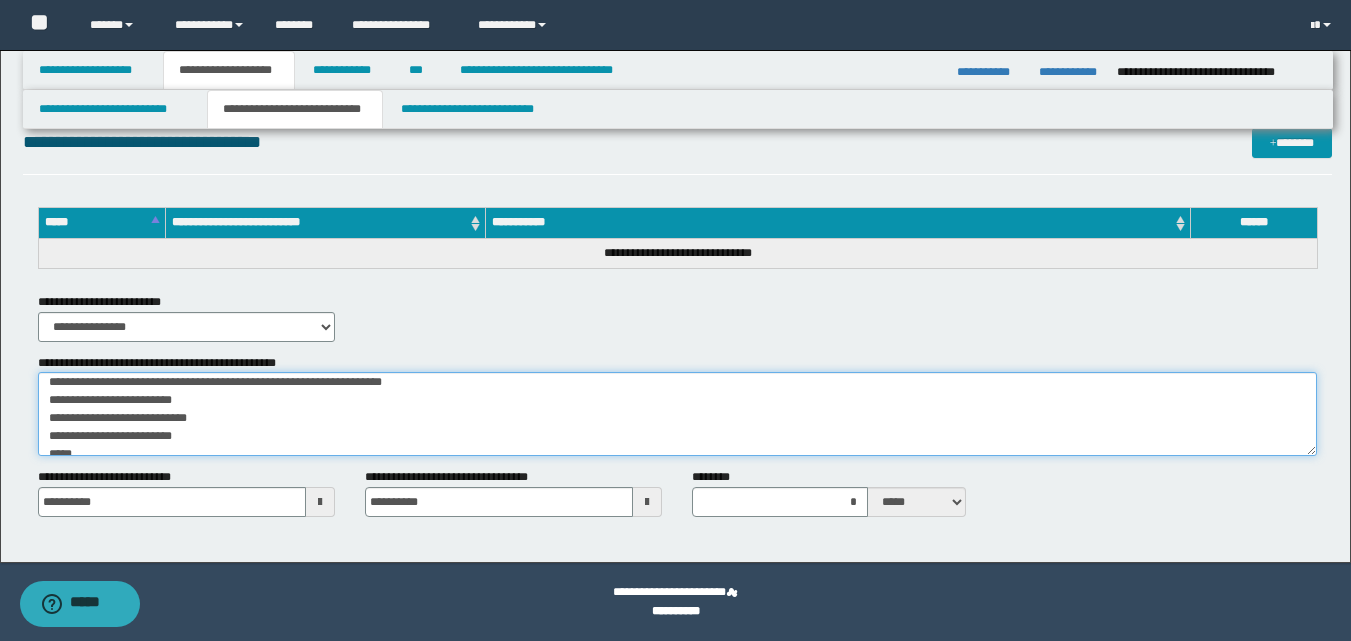 click on "**********" at bounding box center (677, 414) 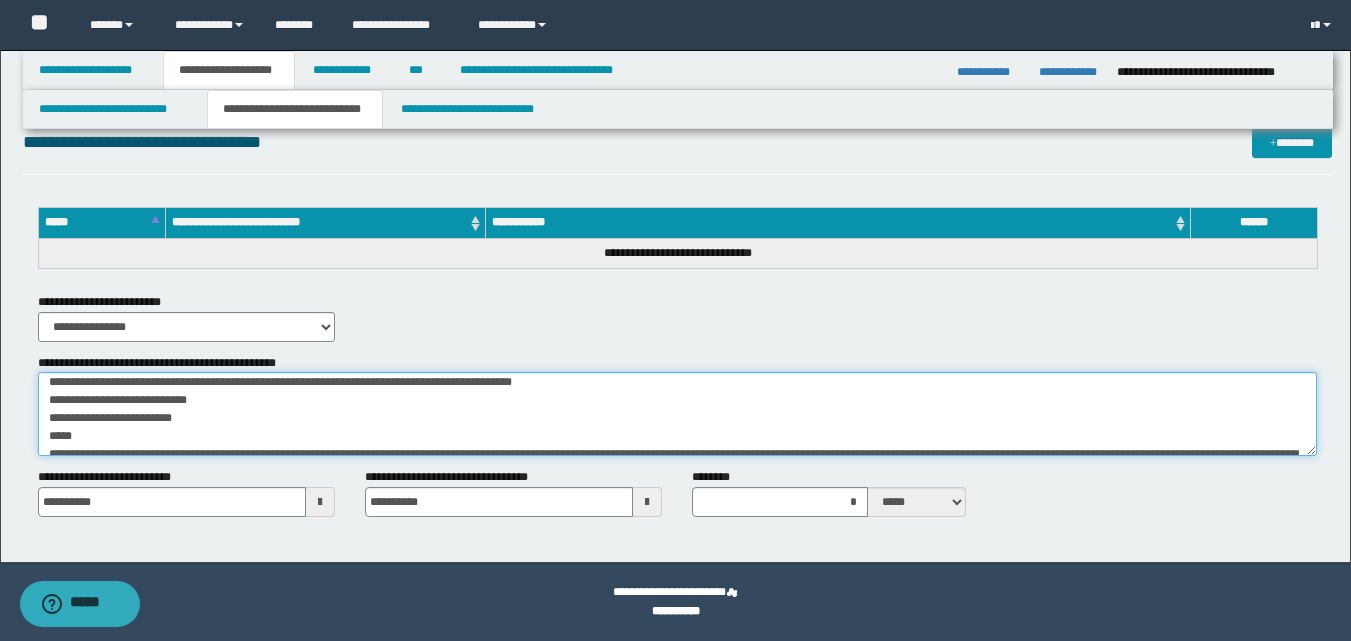 click on "**********" at bounding box center [677, 414] 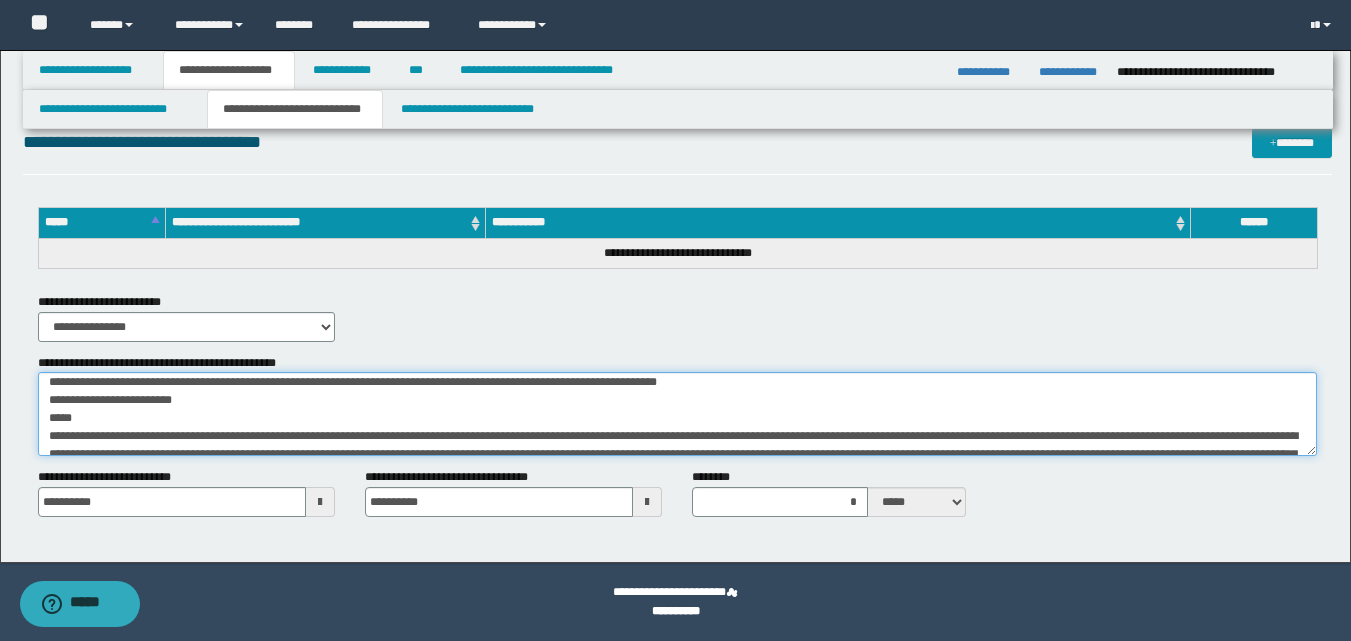 click on "**********" at bounding box center [677, 414] 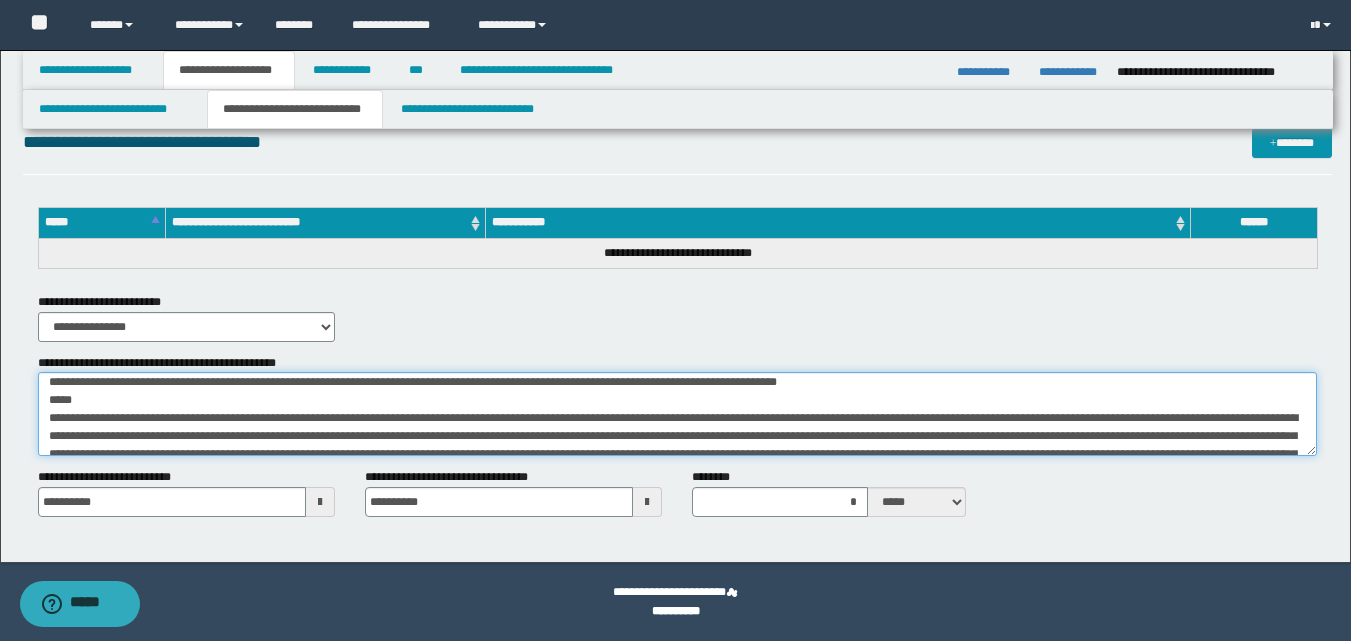 click on "**********" at bounding box center (677, 414) 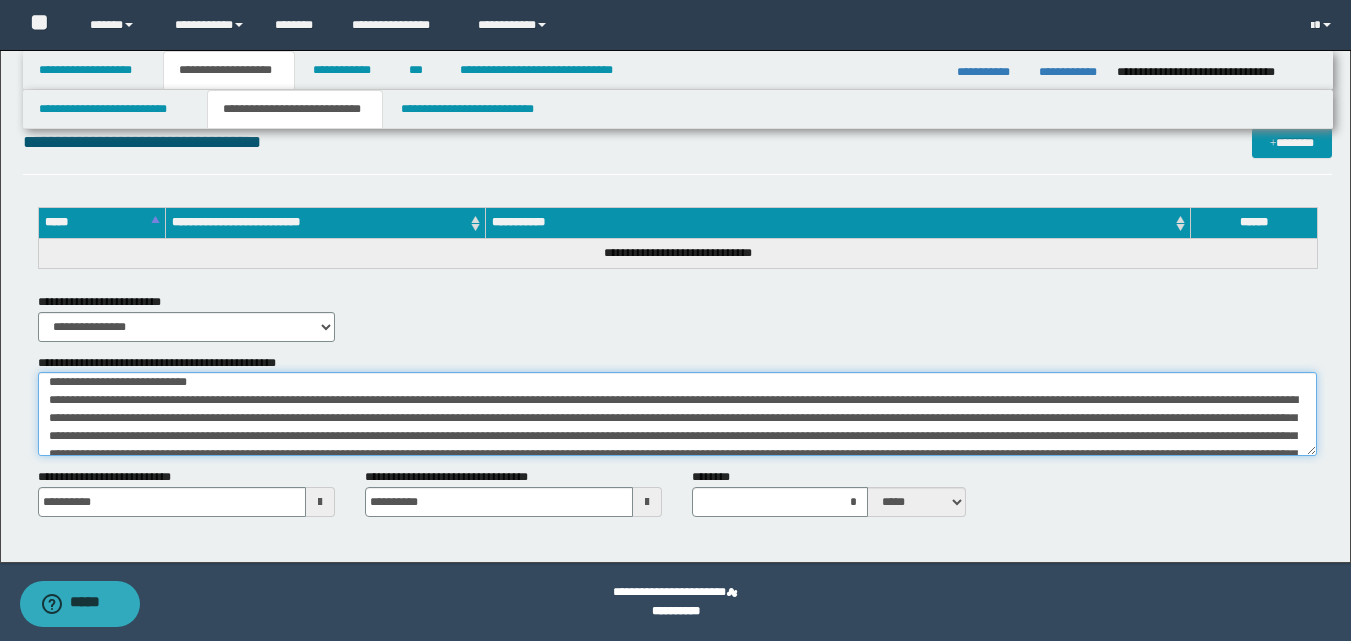 click on "**********" at bounding box center (677, 414) 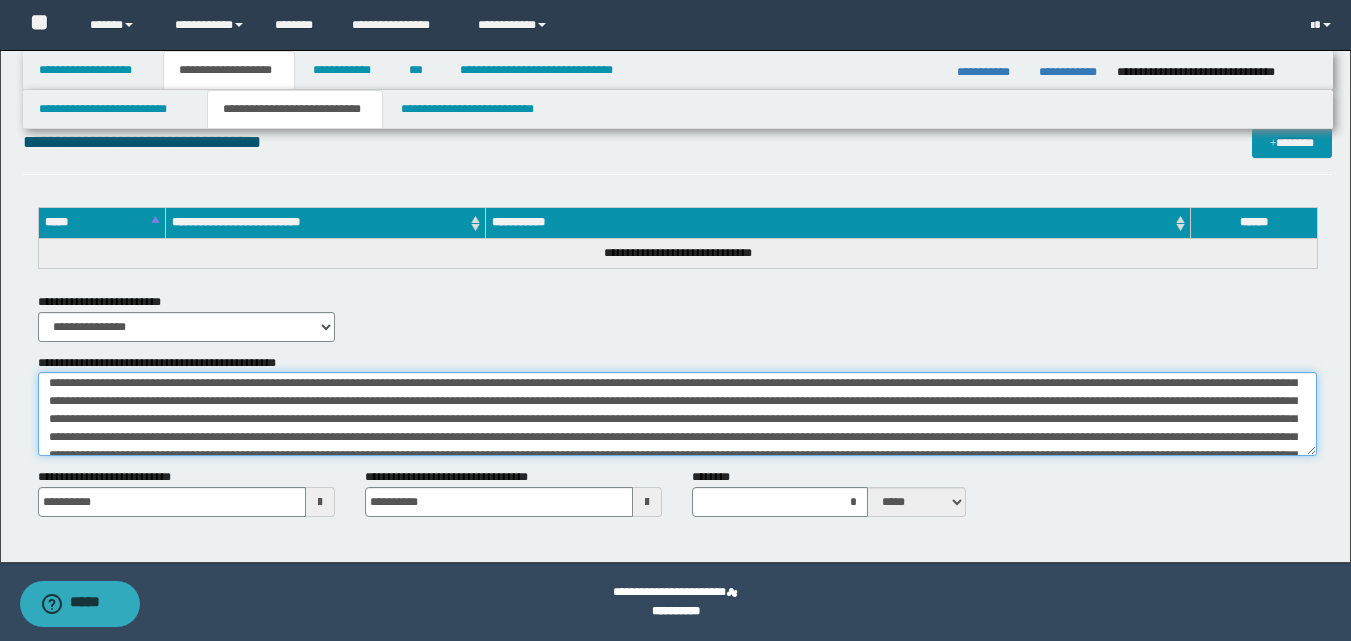 scroll, scrollTop: 365, scrollLeft: 0, axis: vertical 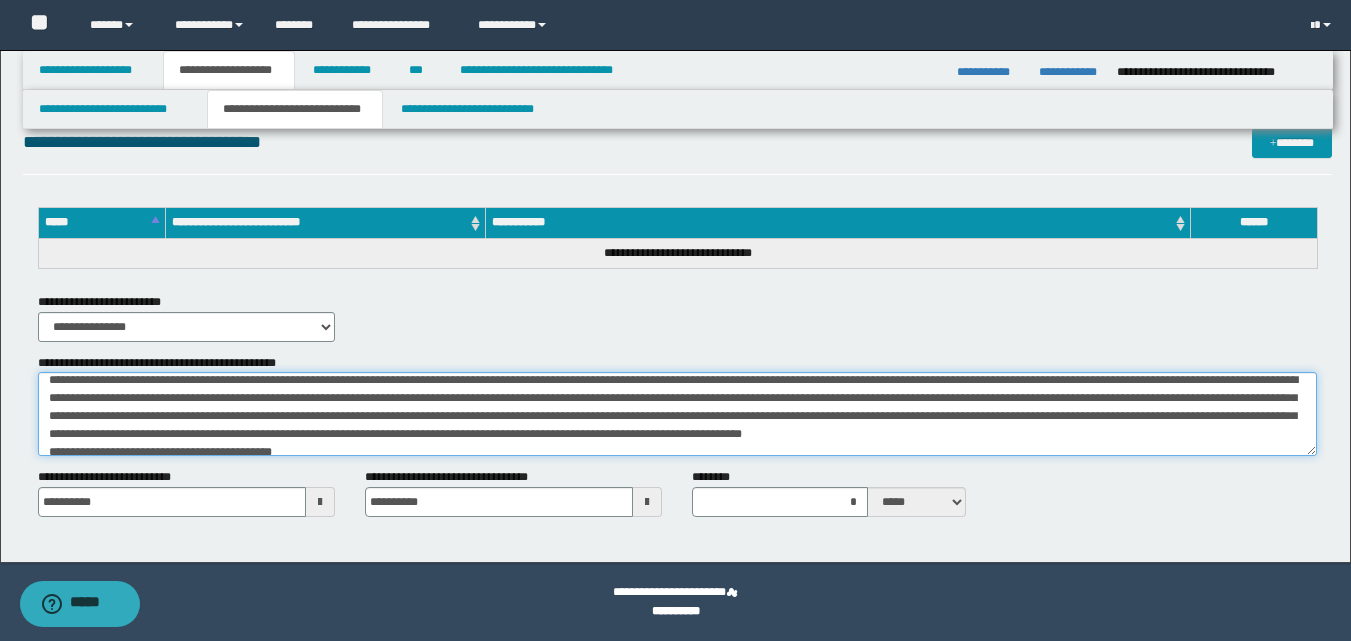 click on "**********" at bounding box center [677, 414] 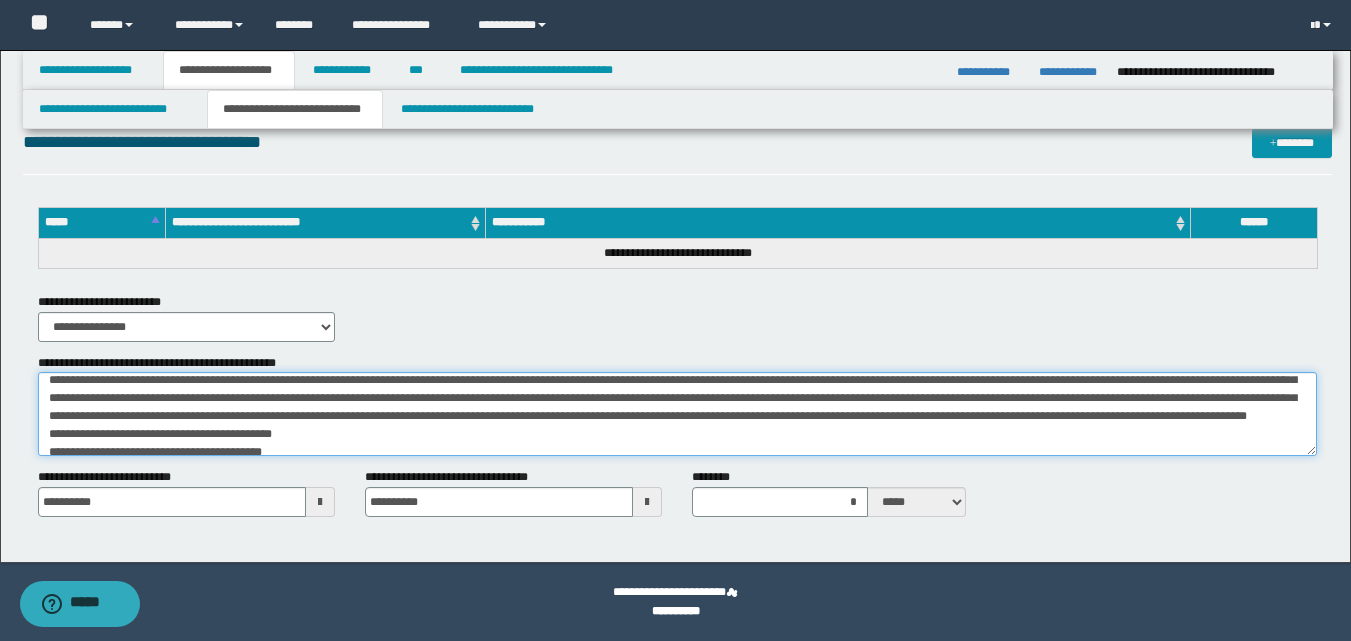 scroll, scrollTop: 547, scrollLeft: 0, axis: vertical 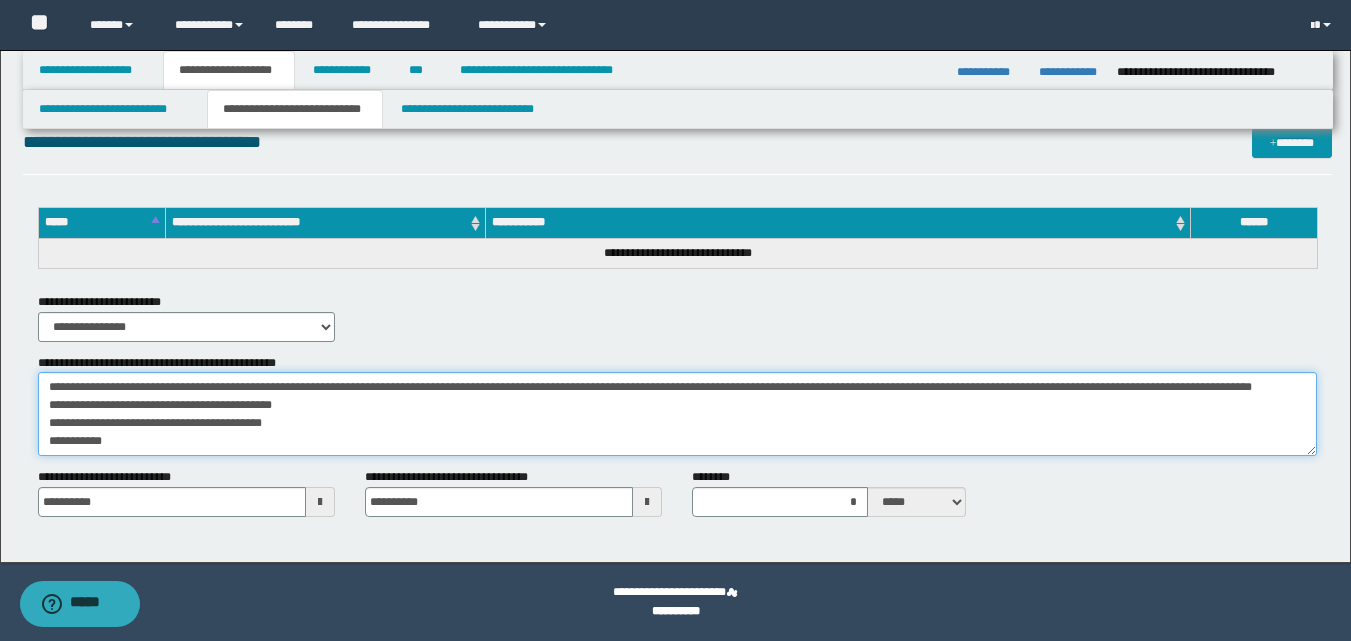 click on "**********" at bounding box center [677, 414] 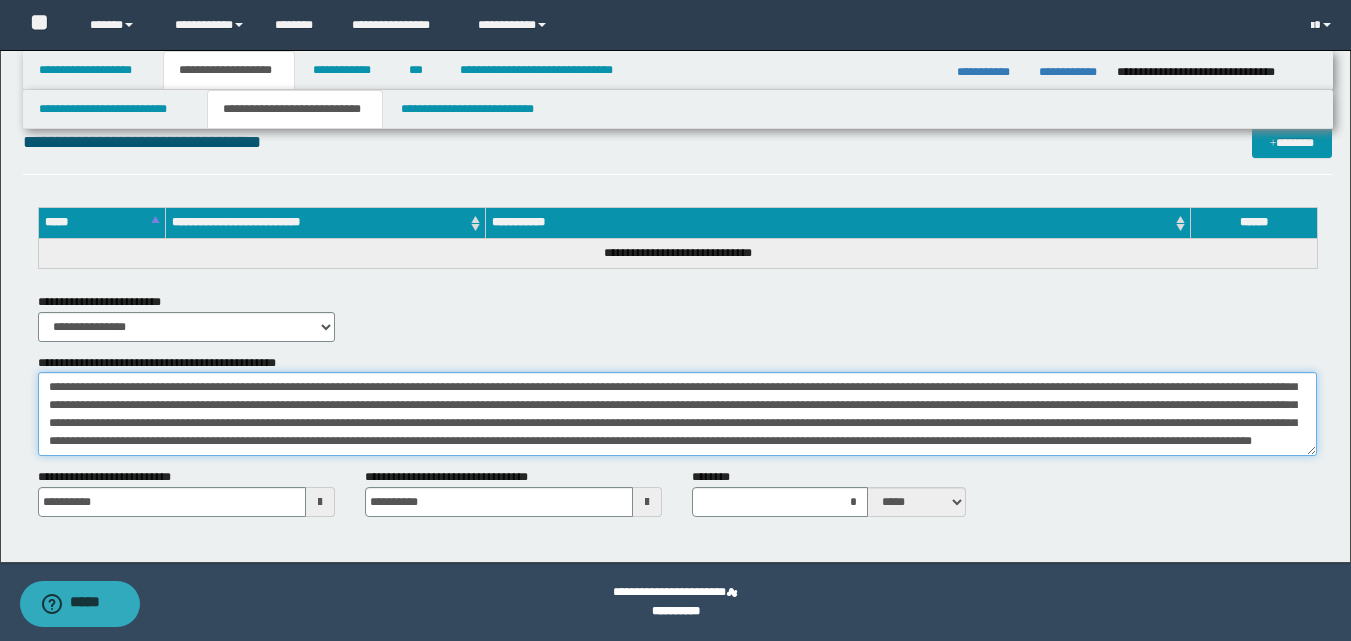 scroll, scrollTop: 594, scrollLeft: 0, axis: vertical 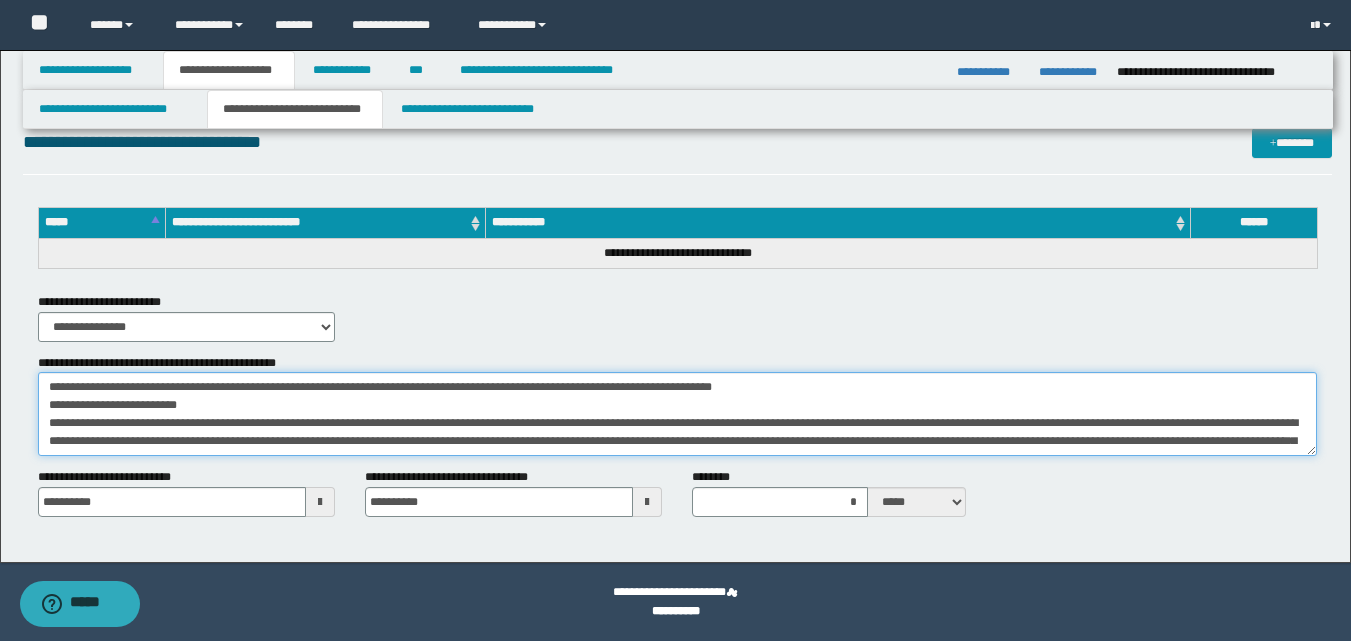 click on "**********" at bounding box center [677, 414] 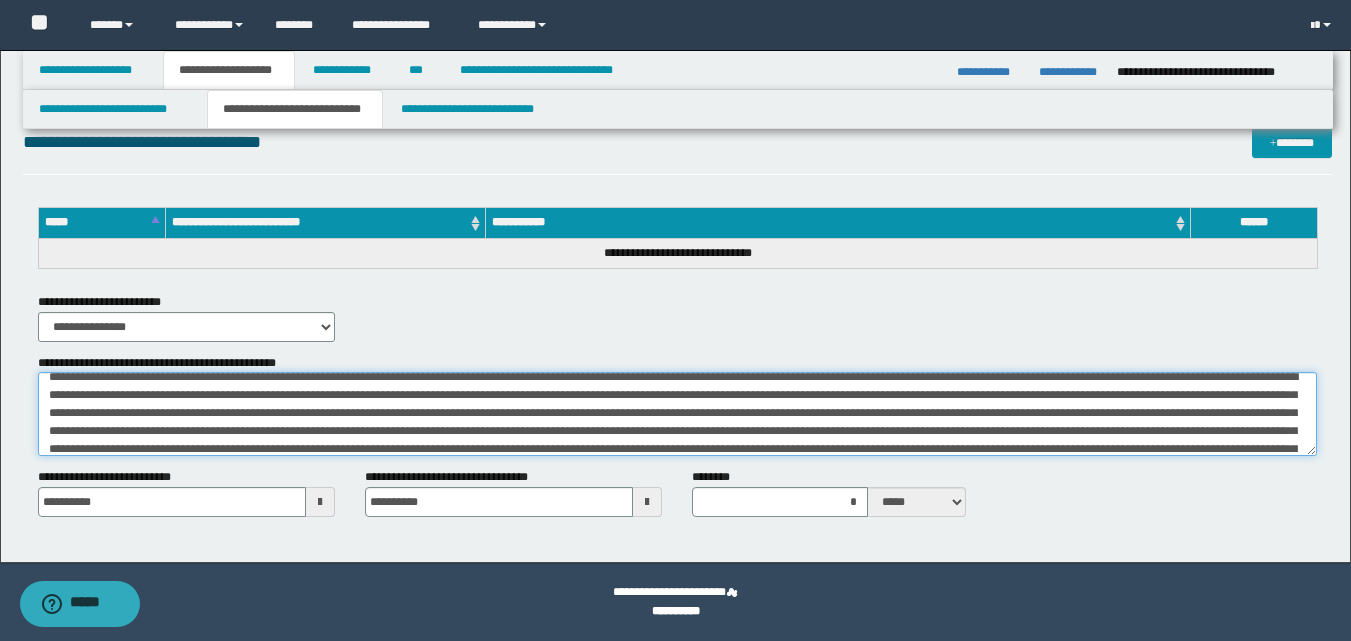 scroll, scrollTop: 0, scrollLeft: 0, axis: both 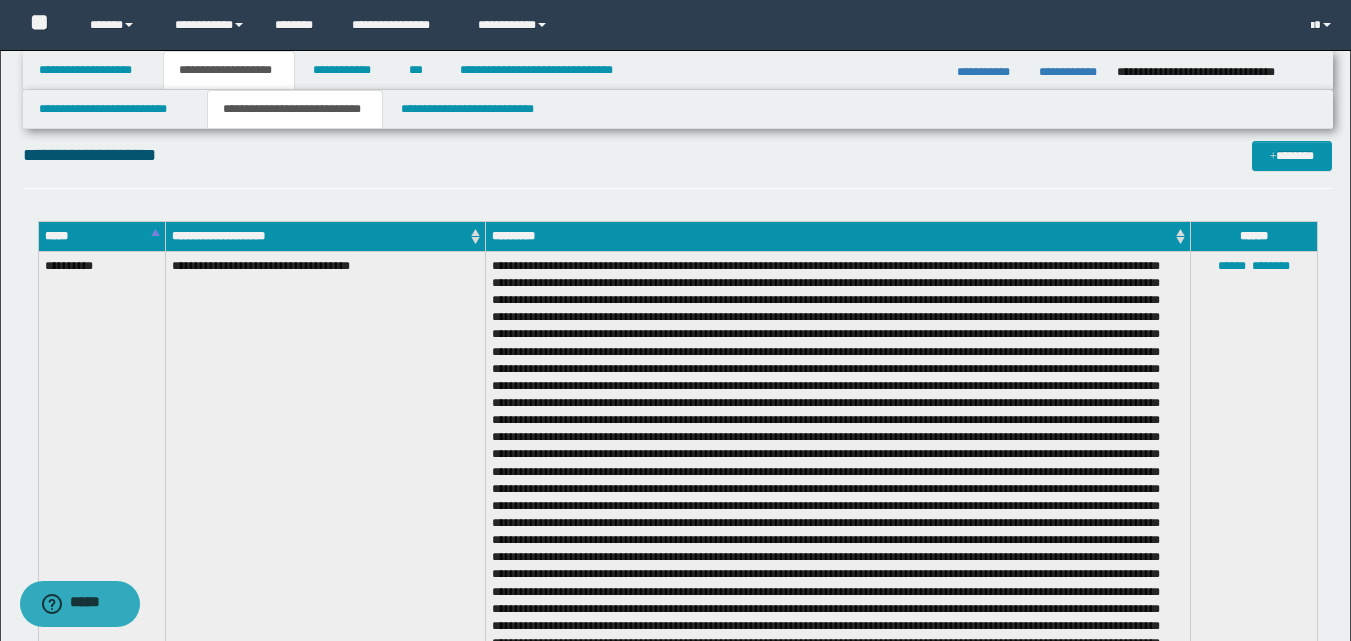 click at bounding box center [837, 523] 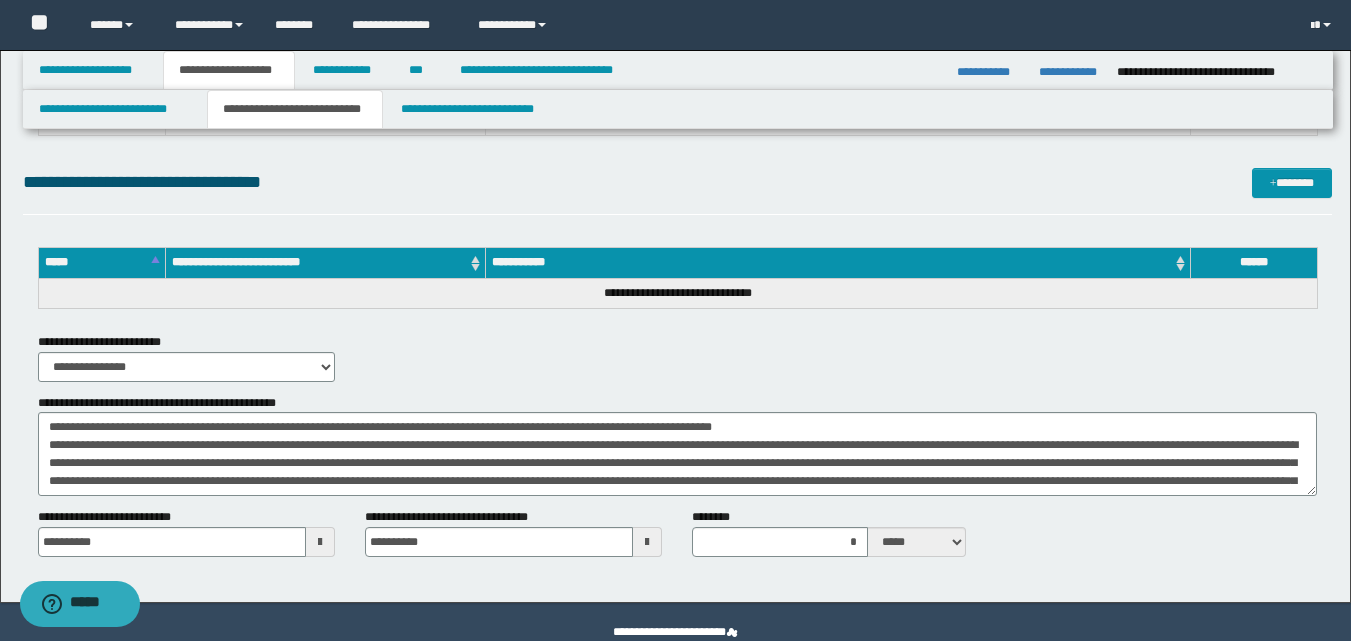 scroll, scrollTop: 2084, scrollLeft: 0, axis: vertical 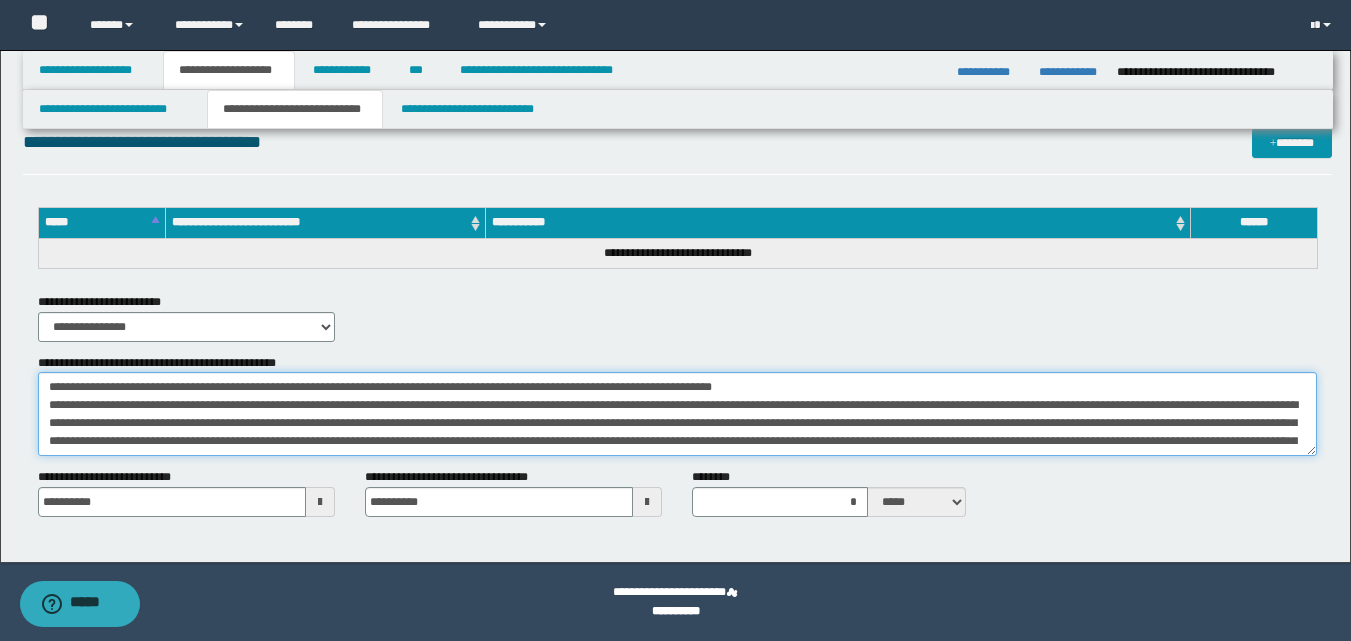click on "**********" at bounding box center [677, 414] 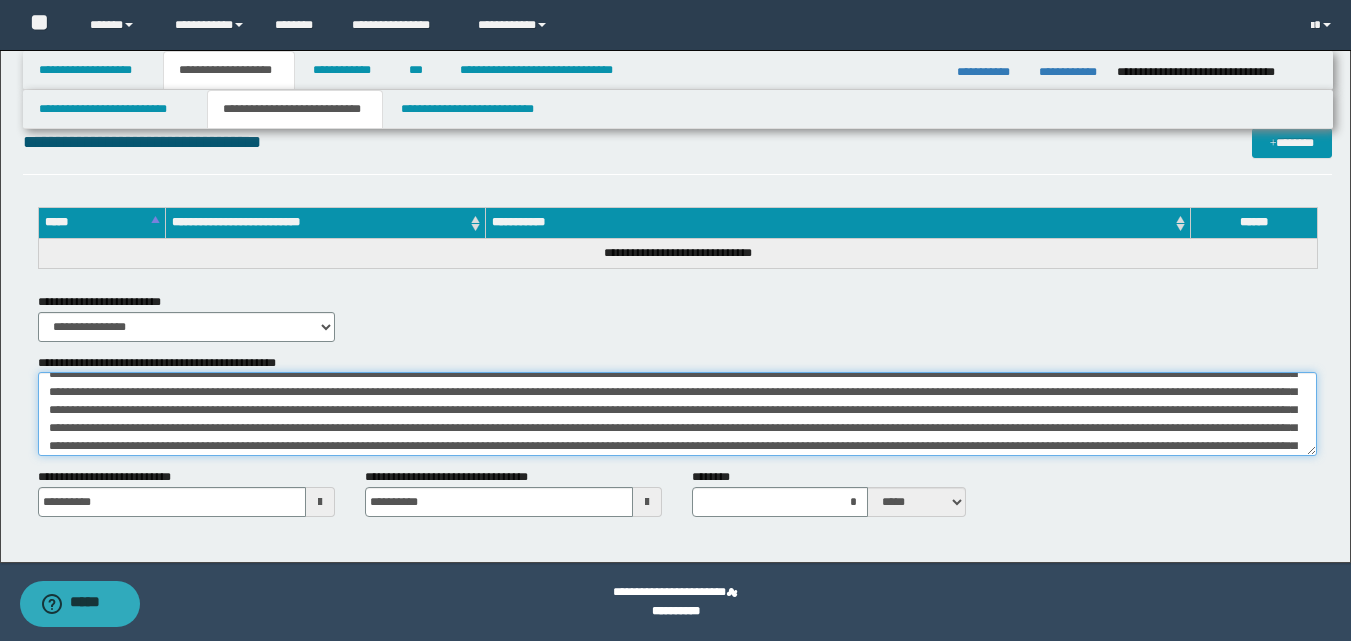 scroll, scrollTop: 400, scrollLeft: 0, axis: vertical 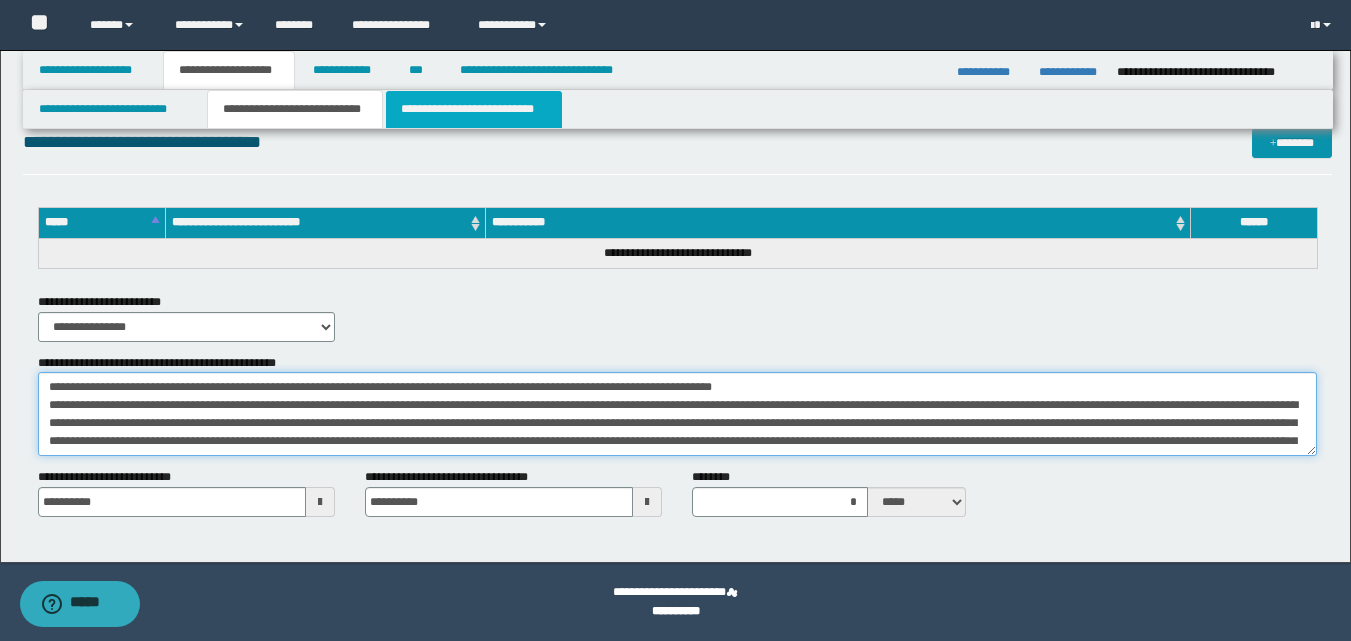 type on "**********" 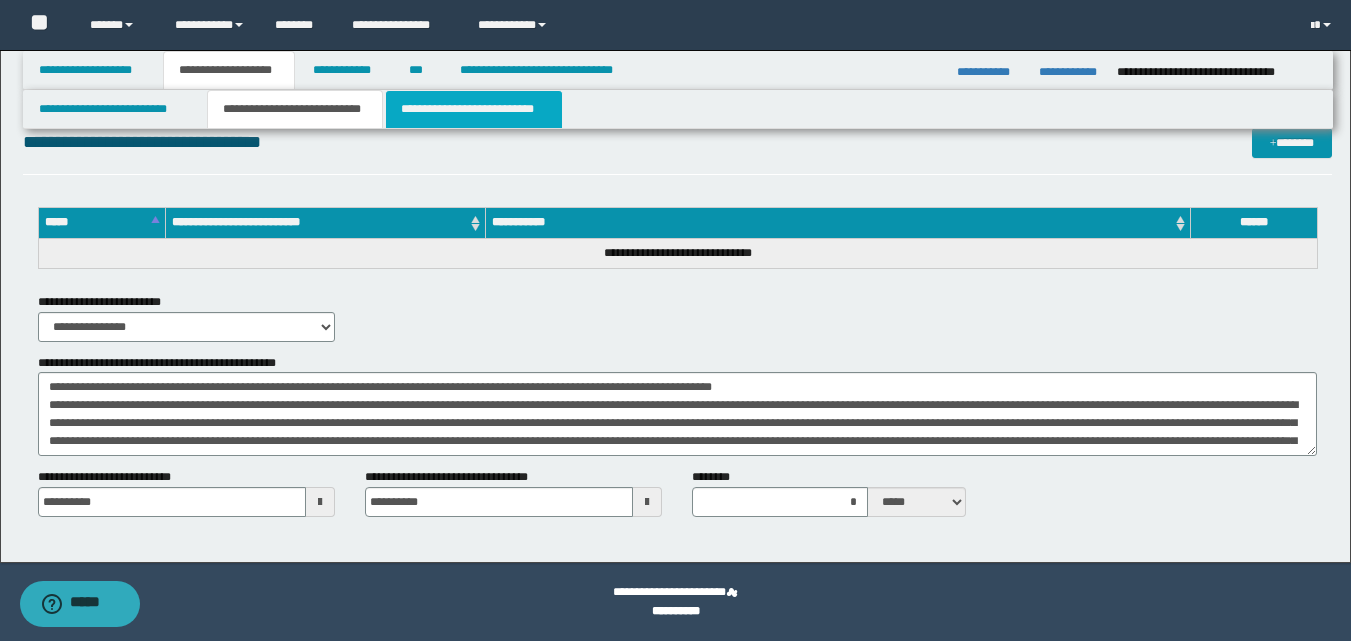 click on "**********" at bounding box center [474, 109] 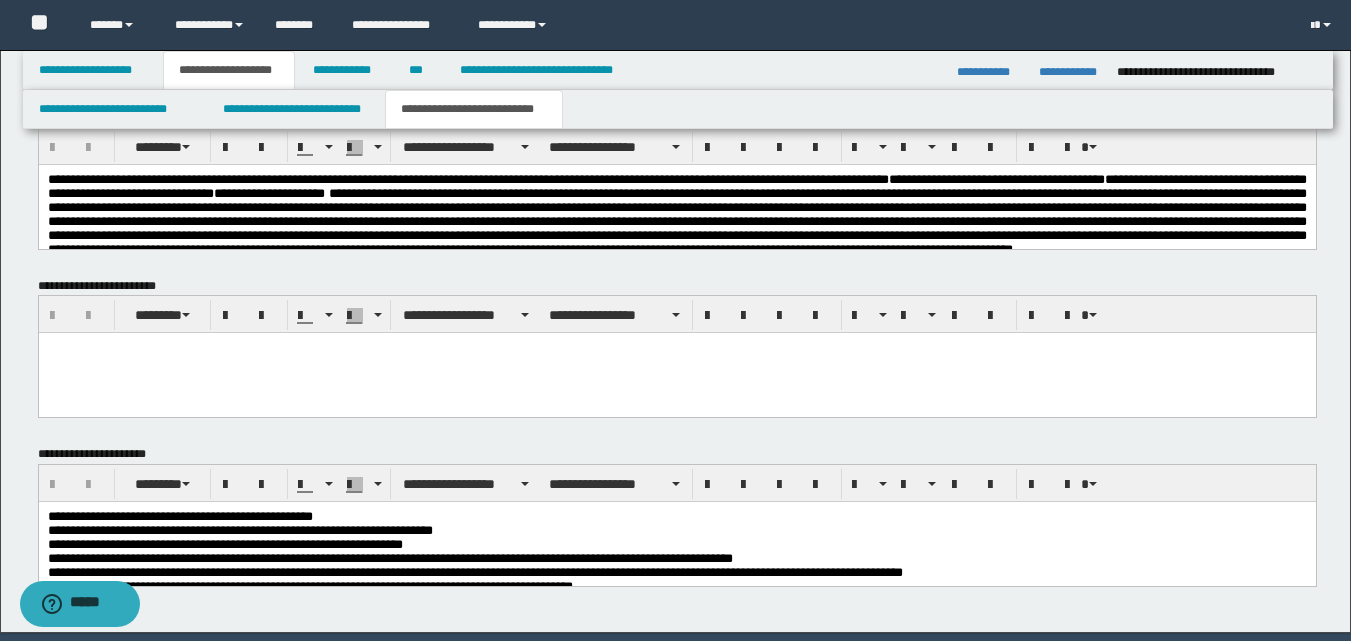 scroll, scrollTop: 788, scrollLeft: 0, axis: vertical 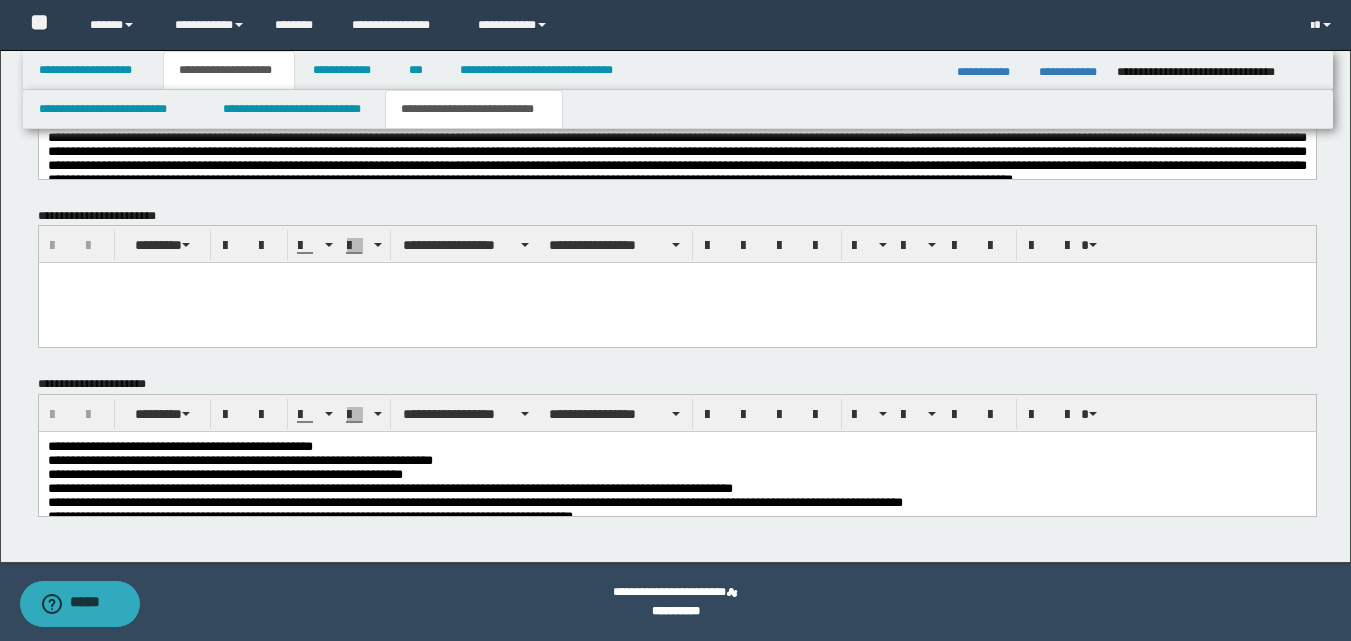 click on "**********" at bounding box center (676, 500) 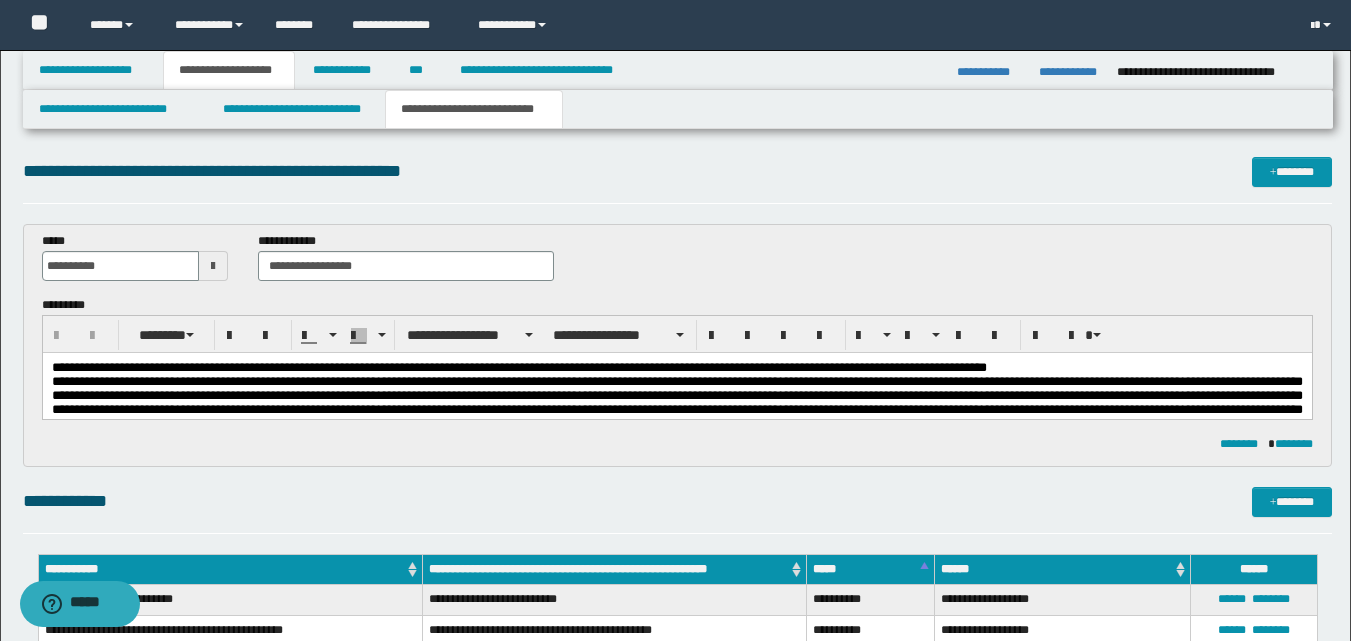 scroll, scrollTop: 0, scrollLeft: 0, axis: both 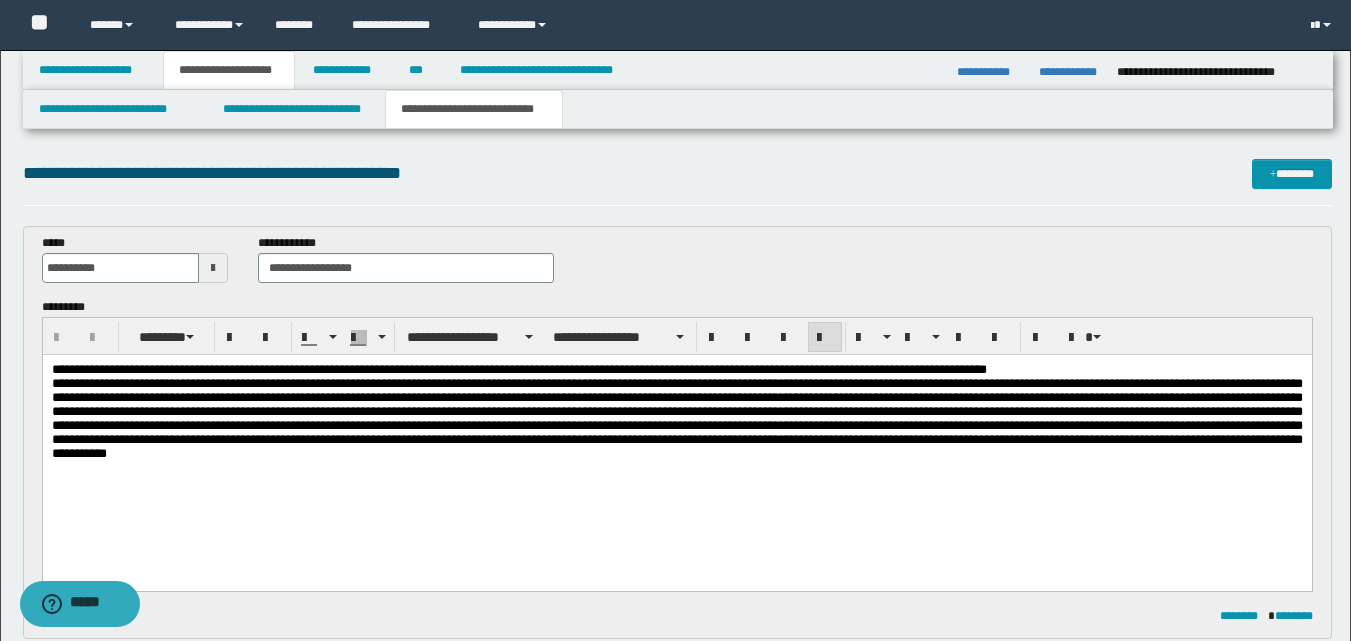 click on "**********" at bounding box center [676, 423] 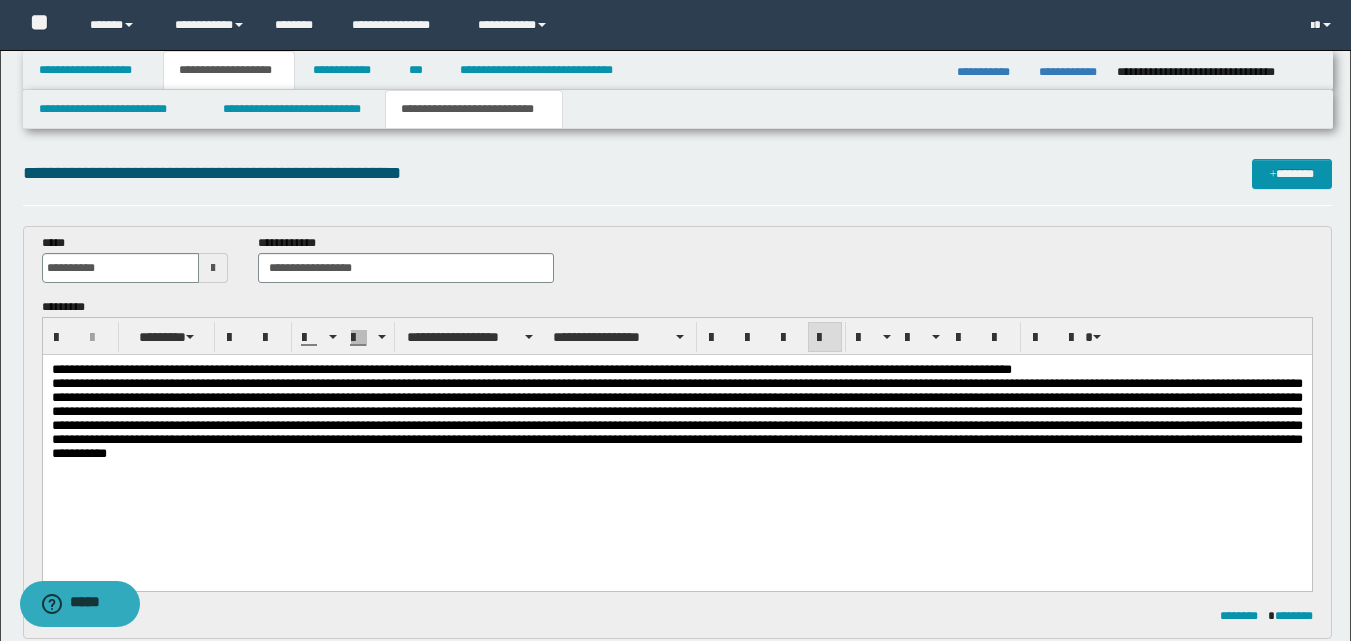 click on "**********" at bounding box center [676, 448] 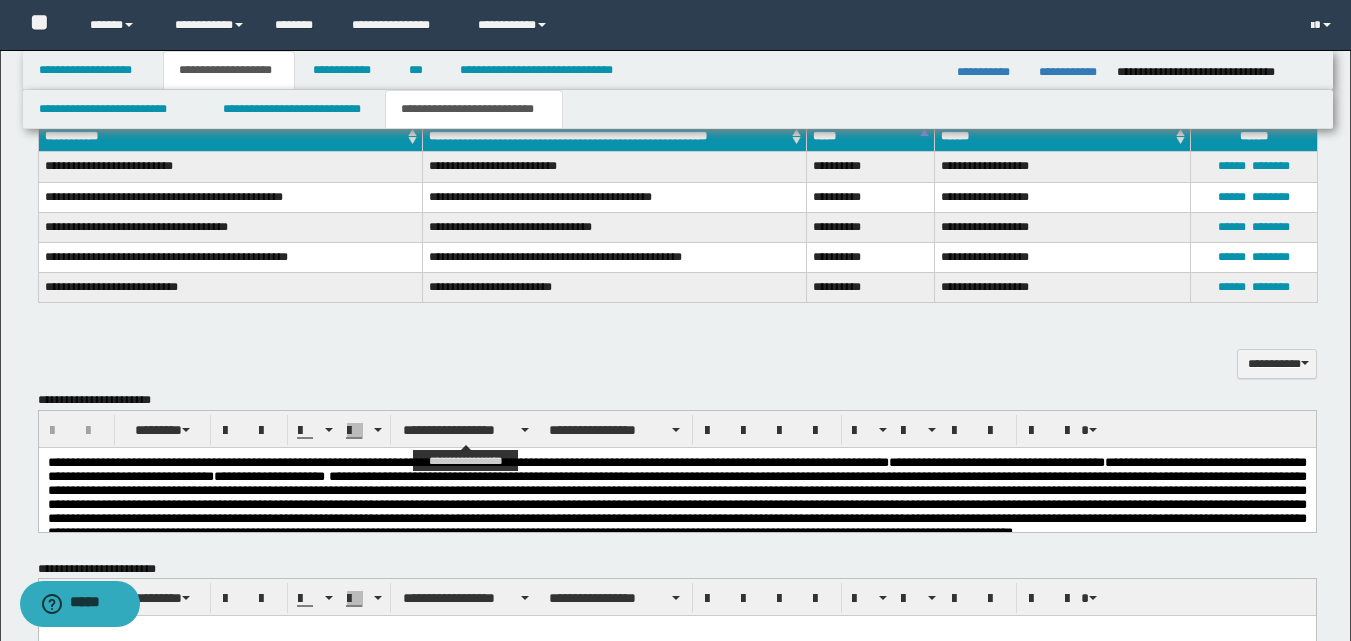 scroll, scrollTop: 700, scrollLeft: 0, axis: vertical 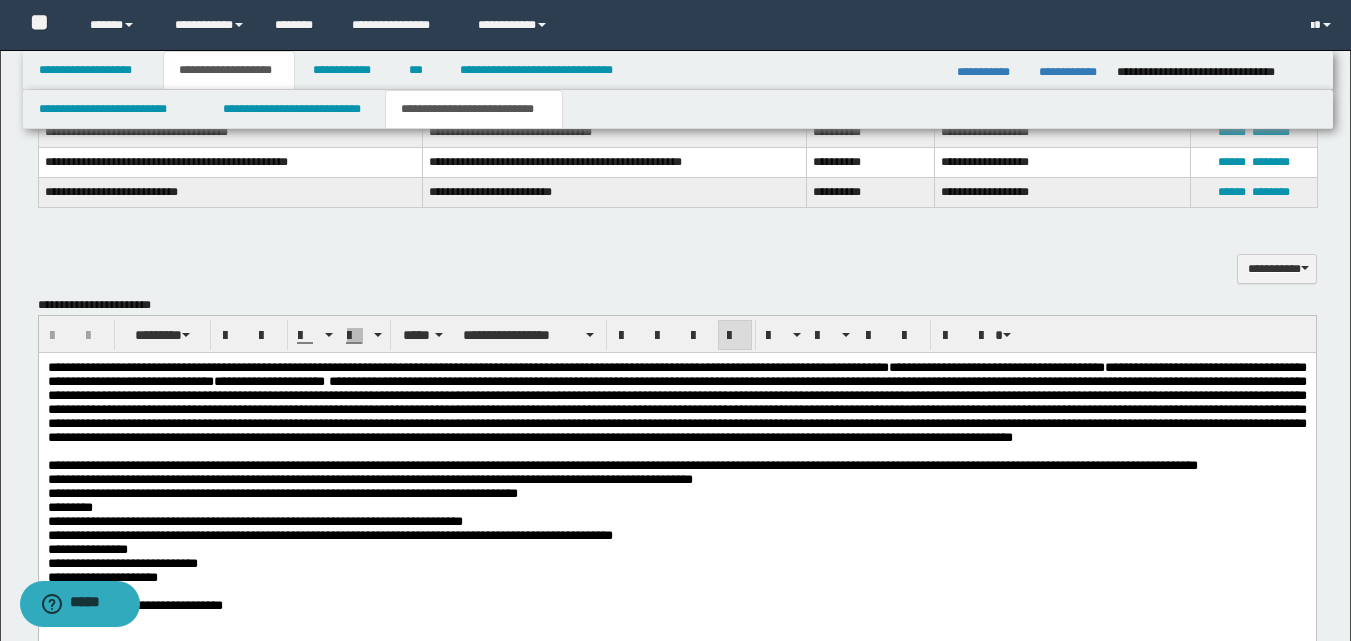 click at bounding box center [676, 408] 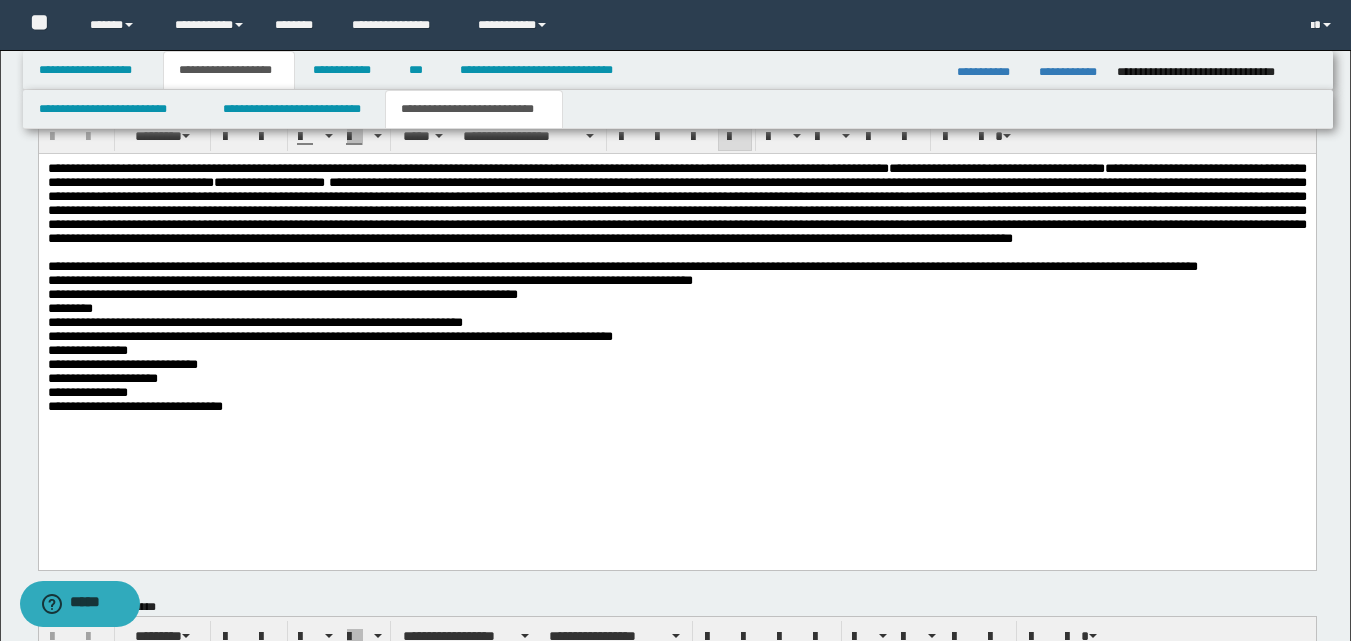 scroll, scrollTop: 900, scrollLeft: 0, axis: vertical 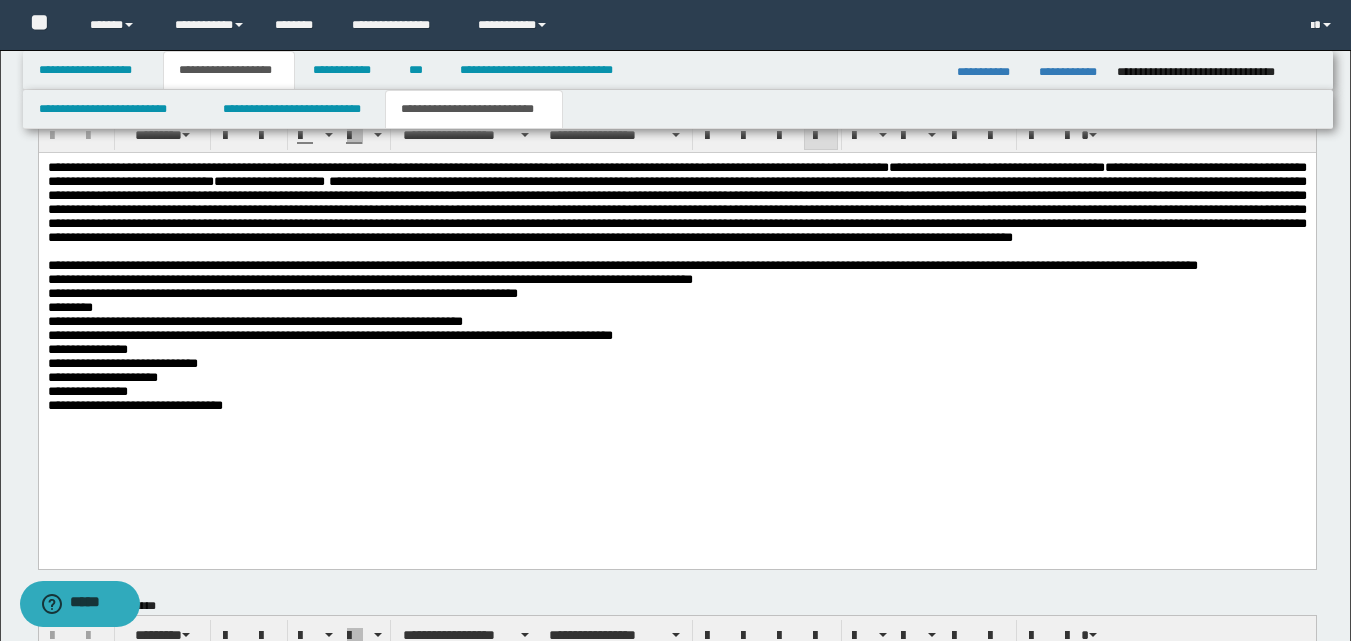 click on "**********" at bounding box center [676, 335] 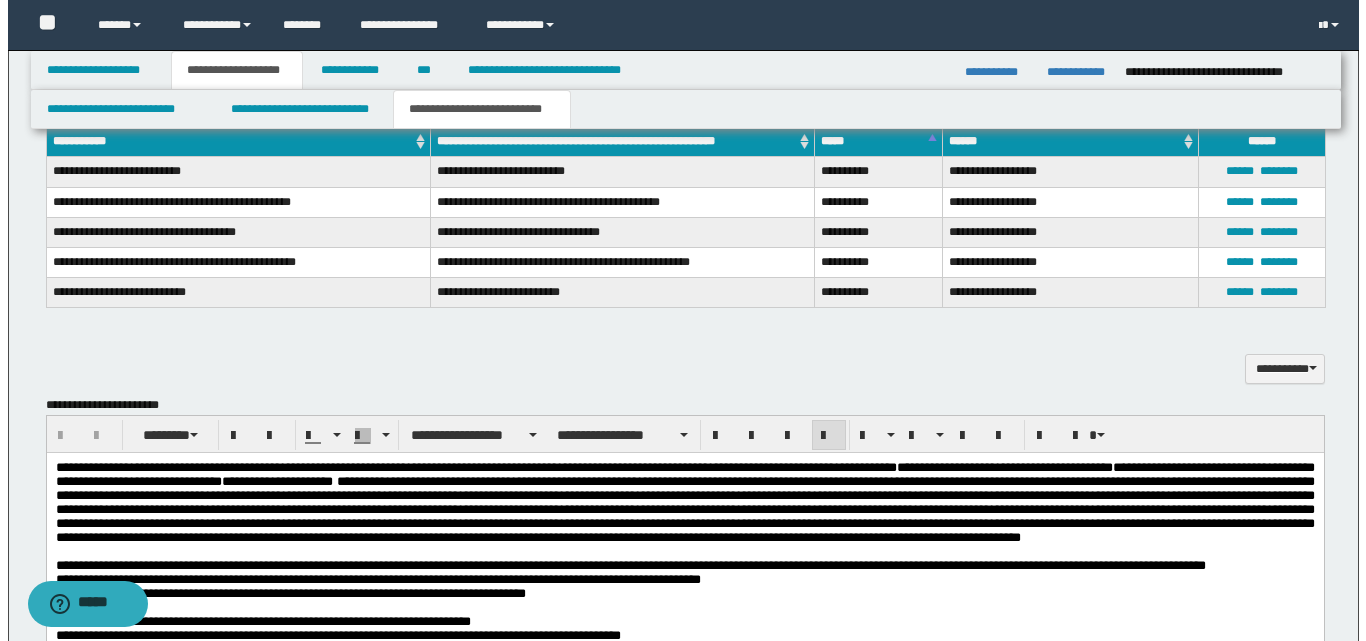 scroll, scrollTop: 0, scrollLeft: 0, axis: both 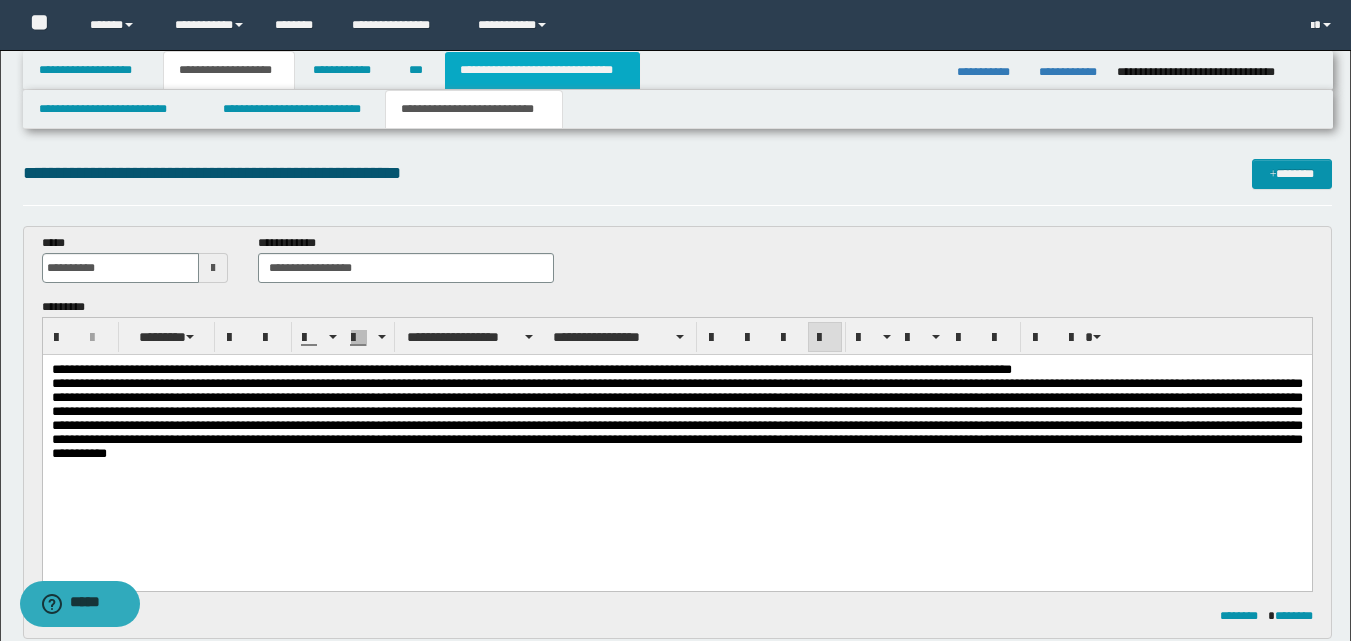 click on "**********" at bounding box center [542, 70] 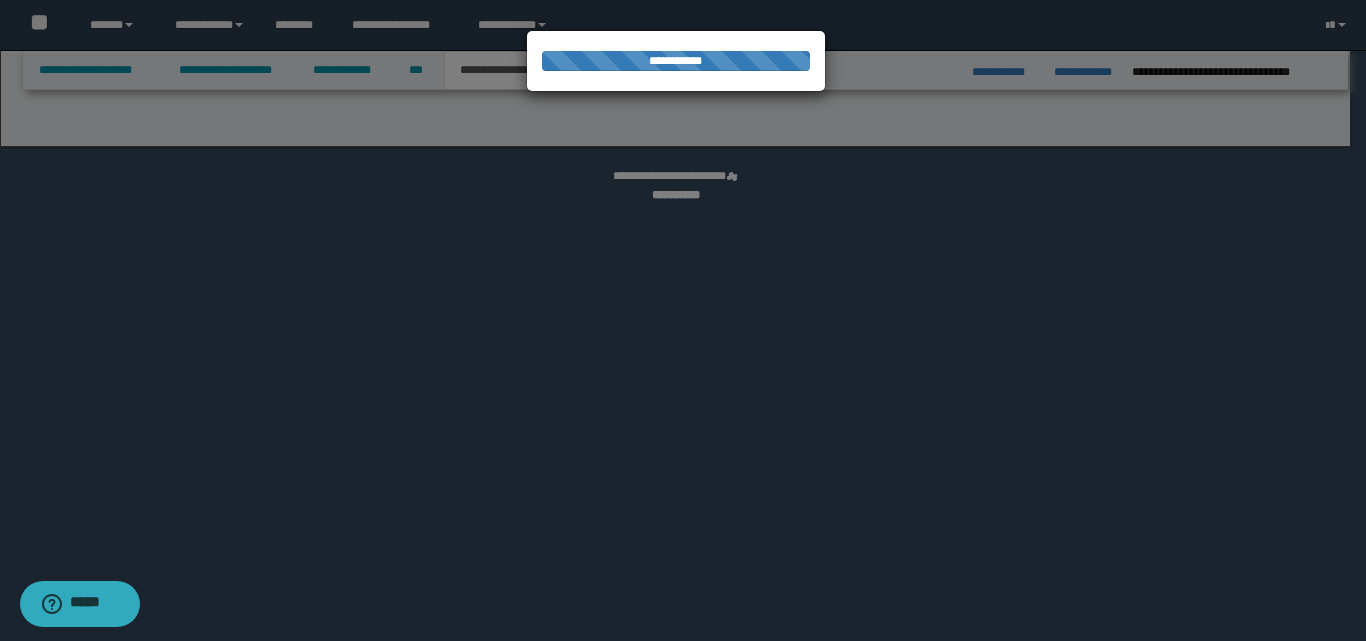 select on "*" 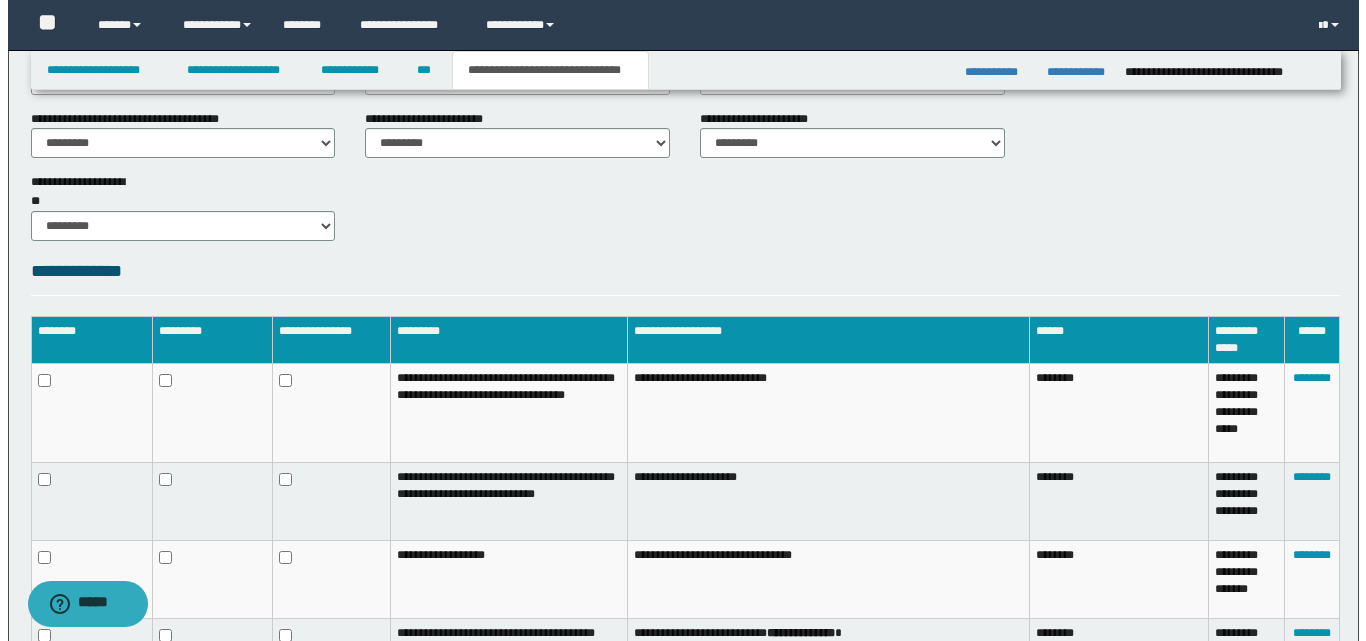 scroll, scrollTop: 1276, scrollLeft: 0, axis: vertical 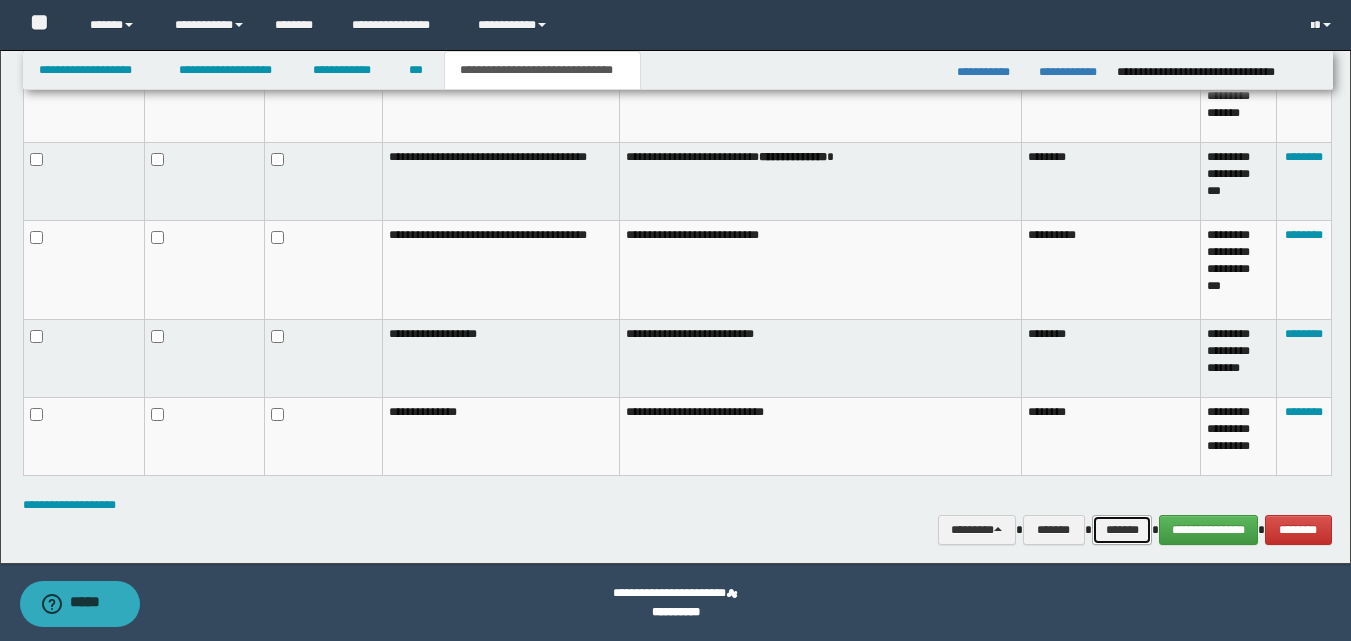 click on "*******" at bounding box center [1122, 530] 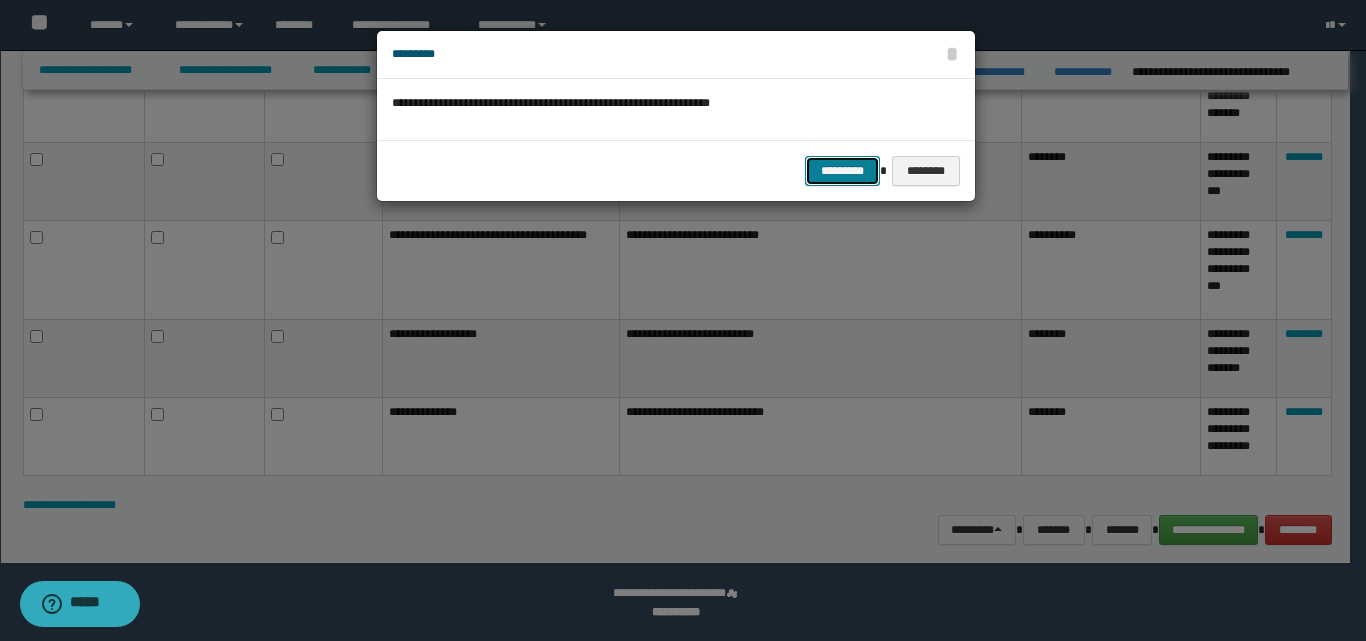 click on "*********" at bounding box center [842, 171] 